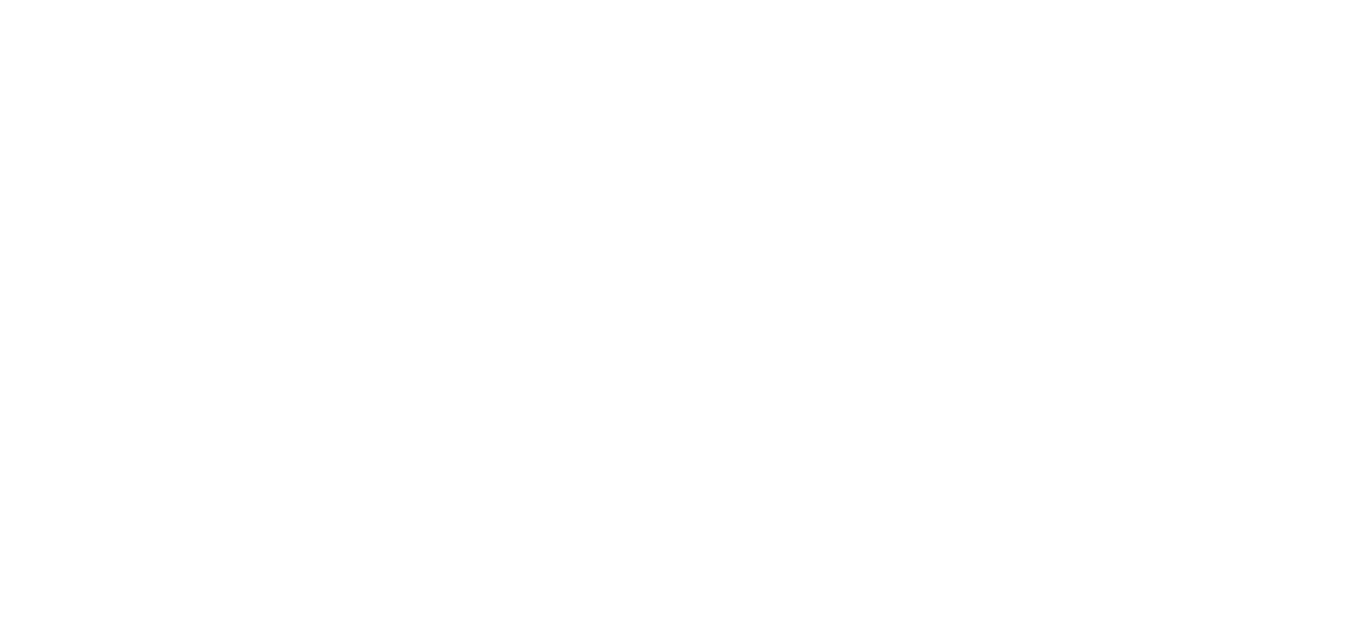 scroll, scrollTop: 0, scrollLeft: 0, axis: both 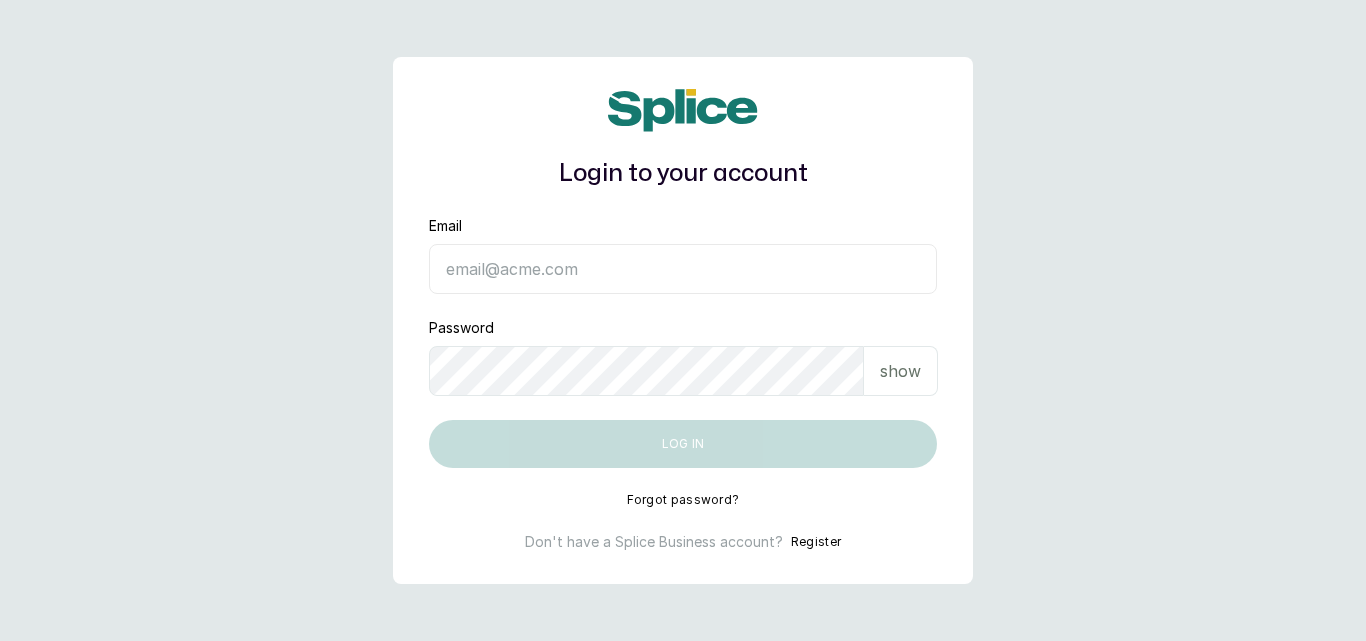type on "[EMAIL]" 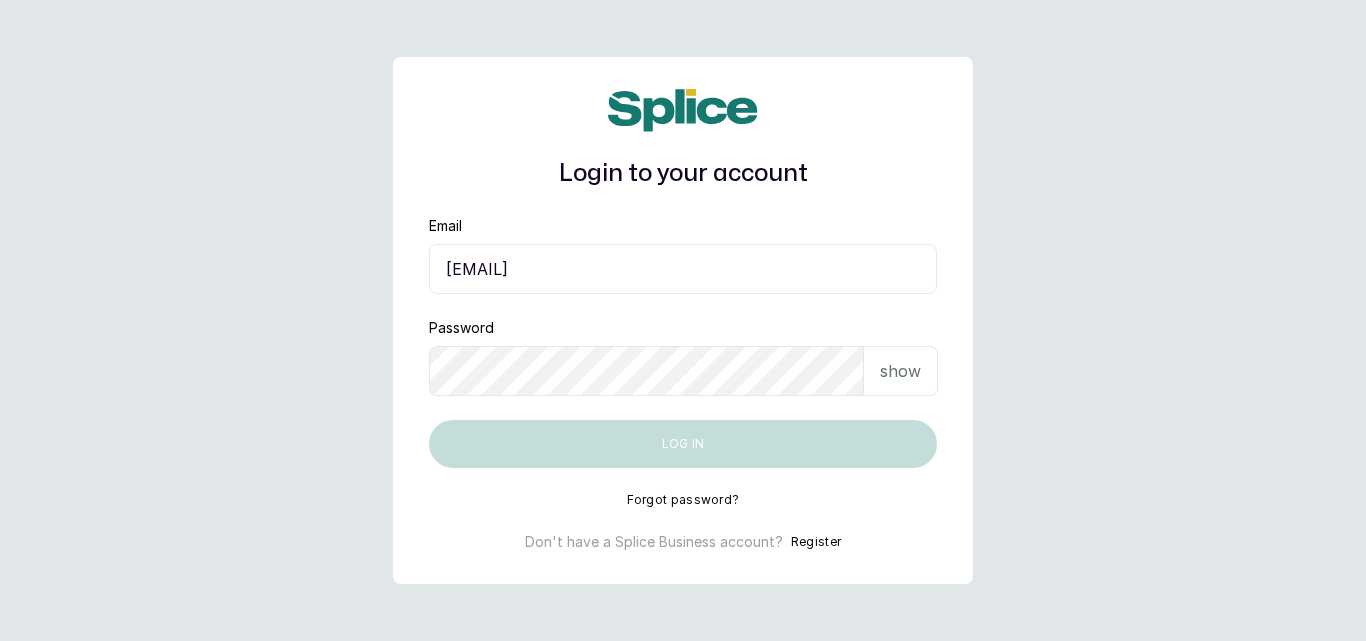 click on "Log in" at bounding box center [683, 444] 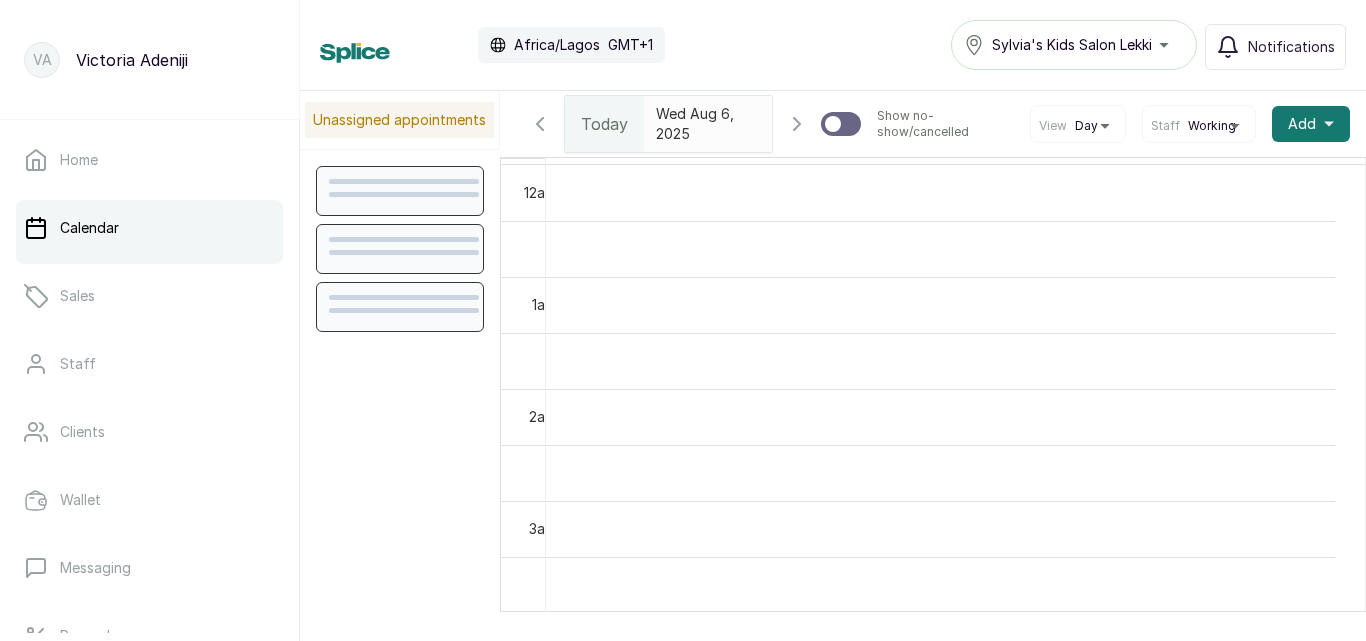 scroll, scrollTop: 0, scrollLeft: 0, axis: both 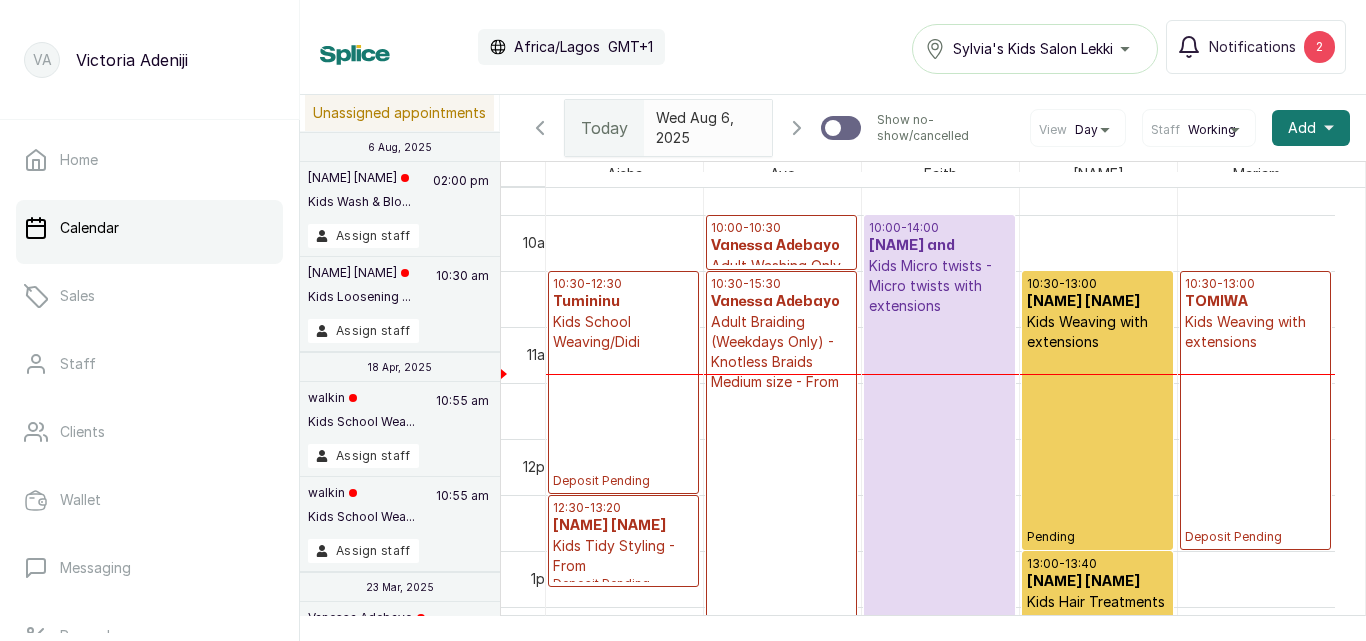 click on "Kids Weaving with extensions" at bounding box center [1255, 332] 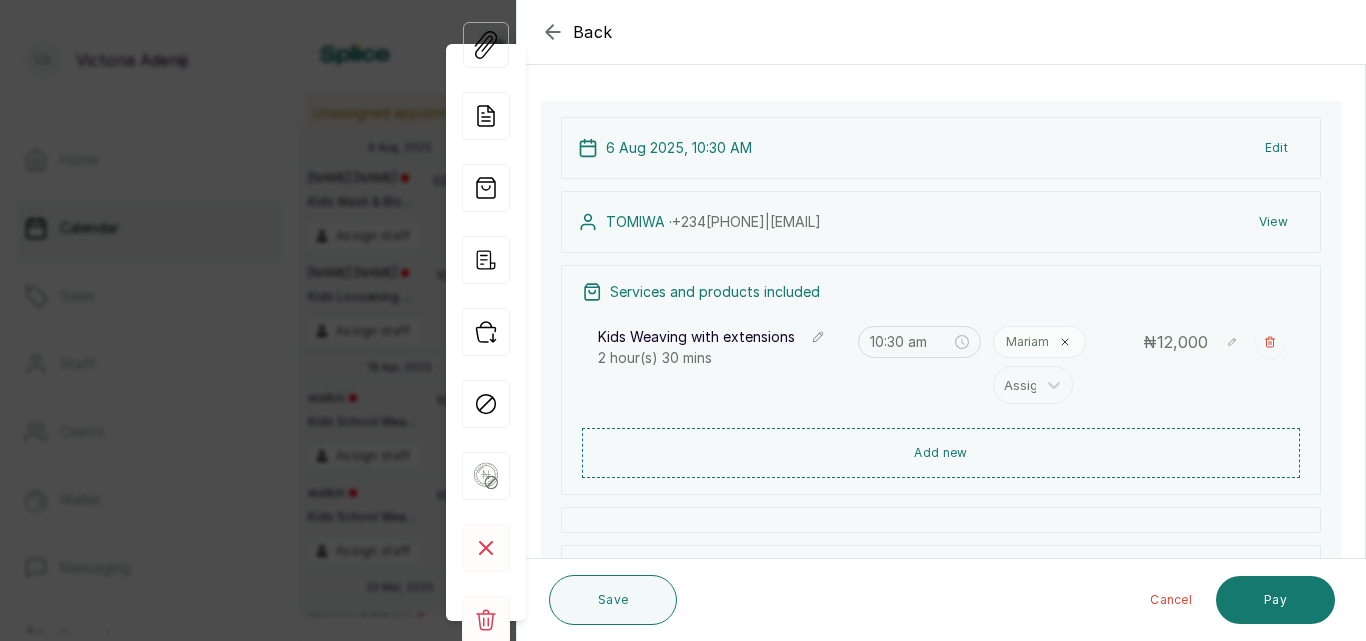 scroll, scrollTop: 106, scrollLeft: 0, axis: vertical 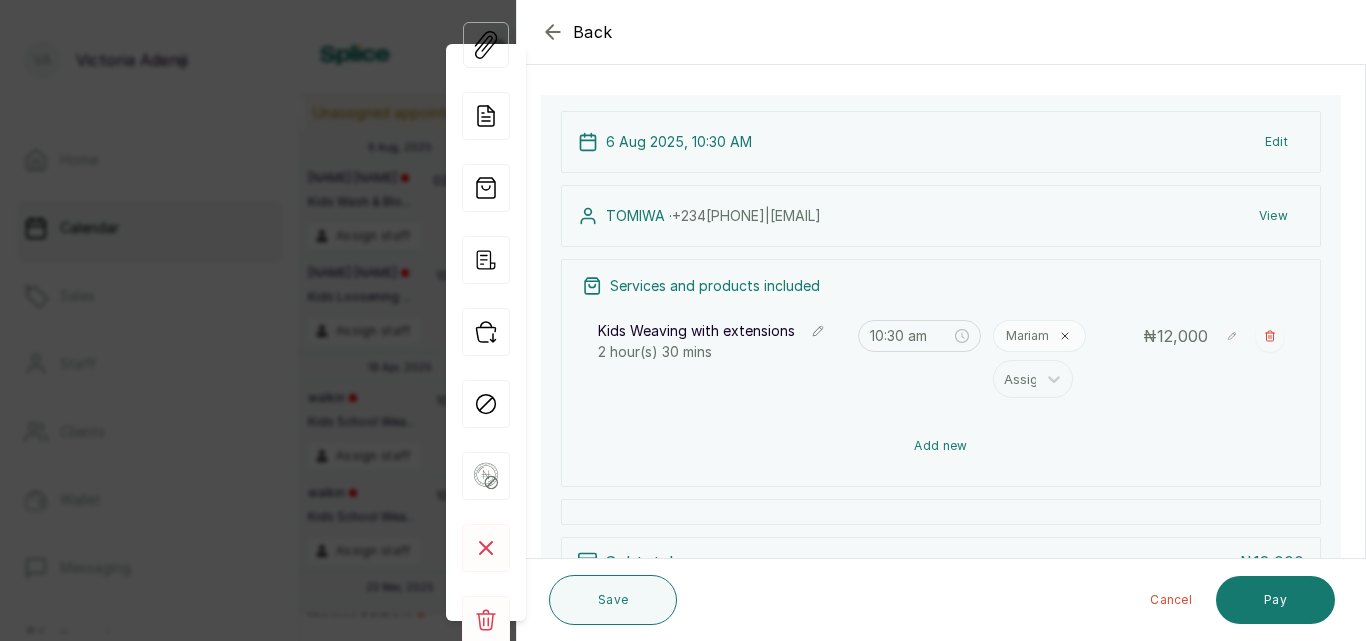 click on "Add new" at bounding box center [941, 446] 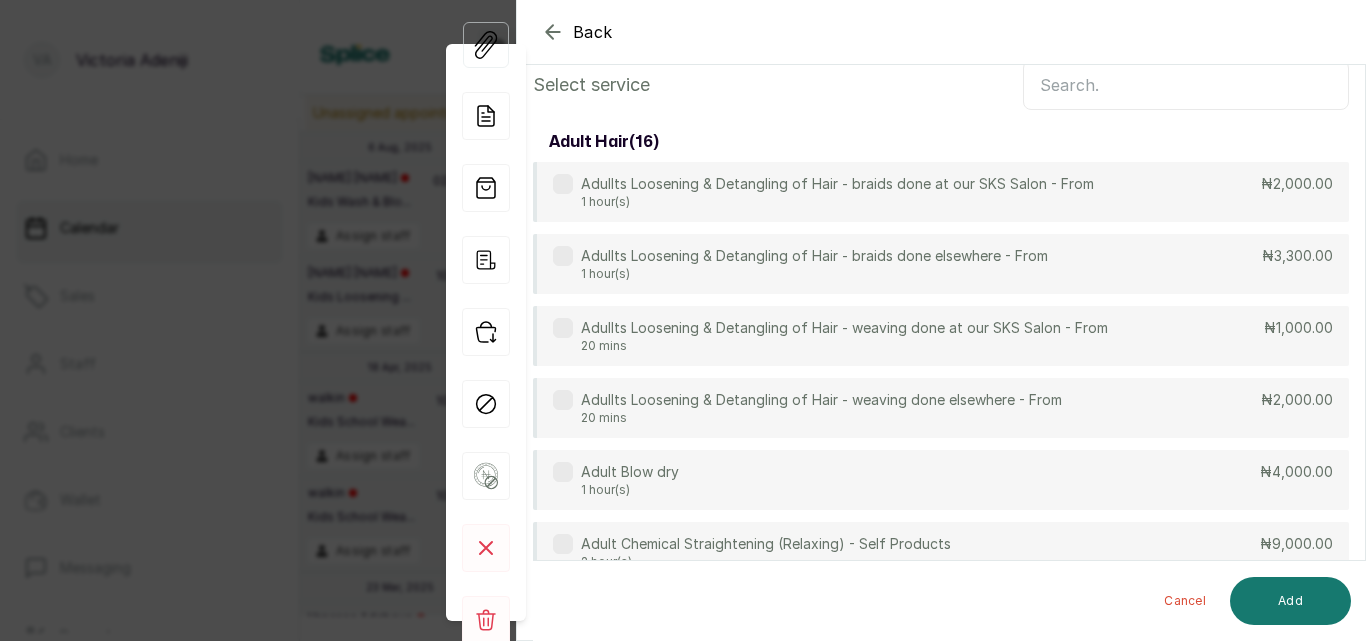 scroll, scrollTop: 149, scrollLeft: 0, axis: vertical 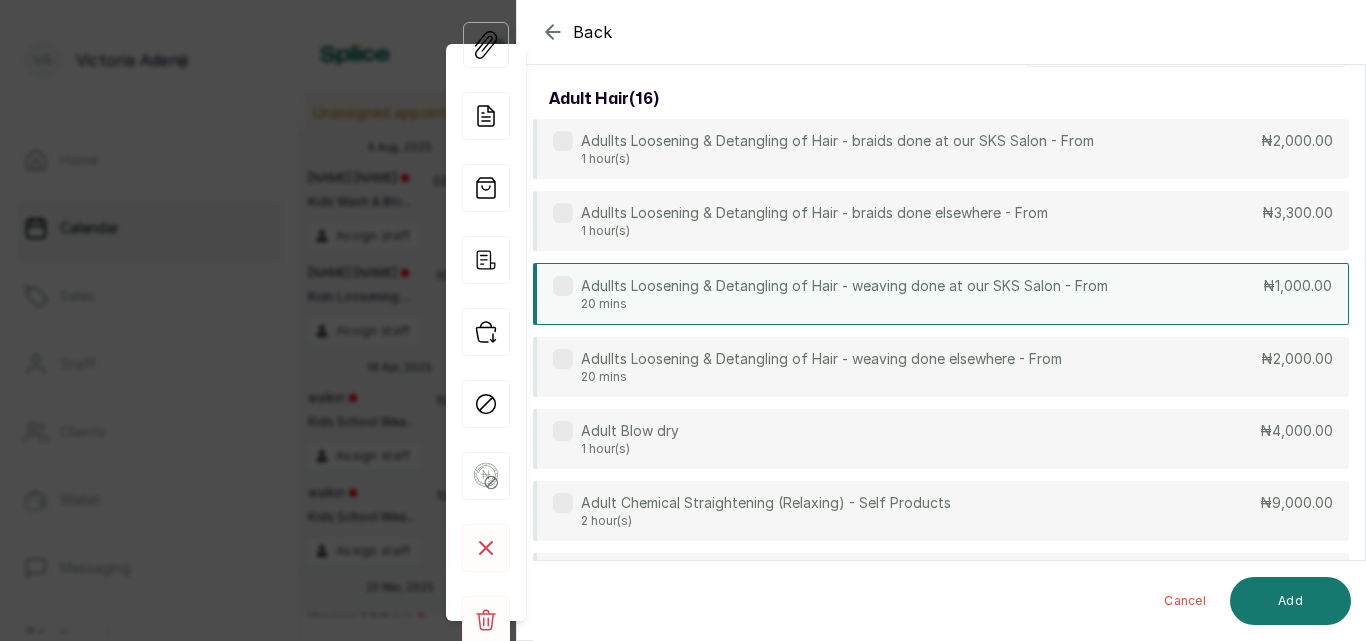 click on "Adullts Loosening & Detangling of Hair - weaving done at our SKS Salon - From 20 mins ₦1,000.00" at bounding box center [941, 294] 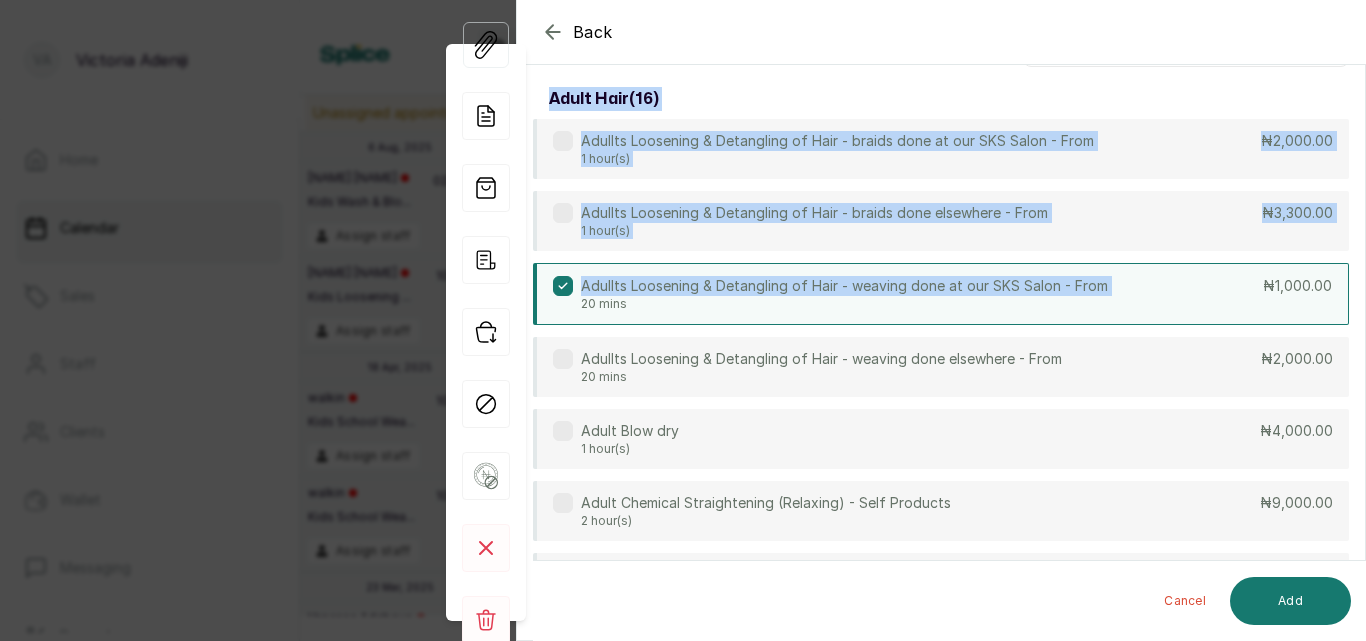 scroll, scrollTop: 0, scrollLeft: 0, axis: both 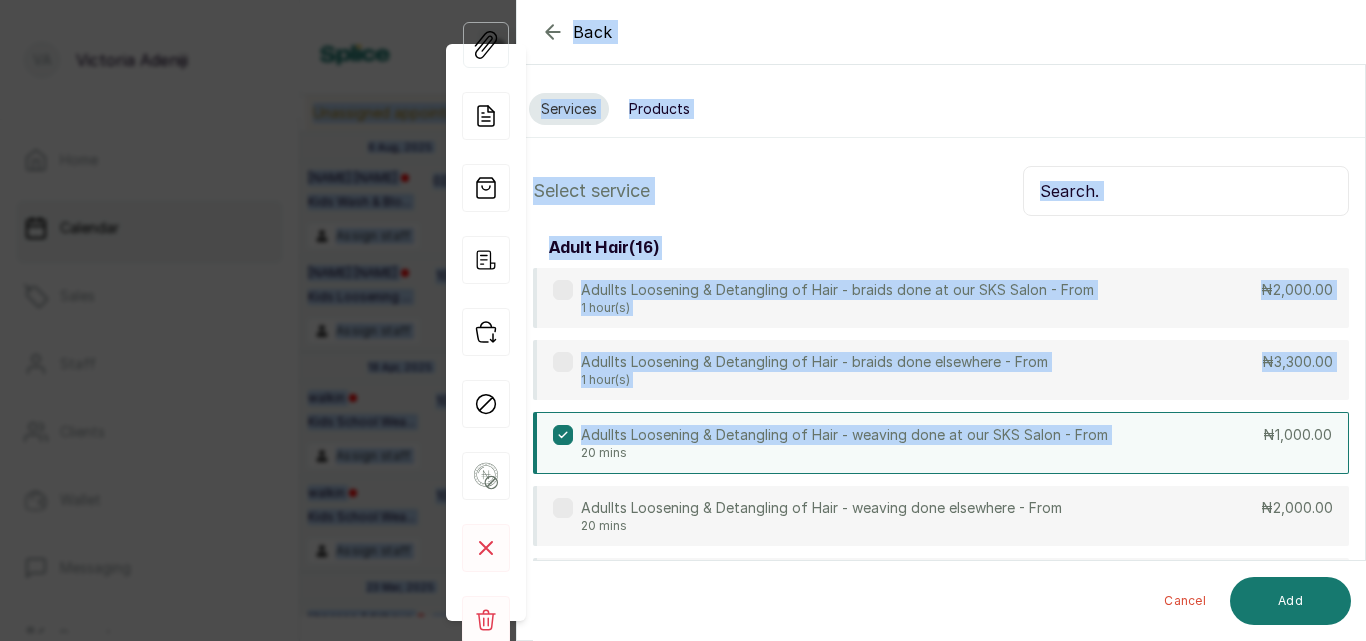 drag, startPoint x: 1114, startPoint y: 269, endPoint x: 1140, endPoint y: -87, distance: 356.94818 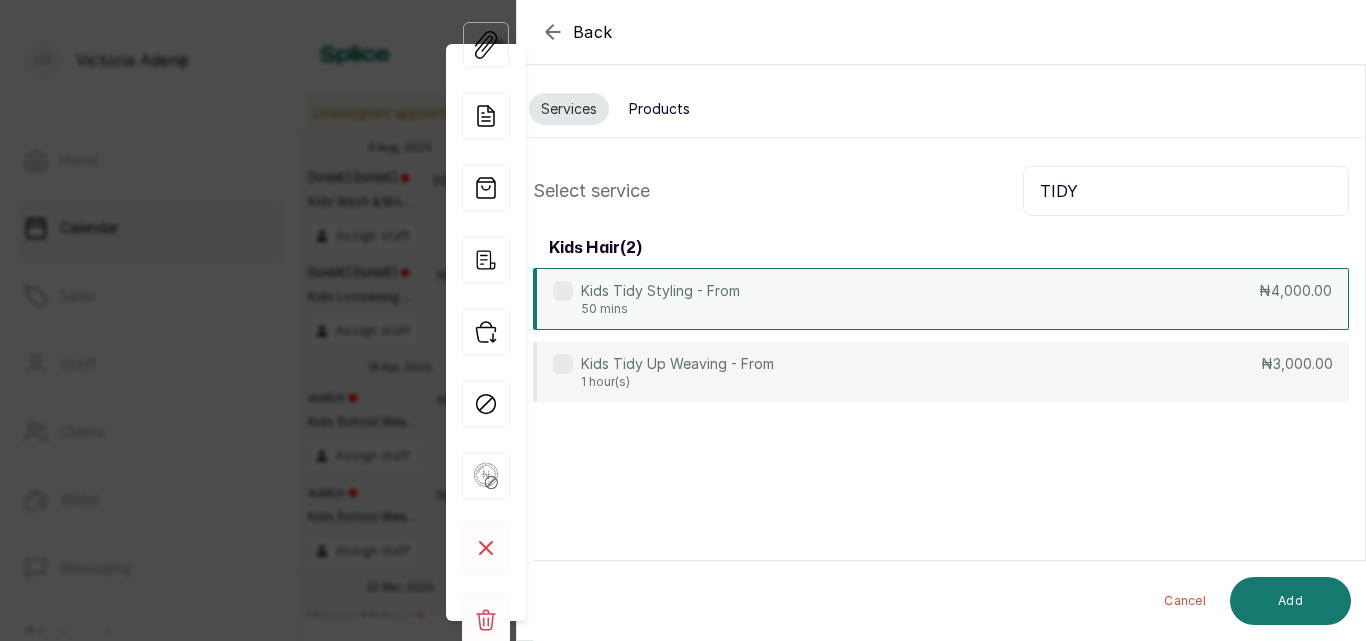 type on "TIDY" 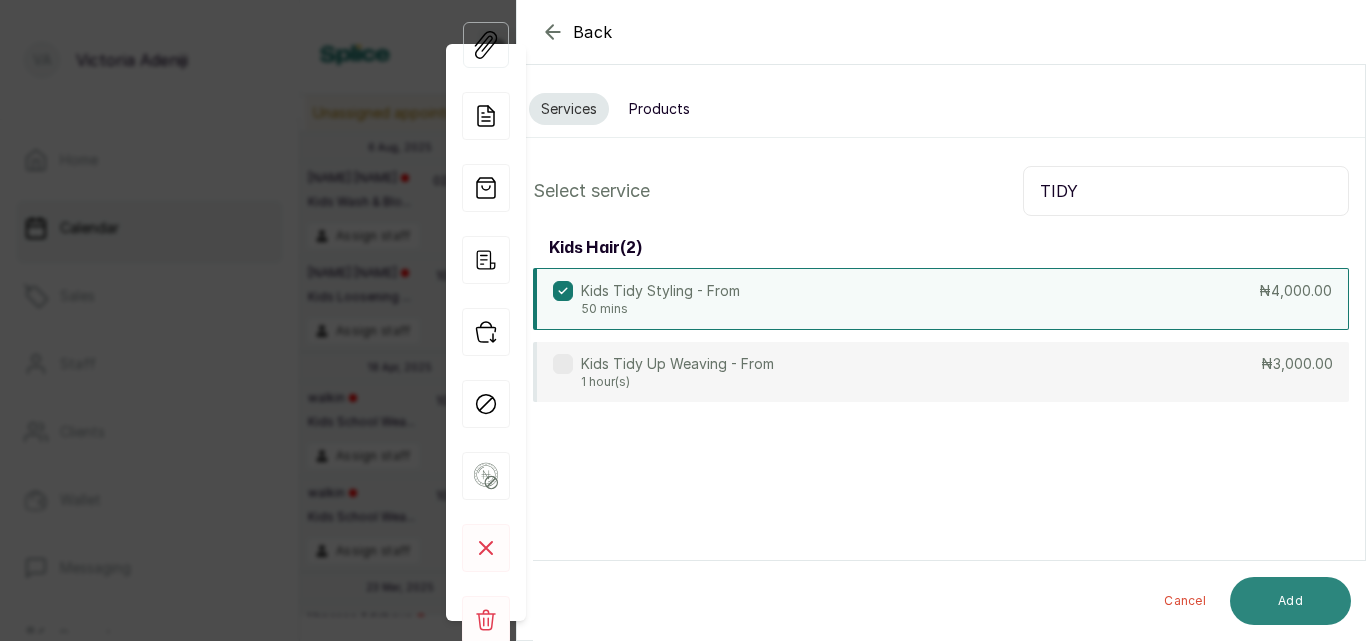 click on "Add" at bounding box center (1290, 601) 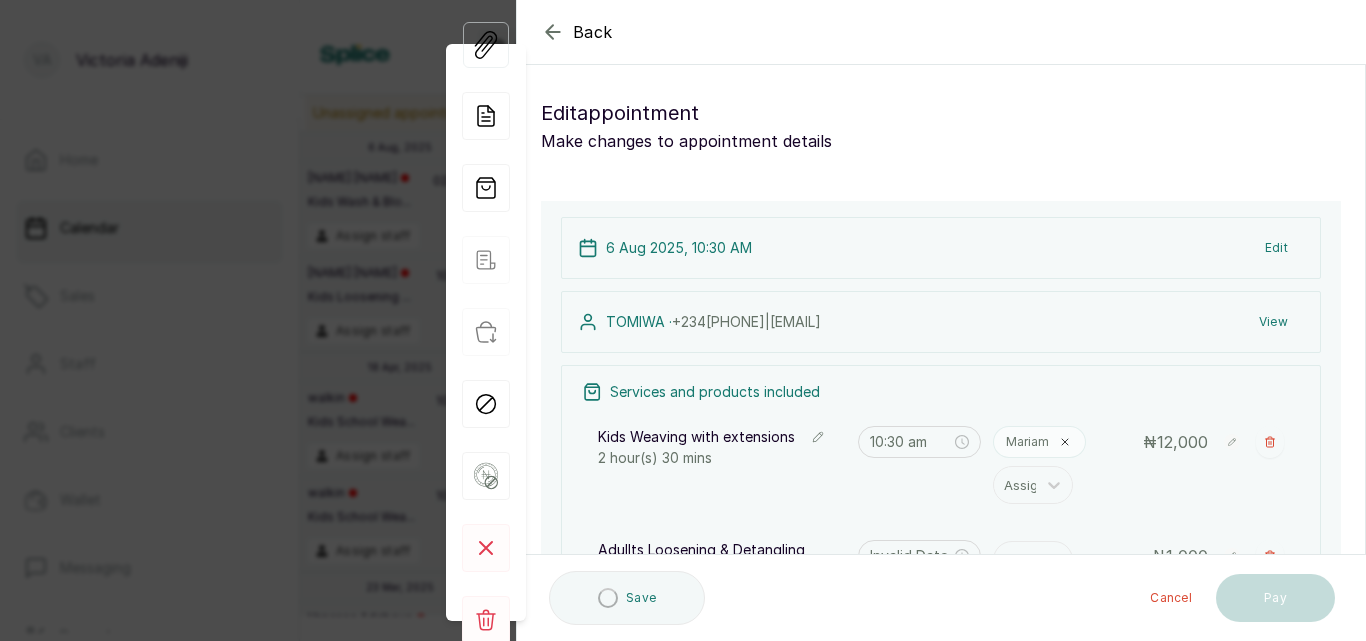 type on "1:00 pm" 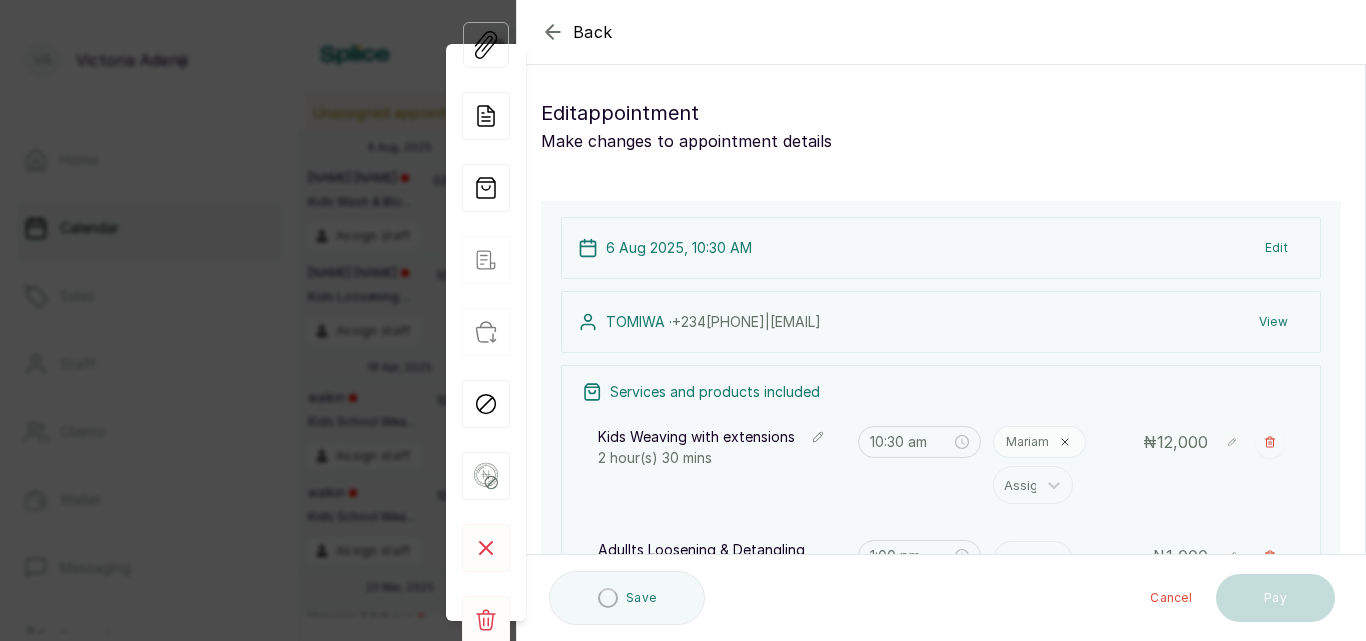 type on "1:20 pm" 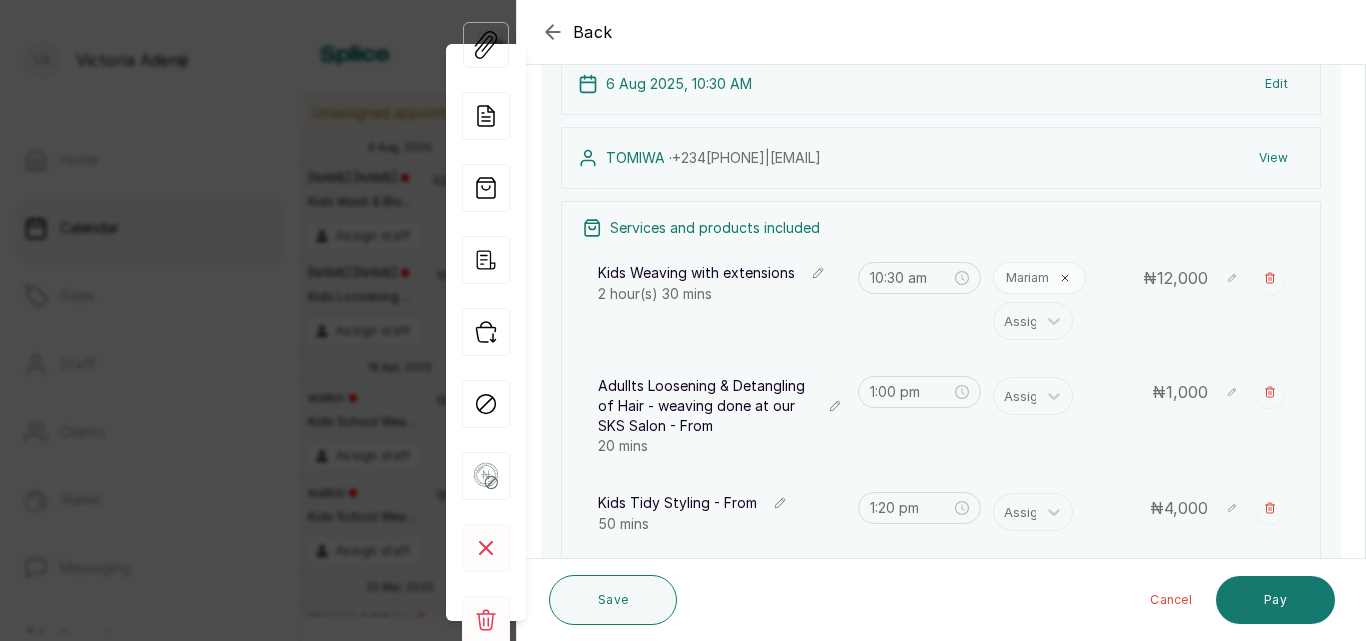 scroll, scrollTop: 170, scrollLeft: 0, axis: vertical 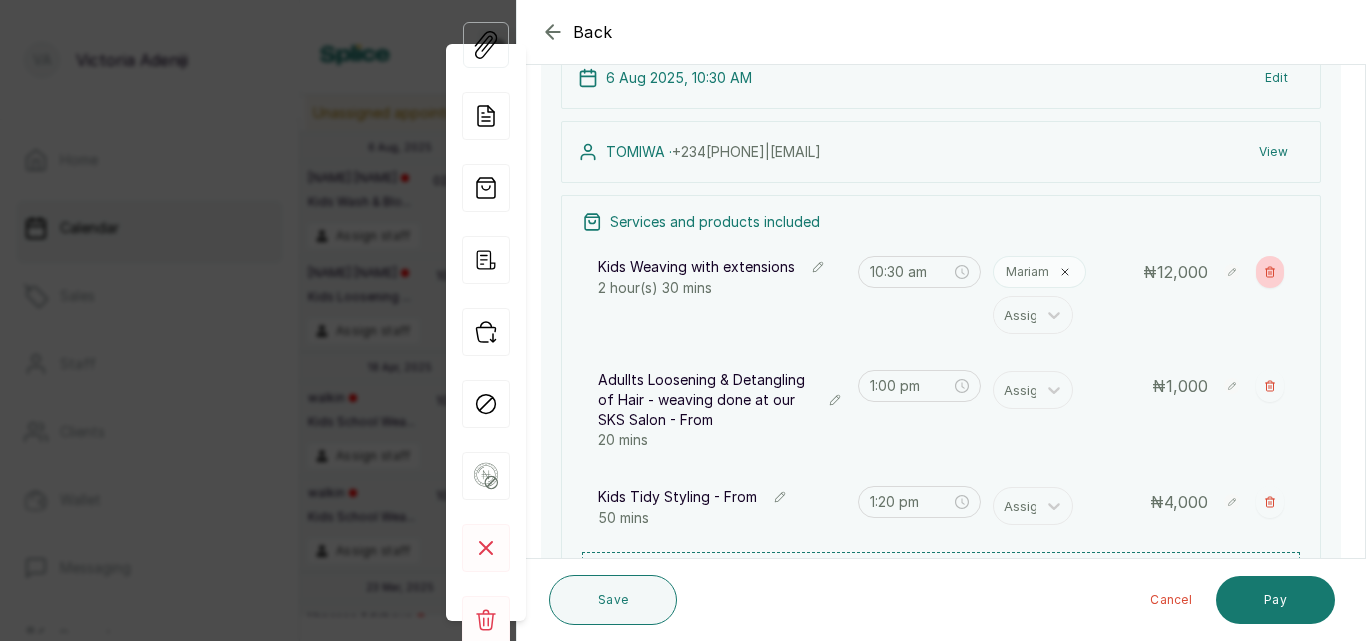 click on "Show no-show/cancelled" at bounding box center (1270, 272) 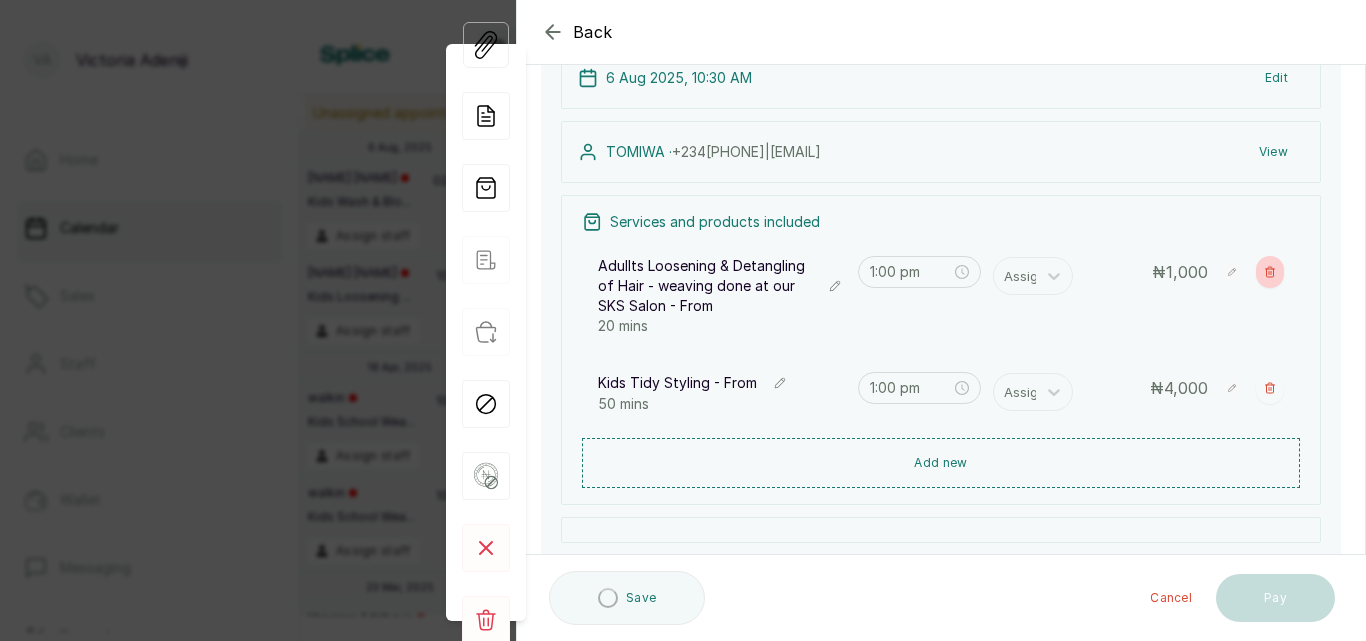 type on "1:00 pm" 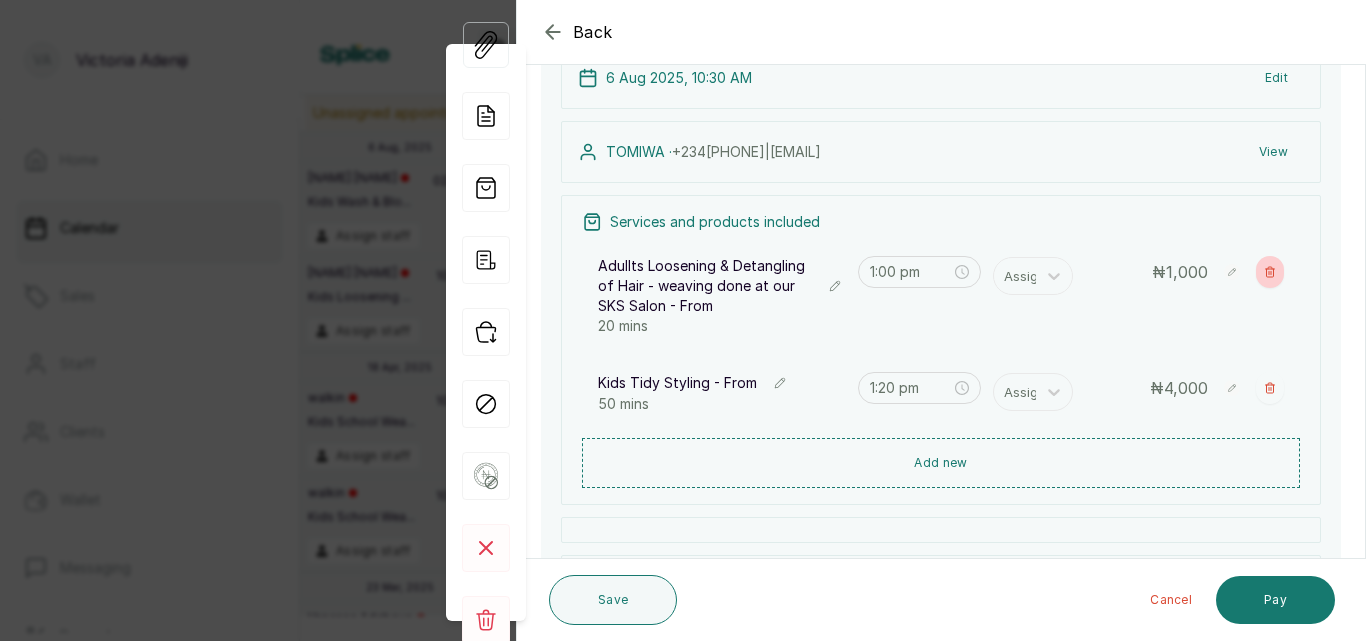 click on "Show no-show/cancelled" at bounding box center [1270, 272] 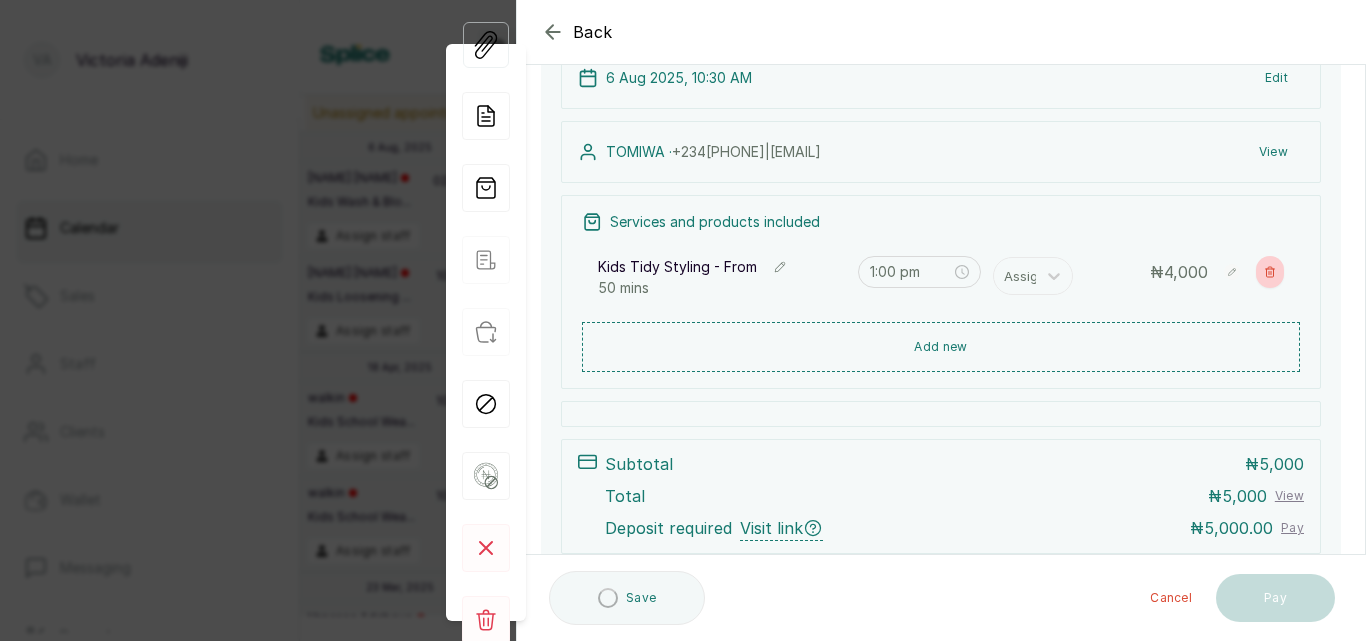 type on "1:20 pm" 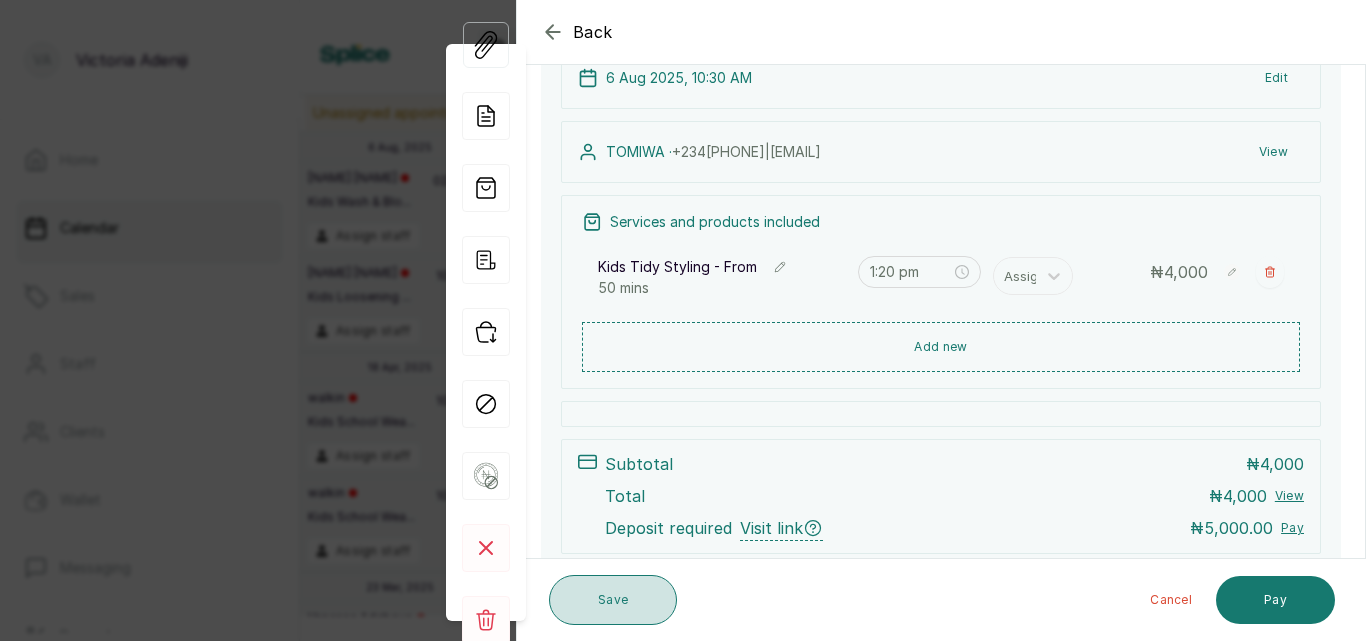 click on "Save" at bounding box center (613, 600) 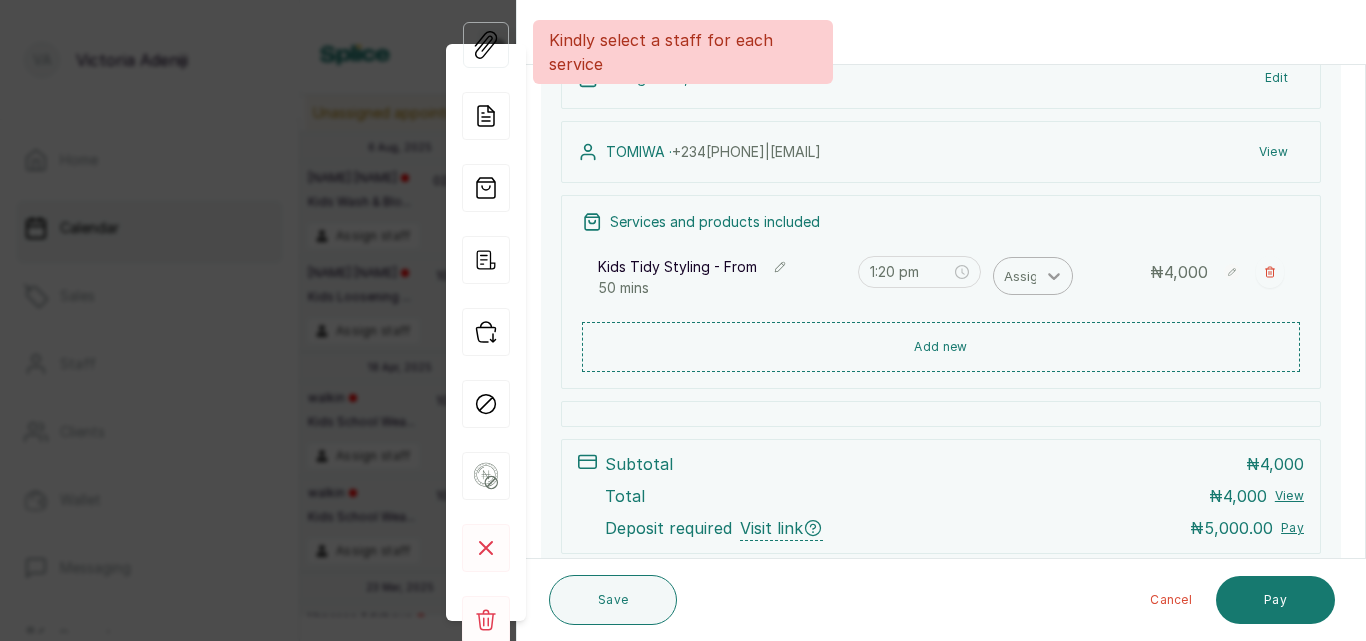 click 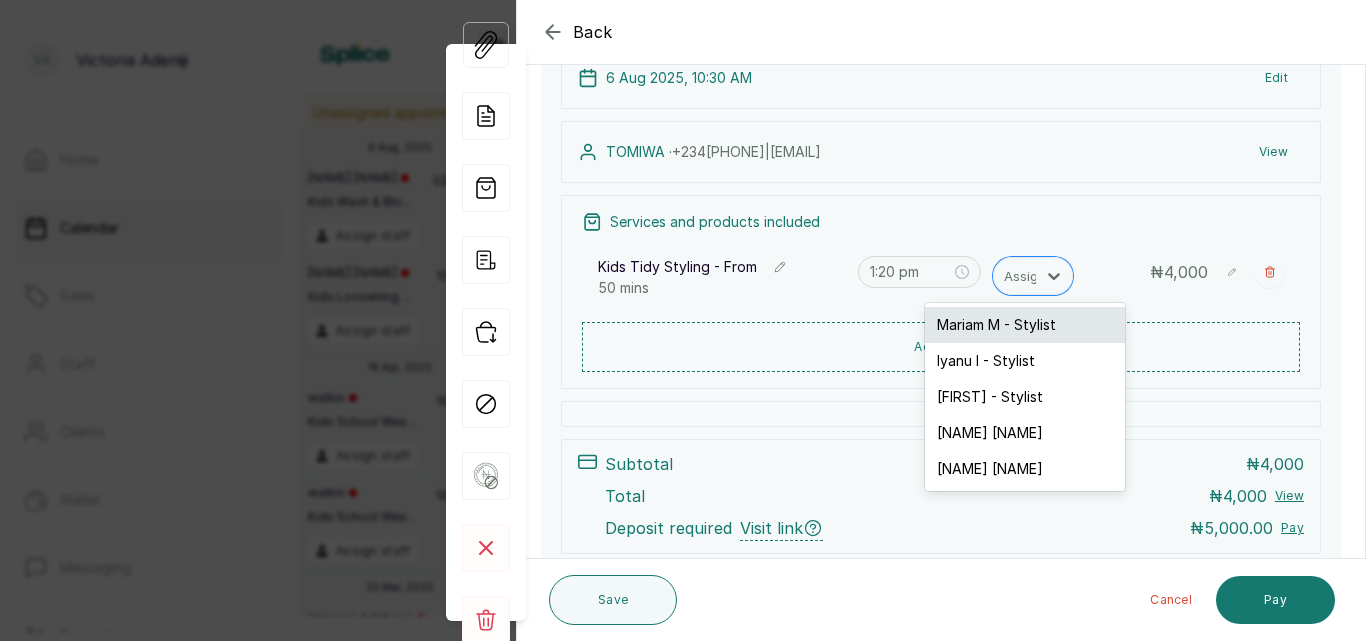 click on "Mariam M - Stylist" at bounding box center [1025, 325] 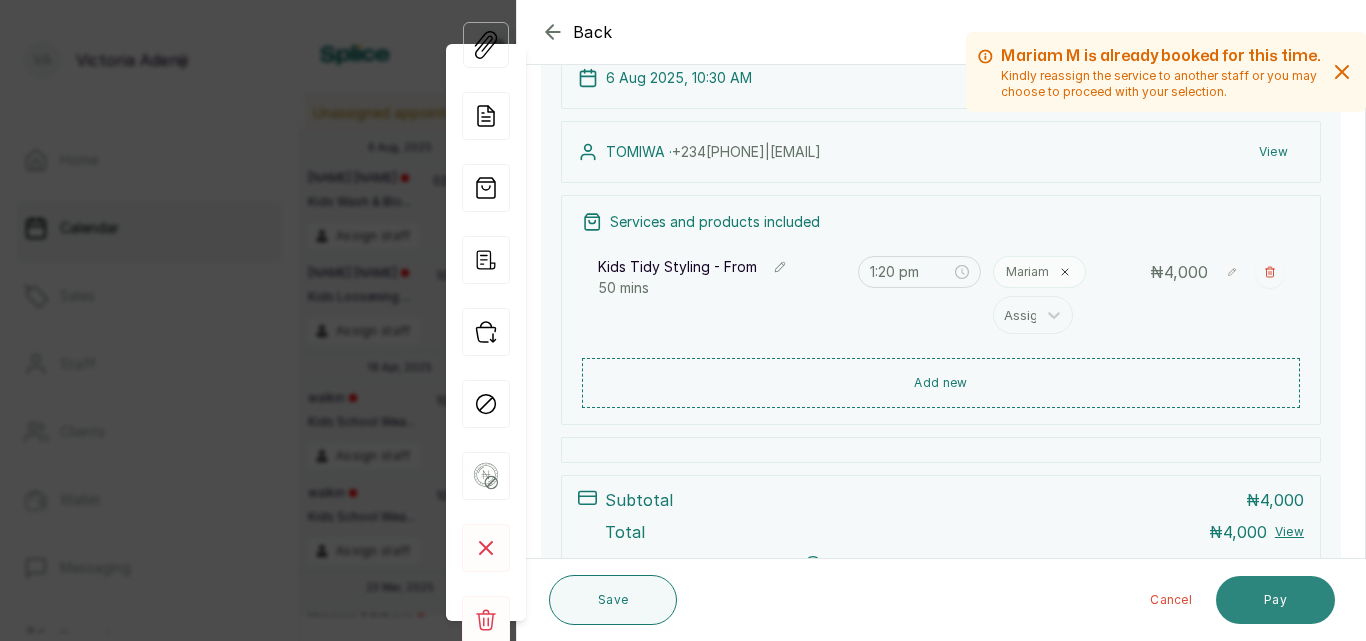 click on "Pay" at bounding box center [1275, 600] 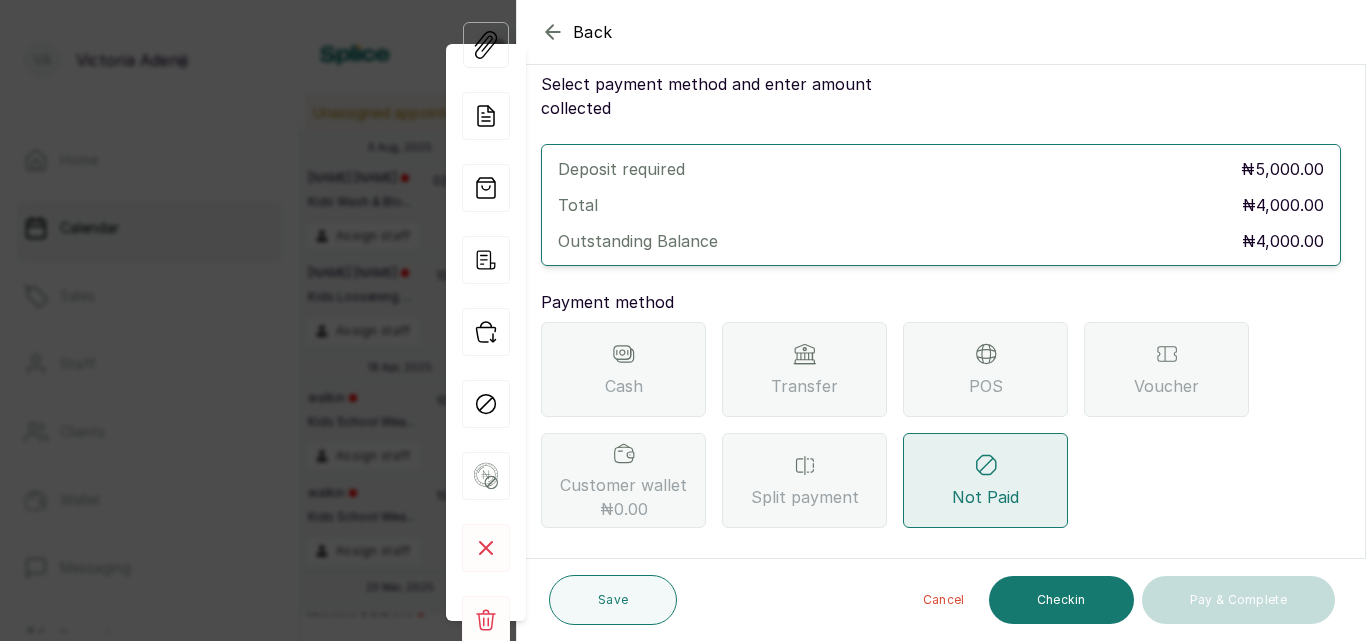 click on "Transfer" at bounding box center [804, 386] 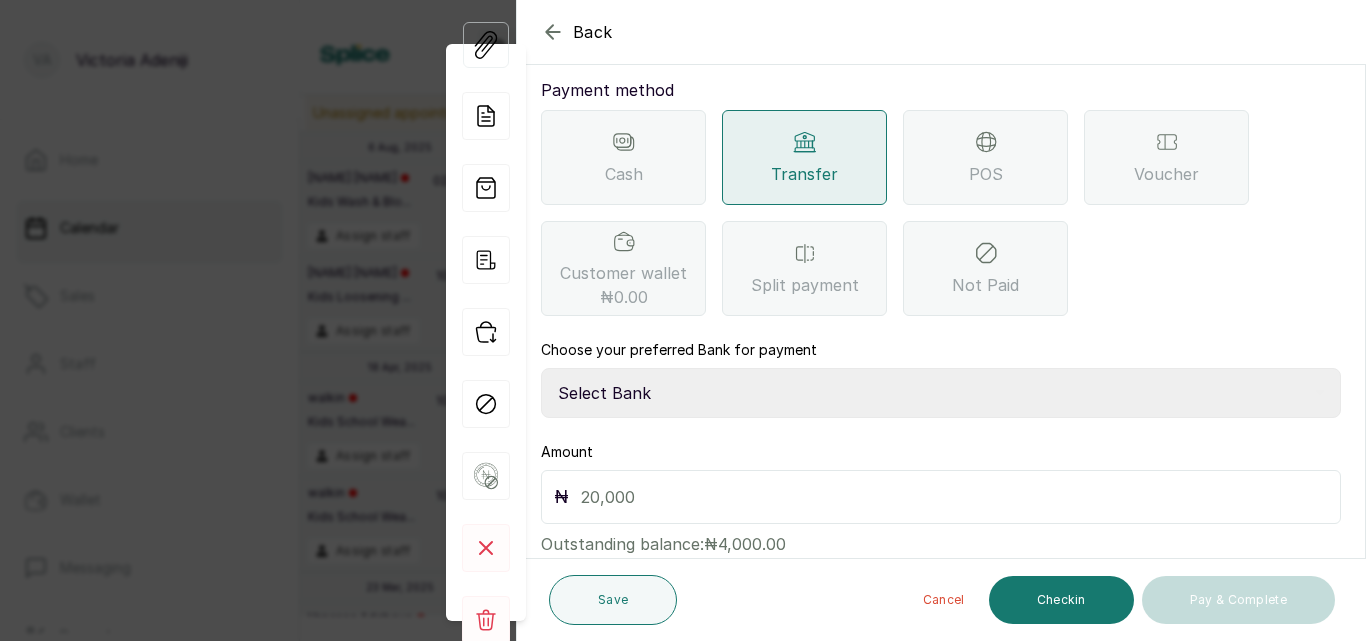 scroll, scrollTop: 297, scrollLeft: 0, axis: vertical 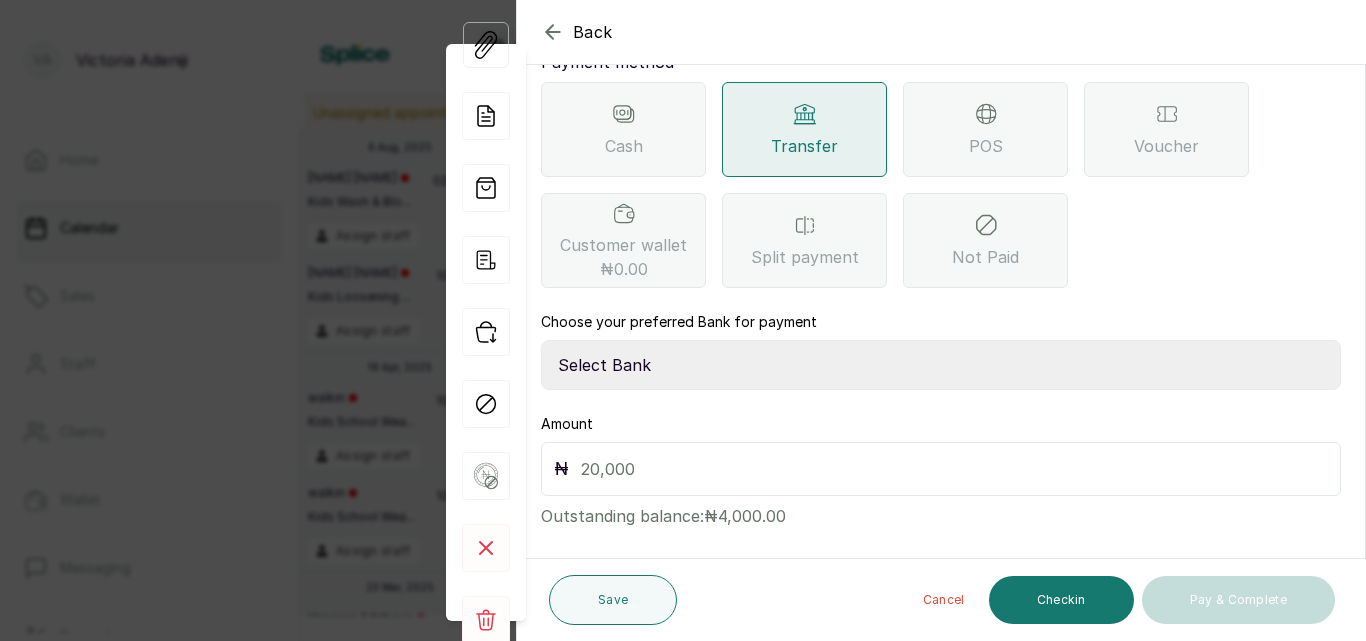 click on "Select Bank CANARY YELLOW Moniepoint MFB CANARY YELLOW Sparkle Microfinance Bank" at bounding box center [941, 365] 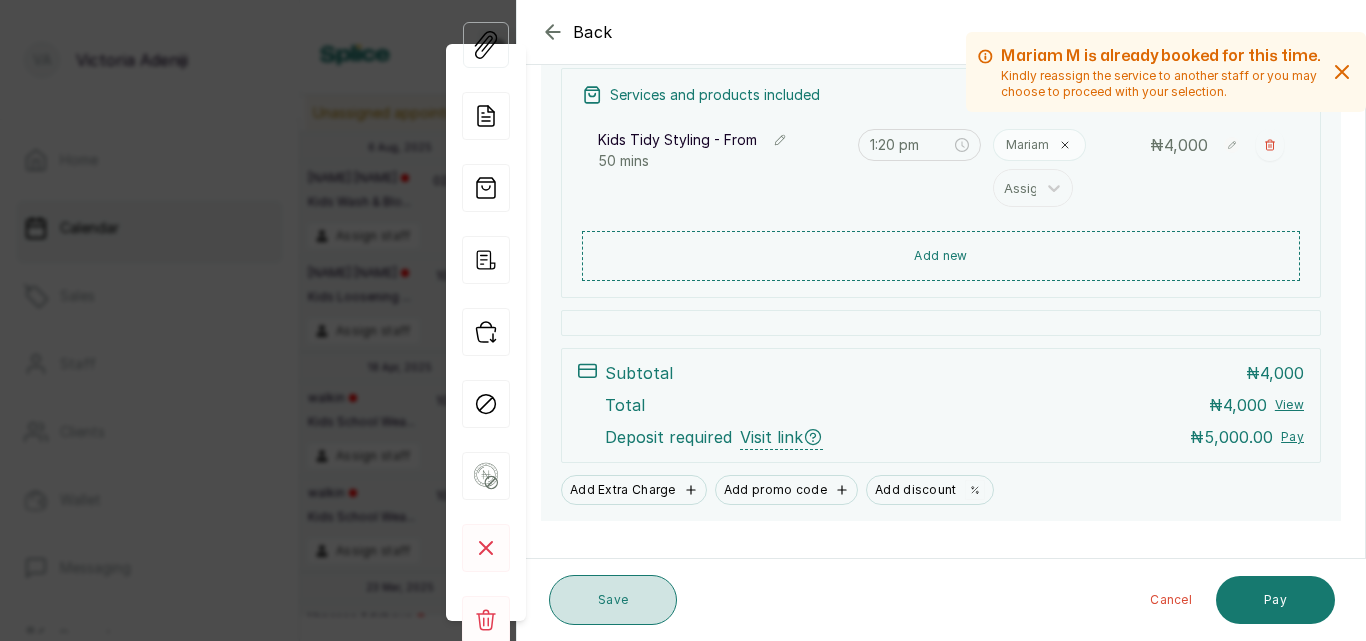 click on "Save" at bounding box center [613, 600] 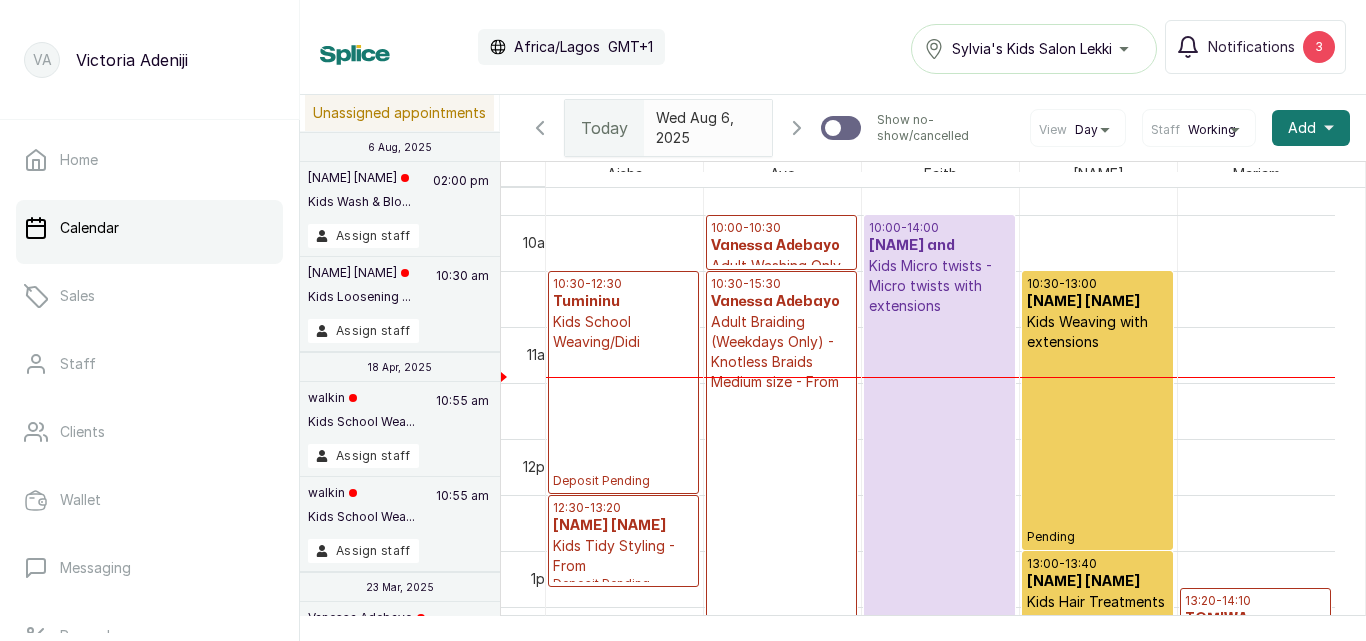 scroll, scrollTop: 1222, scrollLeft: 0, axis: vertical 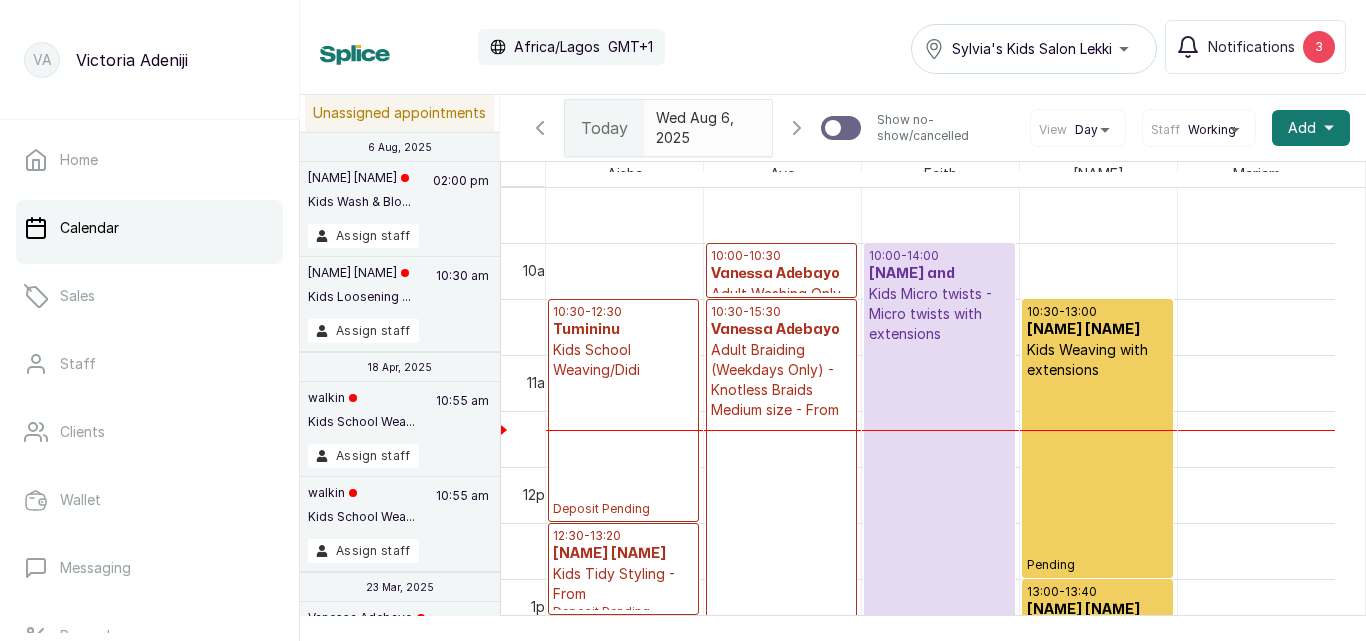 click 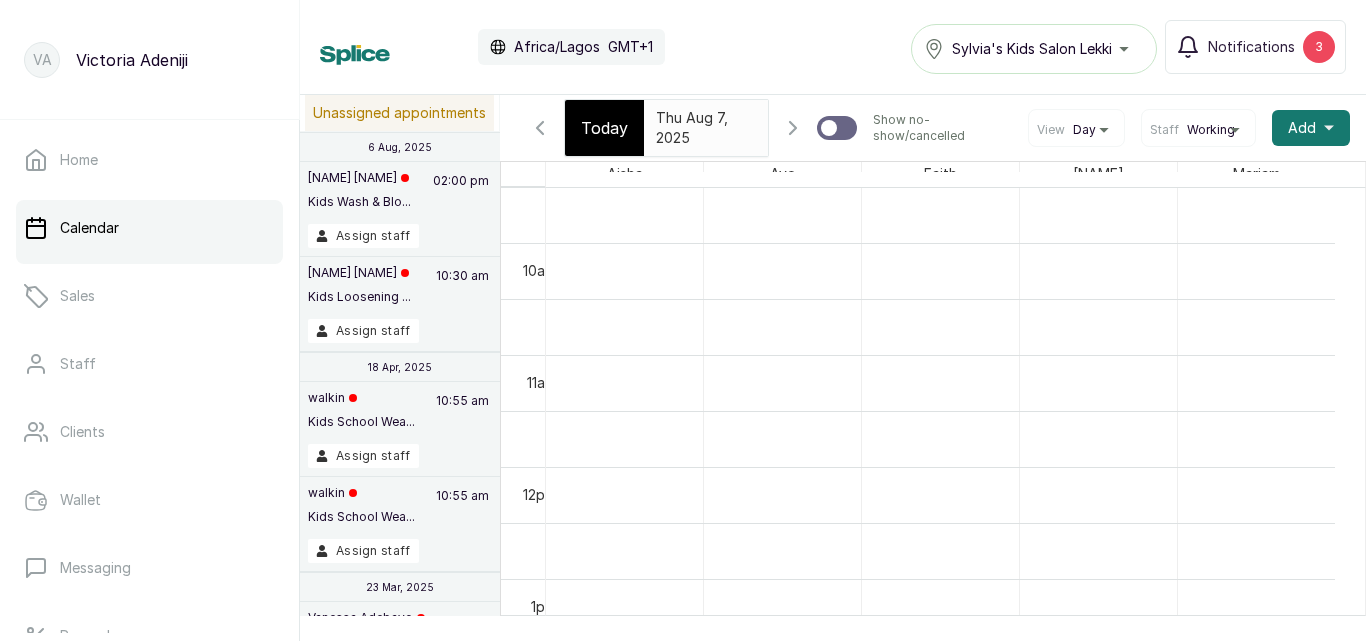 scroll, scrollTop: 673, scrollLeft: 0, axis: vertical 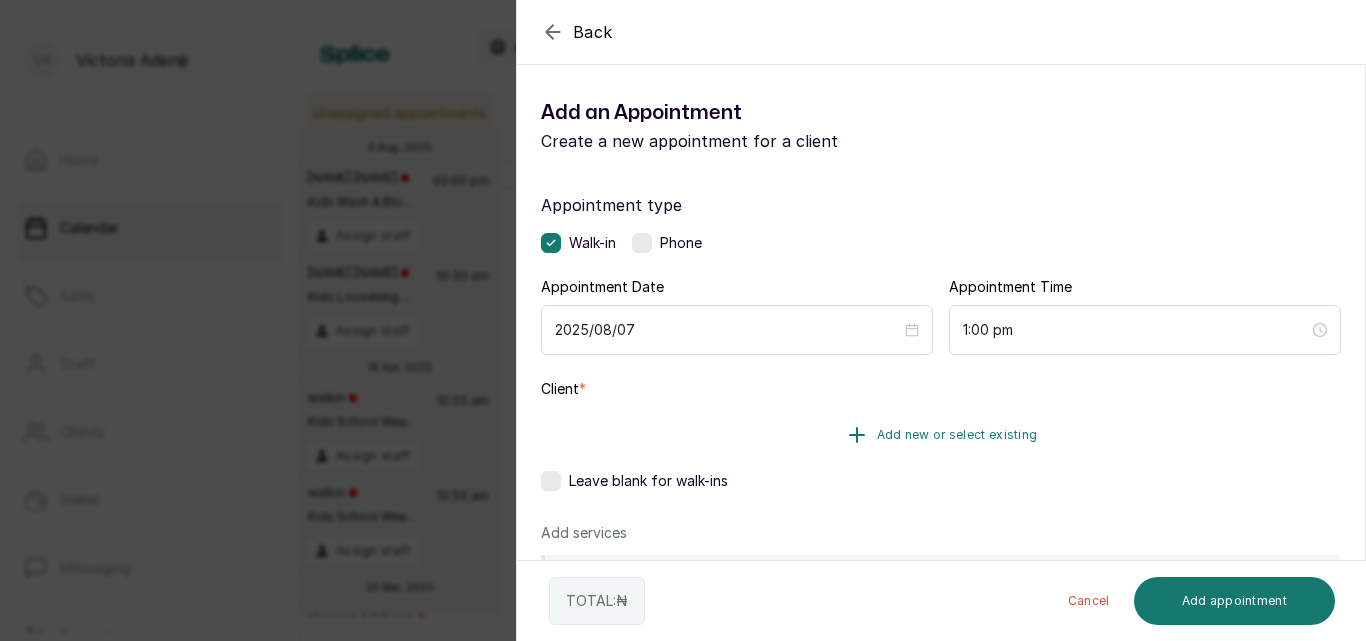 click on "Add new or select existing" at bounding box center (957, 435) 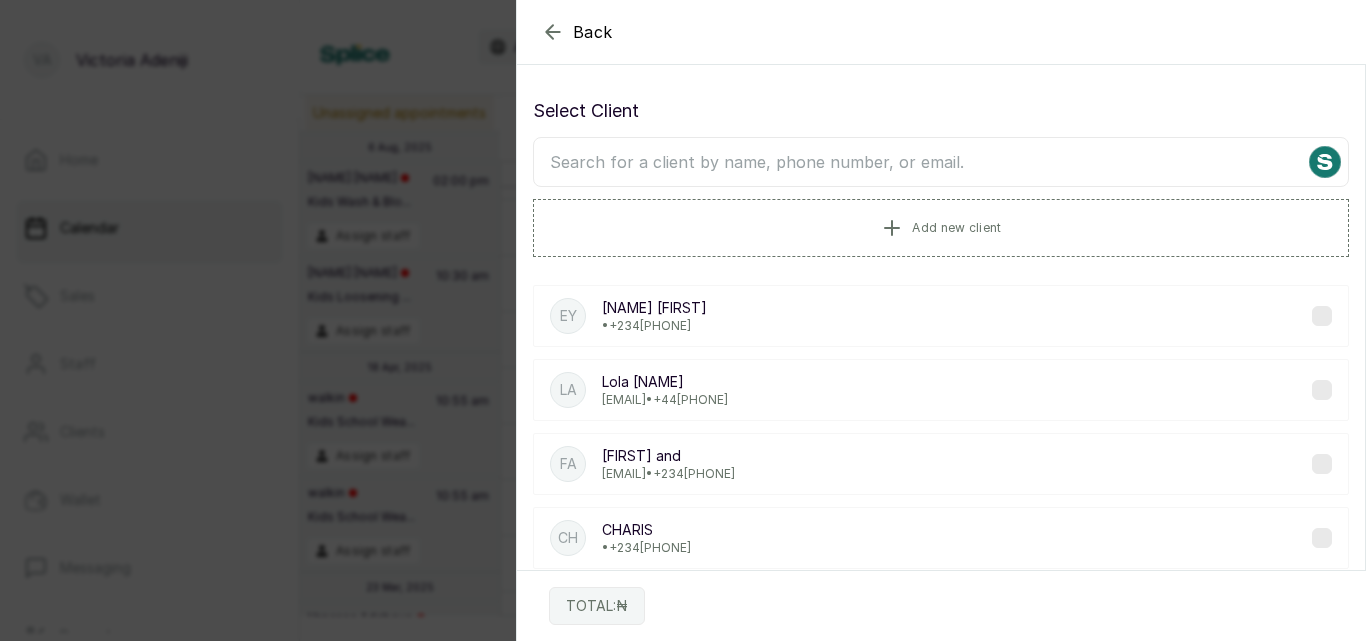 click at bounding box center [941, 162] 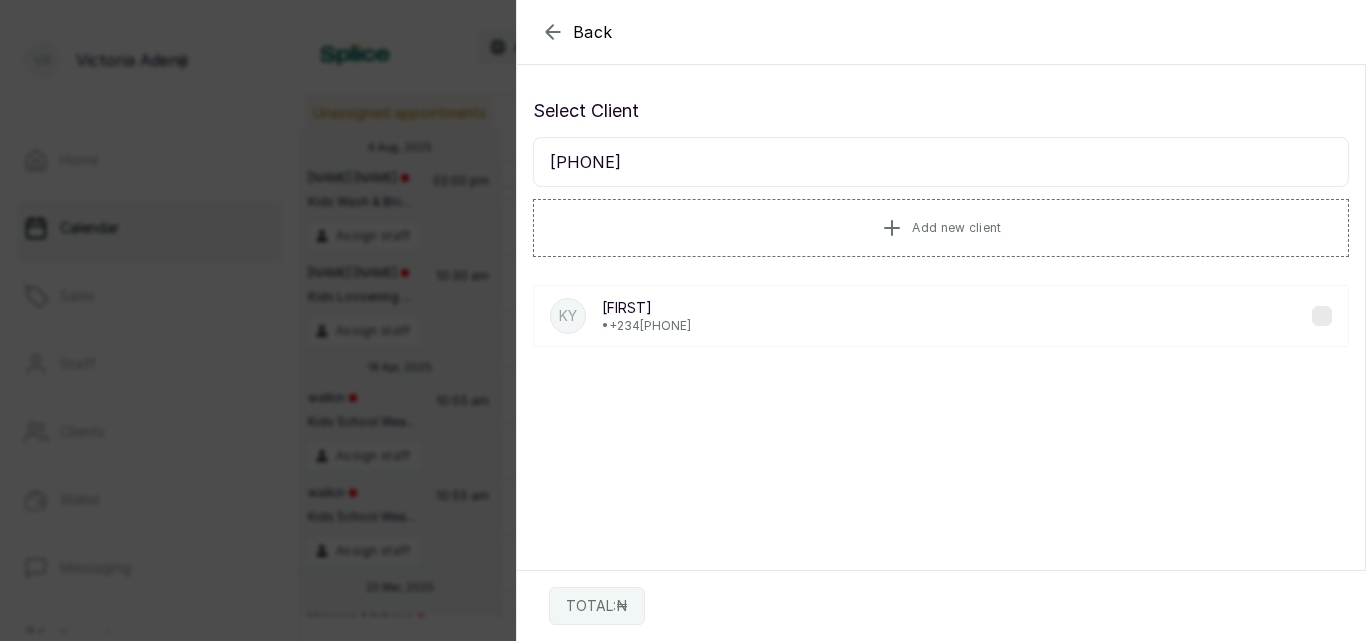 type on "[PHONE]" 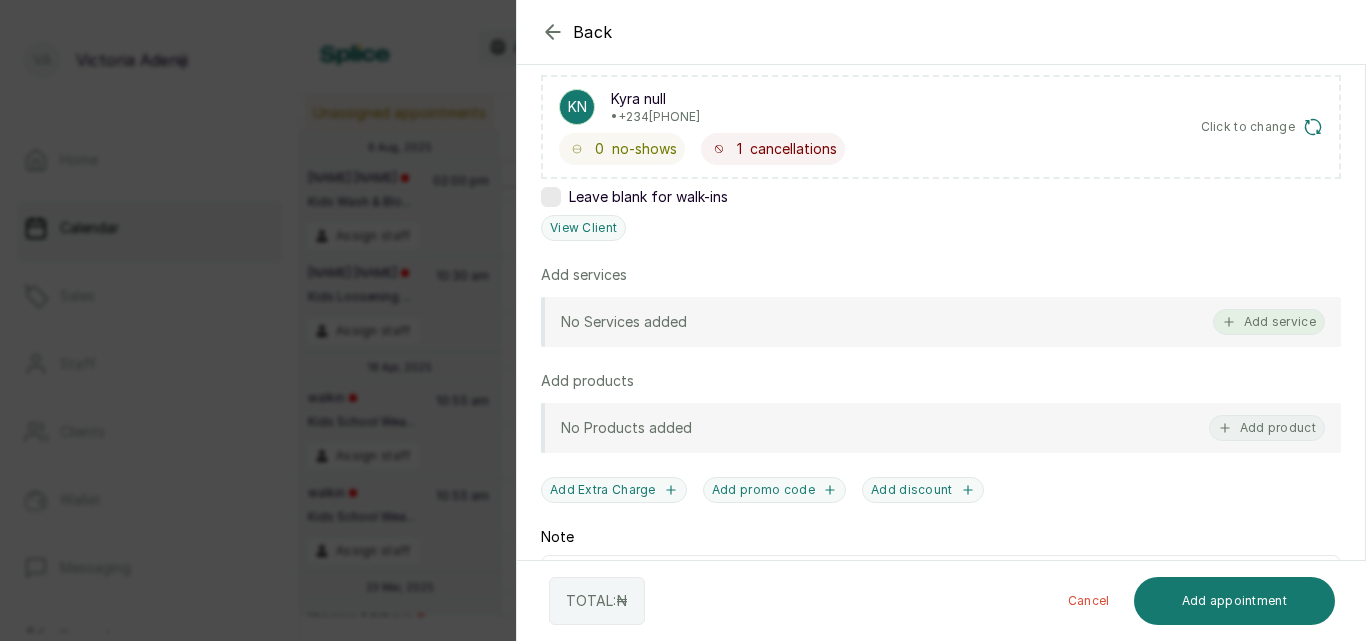 click on "Add service" at bounding box center [1269, 322] 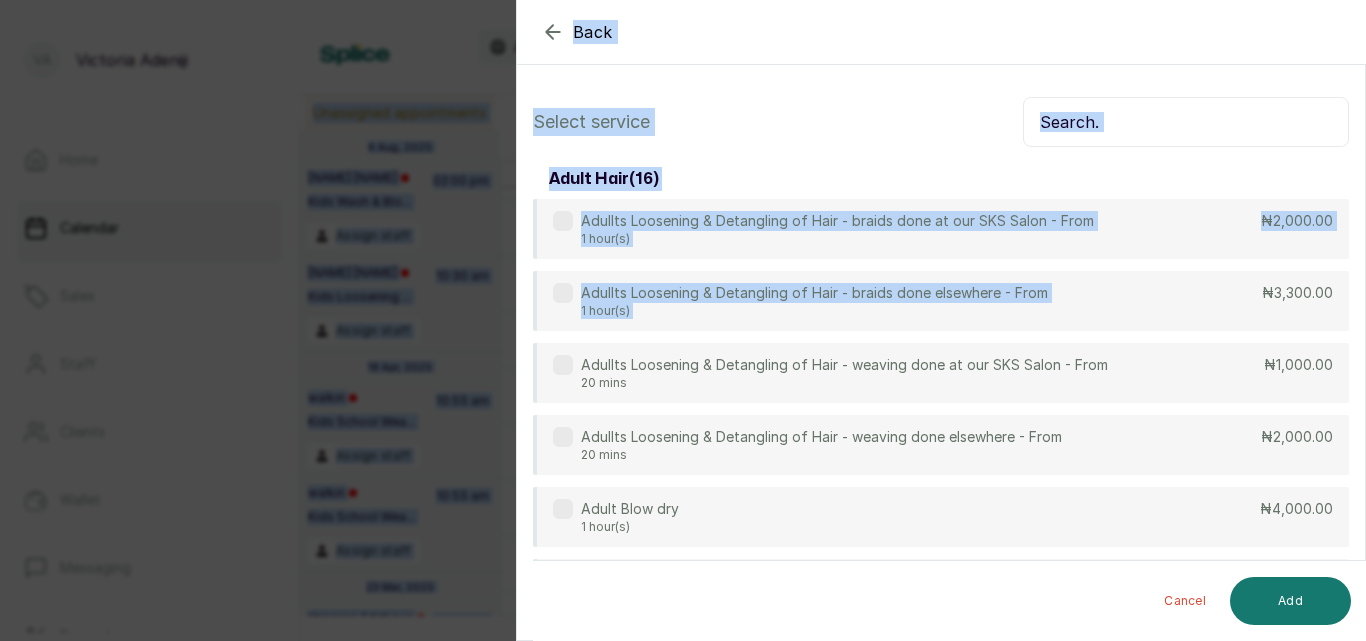 drag, startPoint x: 1150, startPoint y: 223, endPoint x: 1199, endPoint y: -87, distance: 313.8487 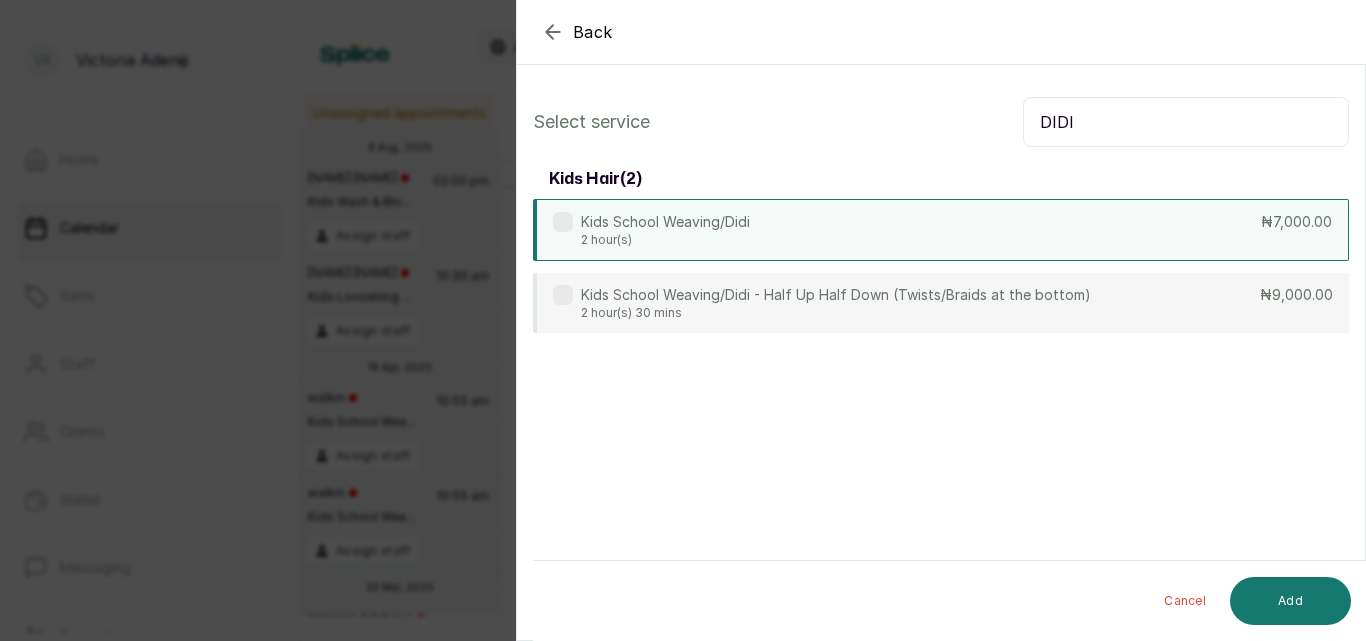 type on "DIDI" 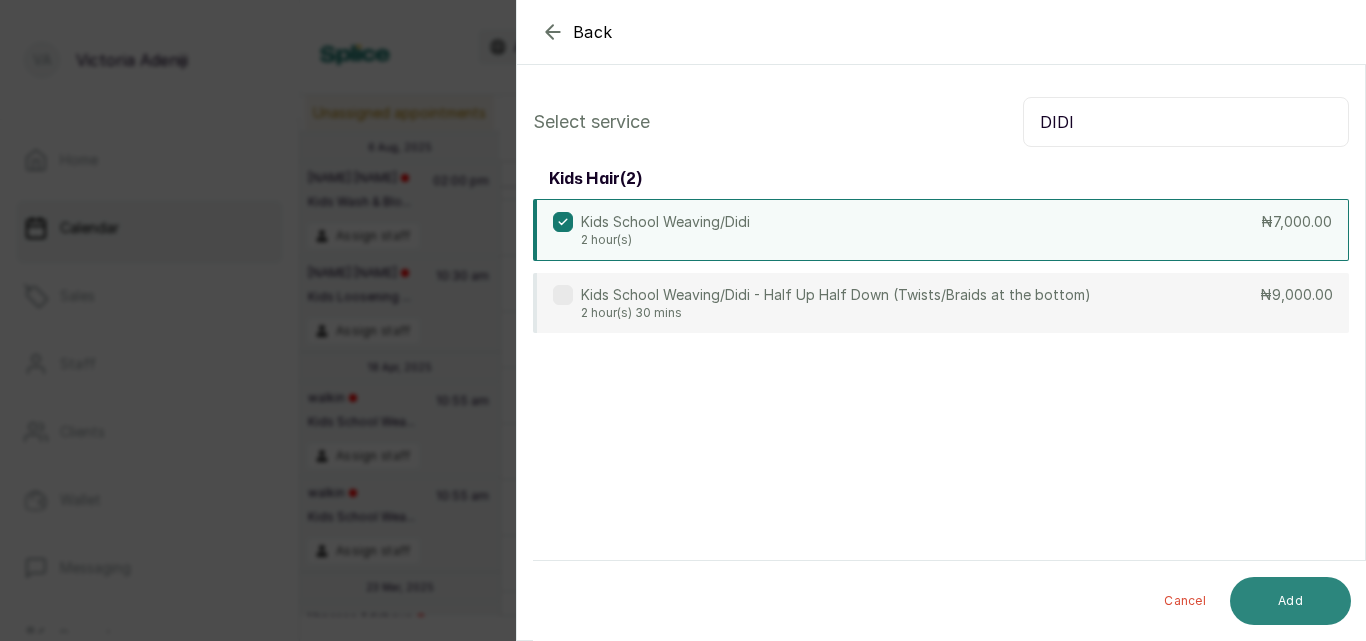 click on "Add" at bounding box center [1290, 601] 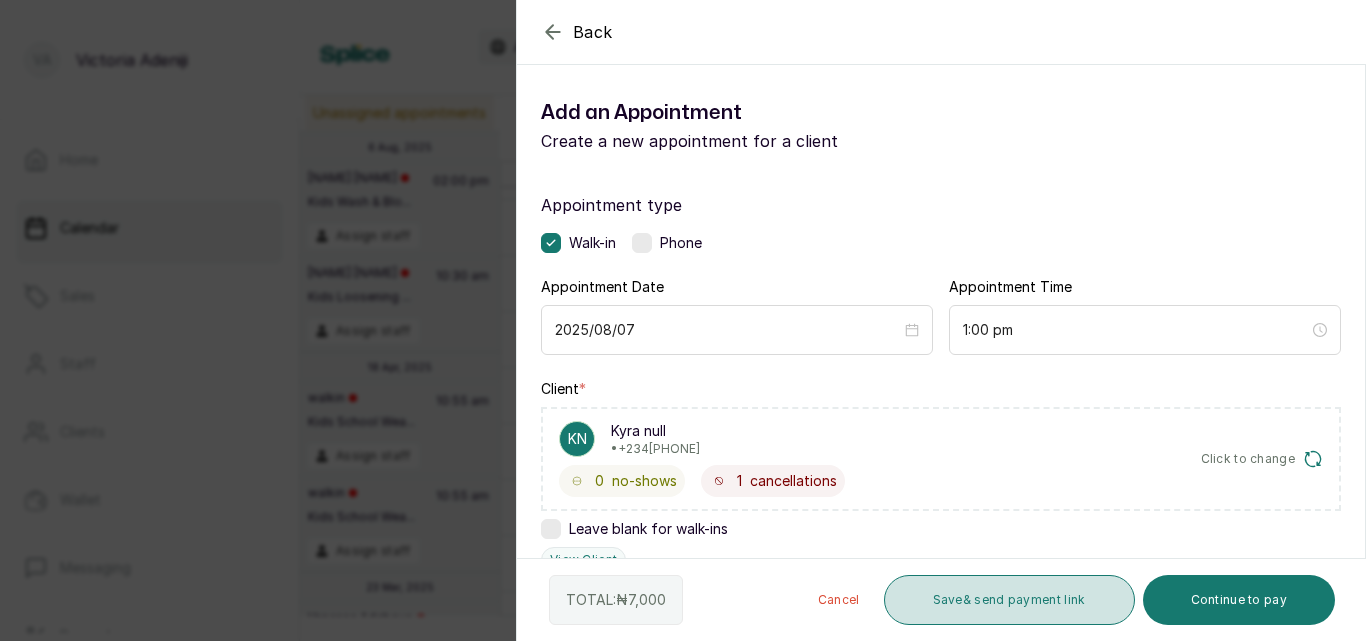 click on "Save  & send payment link" at bounding box center (1009, 600) 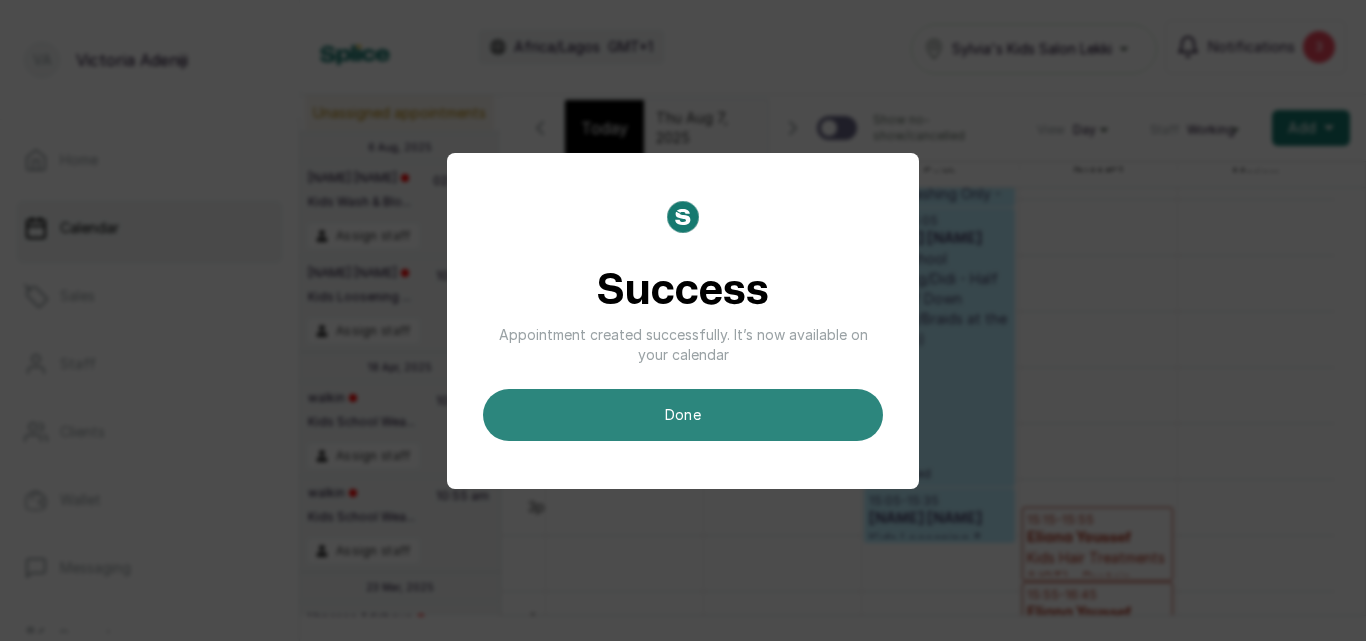 click on "done" at bounding box center (683, 415) 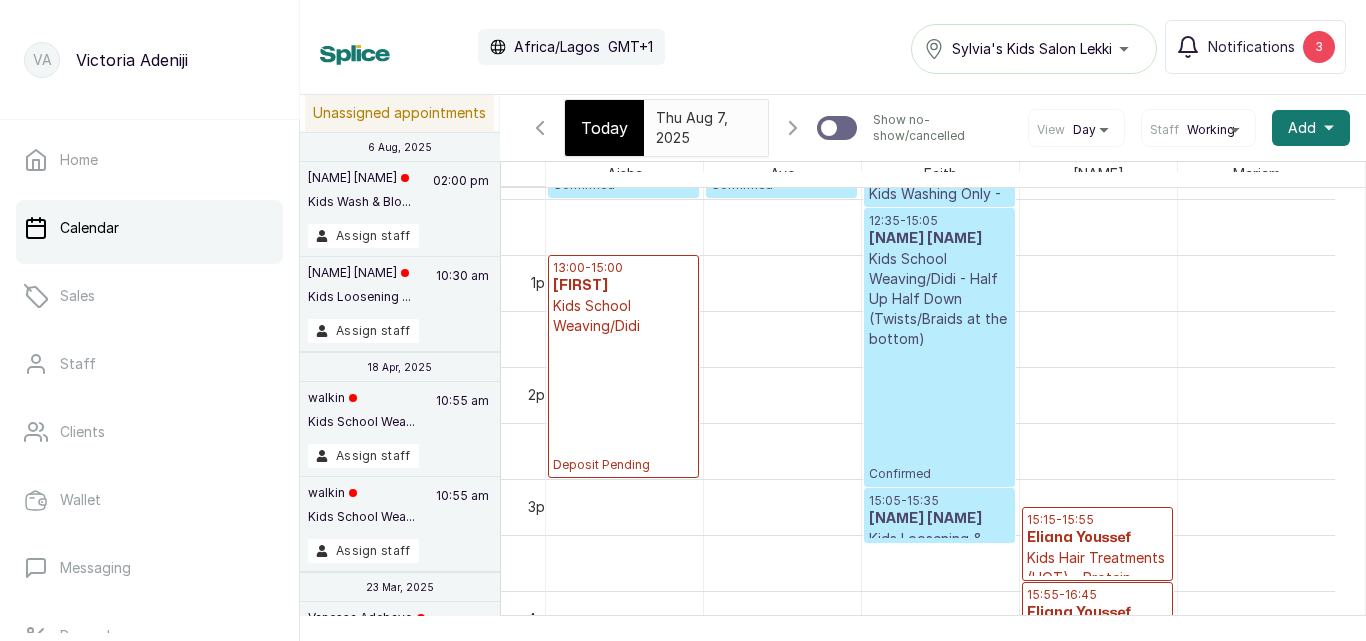 scroll, scrollTop: 1193, scrollLeft: 0, axis: vertical 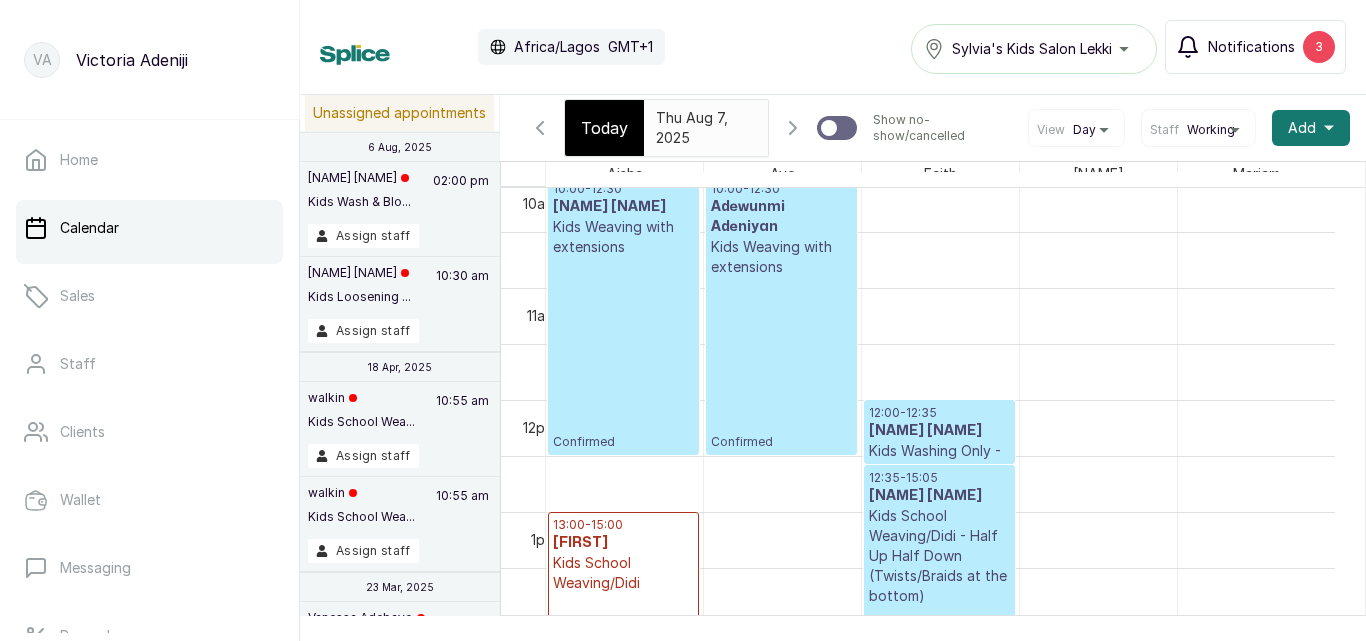 click on "Notifications" at bounding box center (1251, 47) 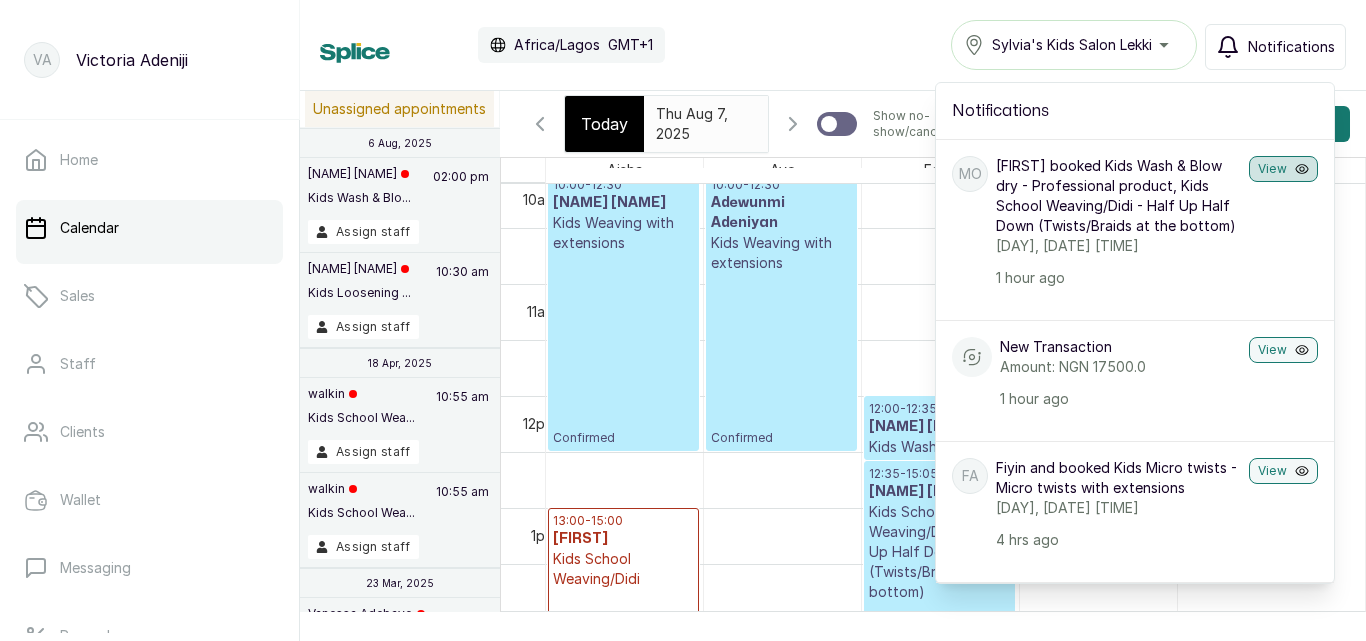 click on "View" at bounding box center (1283, 169) 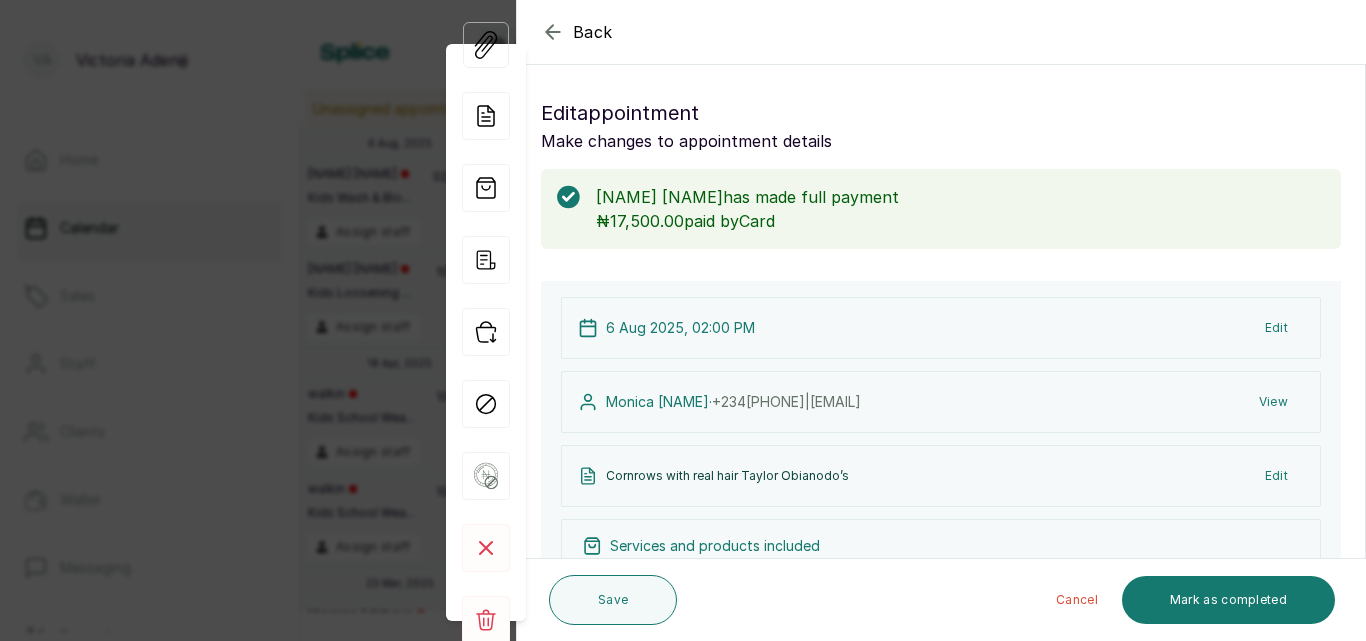 click on "Back" at bounding box center (1200, 32) 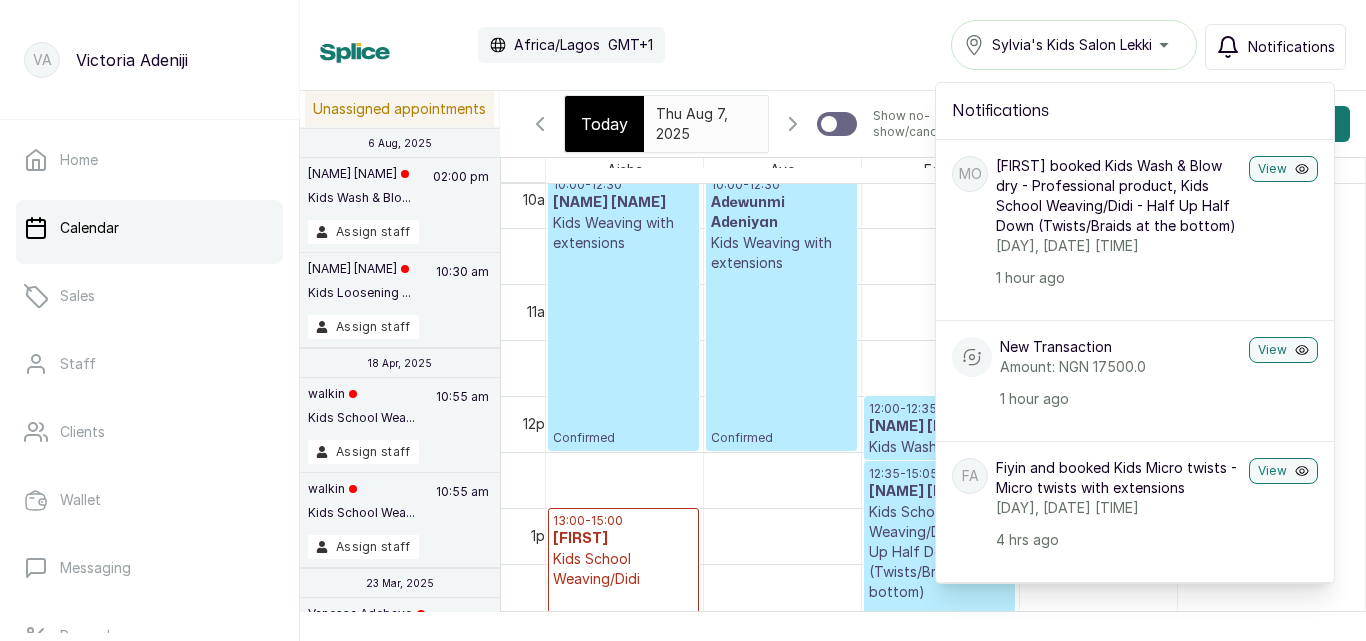 click on "Calendar Africa/Lagos GMT+1 Sylvia's Kids Salon Lekki Notifications Notifications Mo Monica obianodo booked Kids Wash & Blow dry - Professional product, Kids School Weaving/Didi - Half Up Half Down (Twists/Braids at the bottom) Wednesday, 06 August 2025, 14:00 1 hour ago View   New Transaction Amount: NGN 17500.0 1 hour ago View   Fa Fiyin and booked Kids Micro twists  - Micro twists with extensions Wednesday, 06 August 2025, 14:00 4 hrs ago View   New Transaction Amount: NGN 5000.0 4 hrs ago View   Fa Fiyin and booked Kids Micro twists  - Micro Twists with Natural Hair, Kids Micro twists  - Micro twists with extensions Wednesday, 06 August 2025, 10:00 4 hrs ago View   New Transaction Amount: NGN 5000.0 4 hrs ago View   LA Lola Ajetunmobi booked Kids Loosening & Detangling of Hair - weaving done at our SKS Salon, Kids School Weaving/Didi - Half Up Half Down (Twists/Braids at the bottom), Kids Washing Only  - Professional products Thursday, 07 August 2025, 12:00 22 hrs ago View   New Transaction 22 hrs ago" at bounding box center [833, 45] 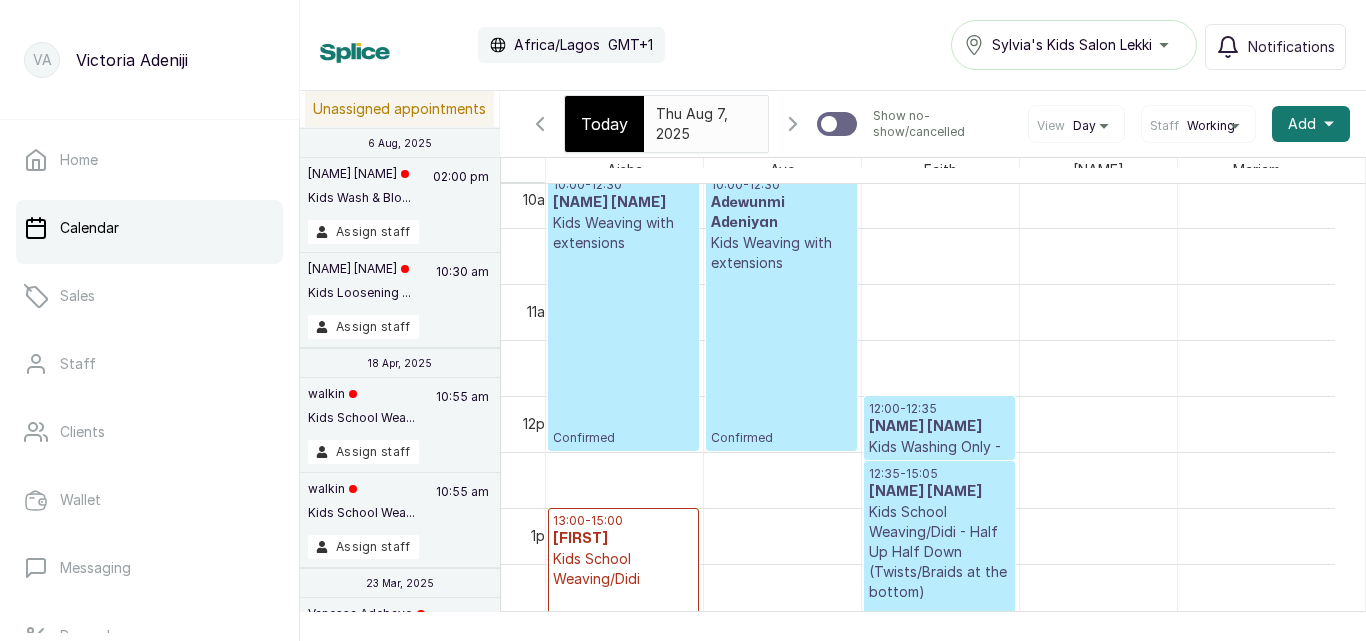 scroll, scrollTop: 1165, scrollLeft: 0, axis: vertical 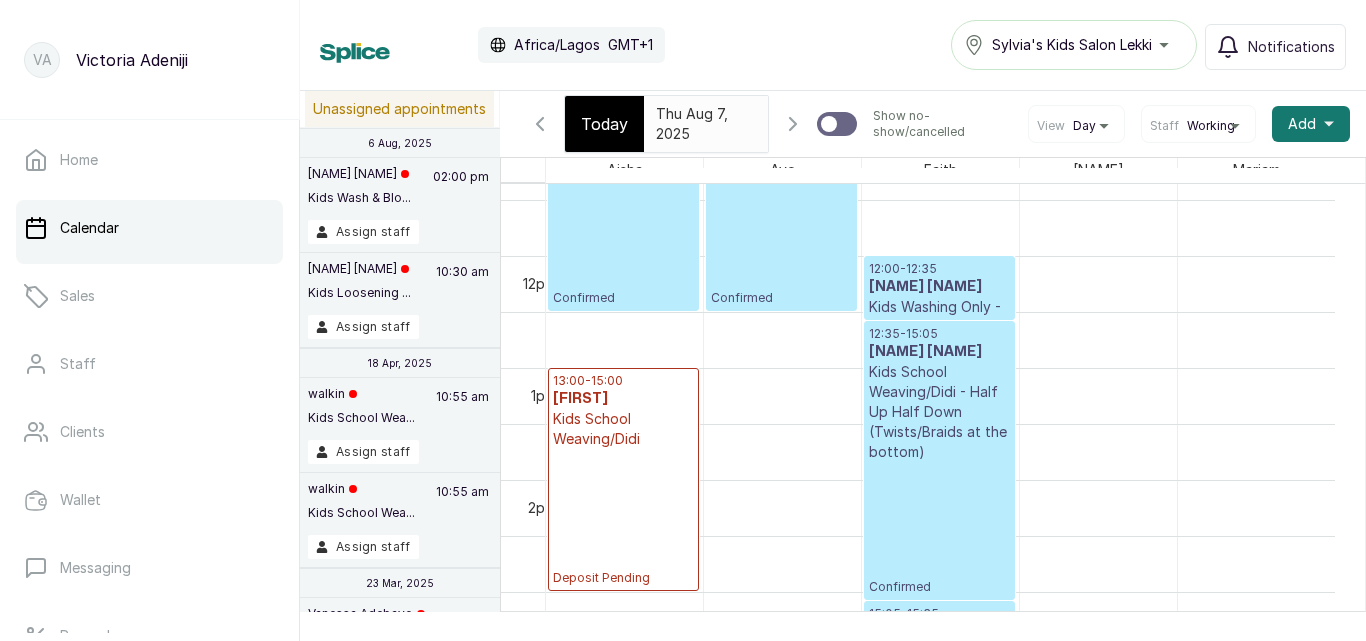 click on "Today" at bounding box center [604, 124] 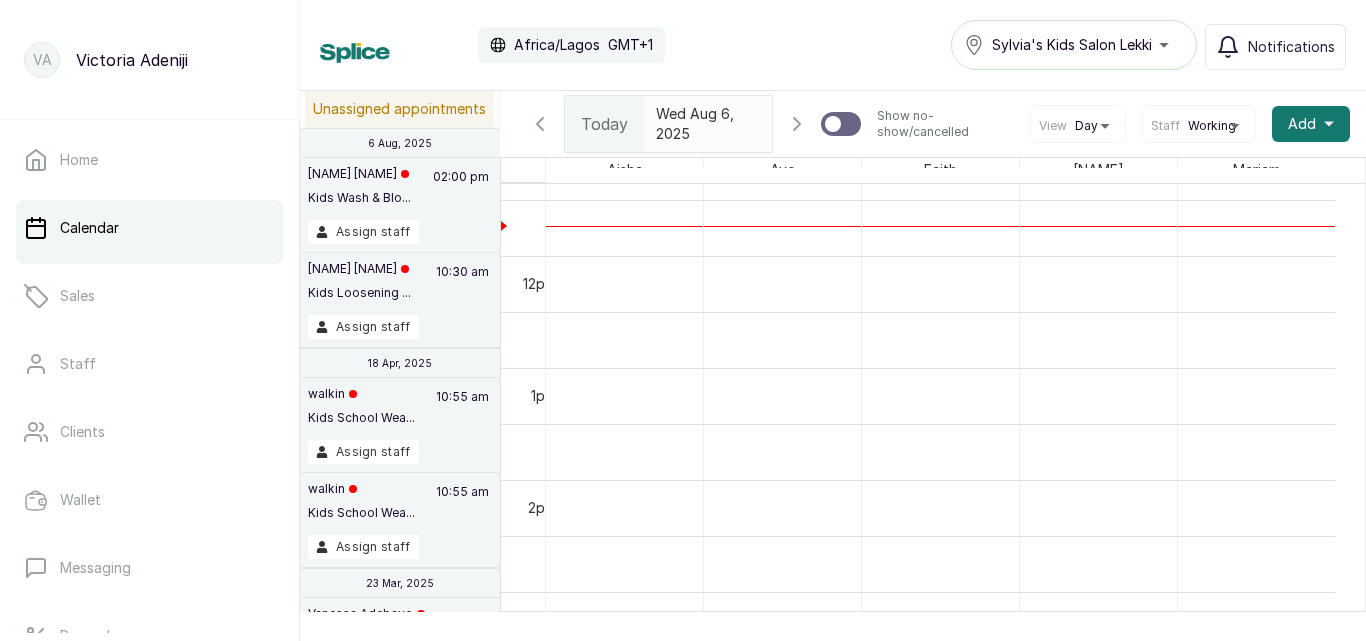 scroll, scrollTop: 673, scrollLeft: 0, axis: vertical 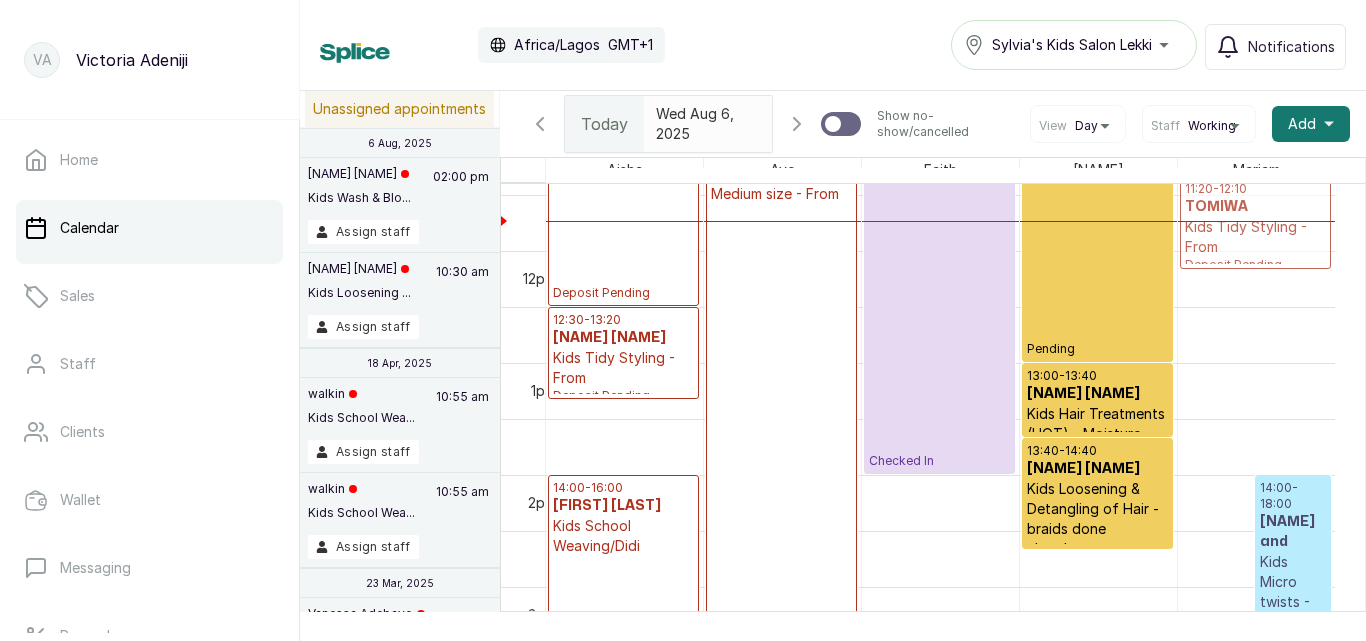drag, startPoint x: 1223, startPoint y: 460, endPoint x: 1245, endPoint y: 258, distance: 203.19449 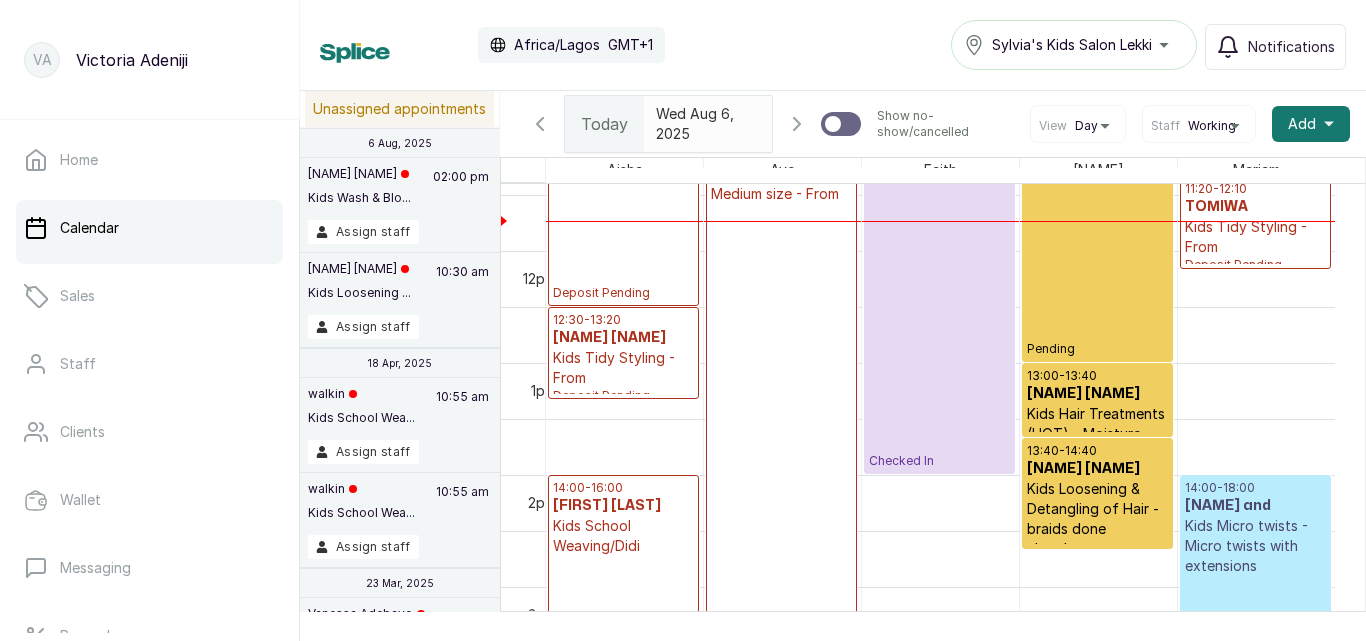 click on "10:30  -  12:30 Tumininu  Kids School Weaving/Didi Deposit Pending" at bounding box center (623, 194) 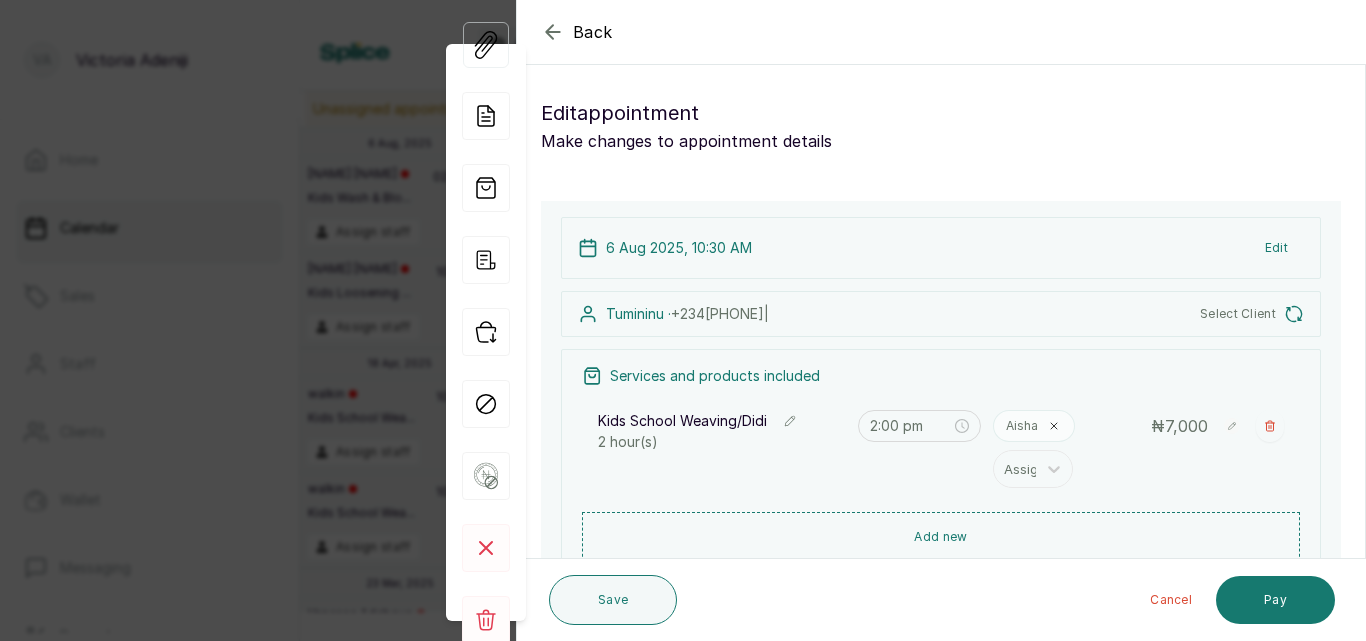 type on "10:30 am" 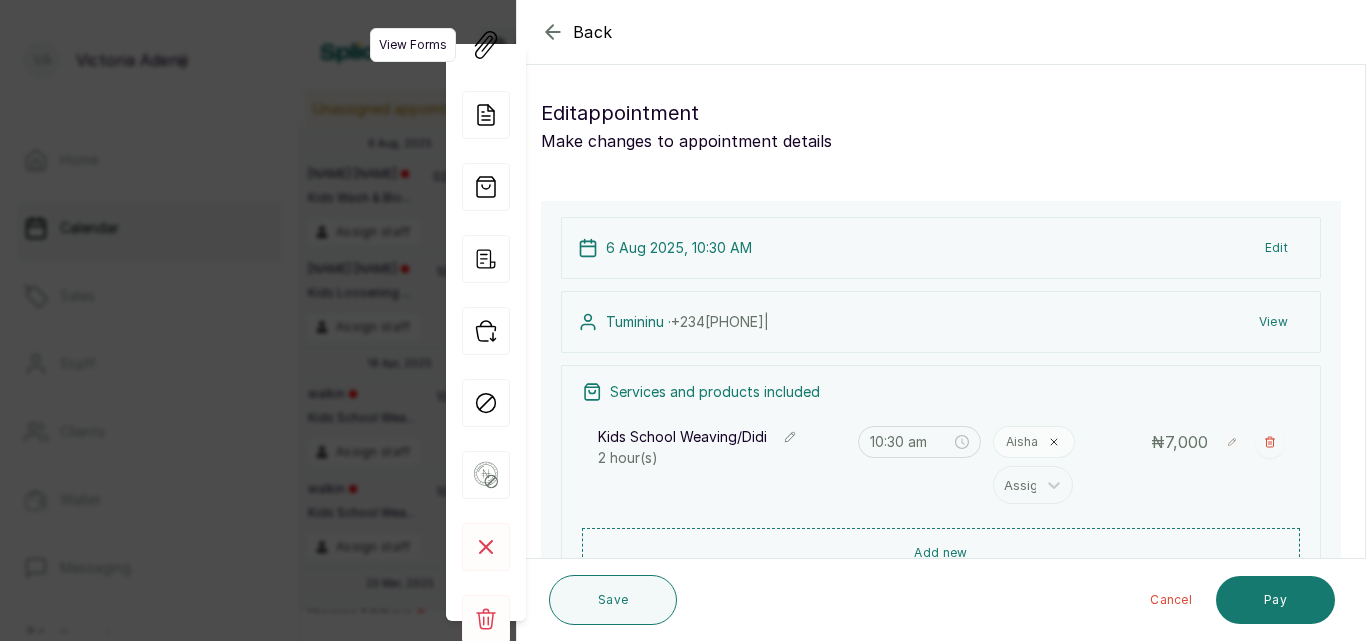 click 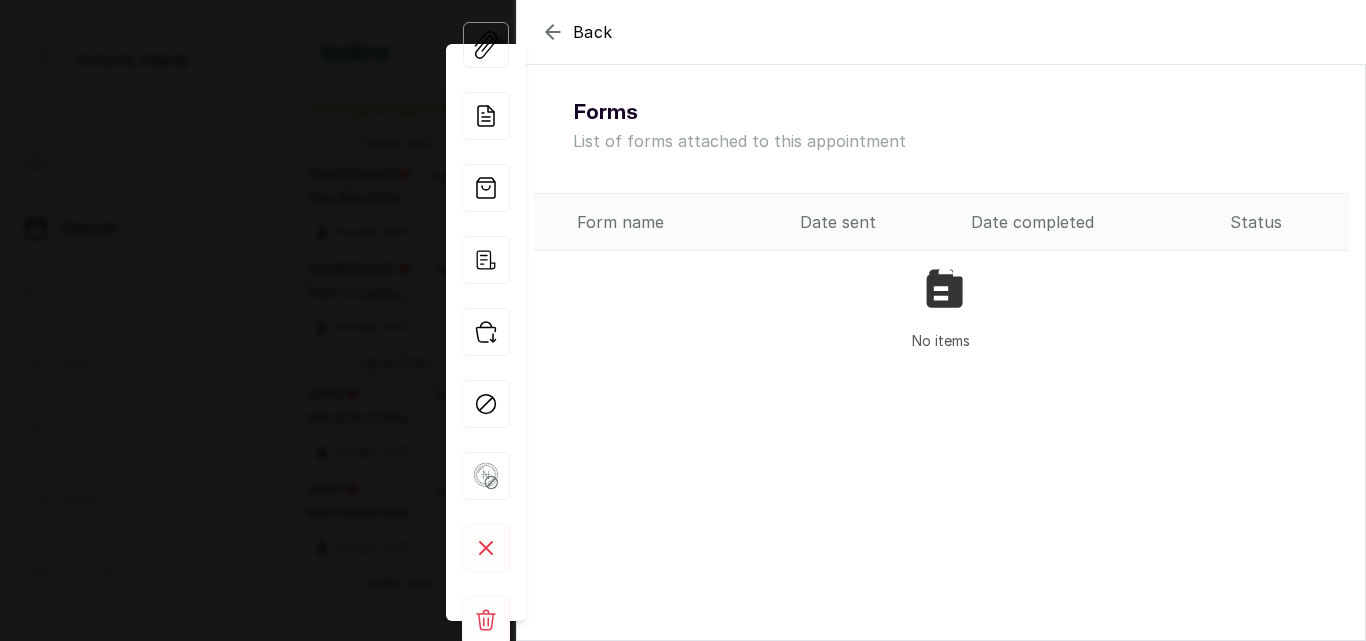 click on "Form name" at bounding box center [662, 222] 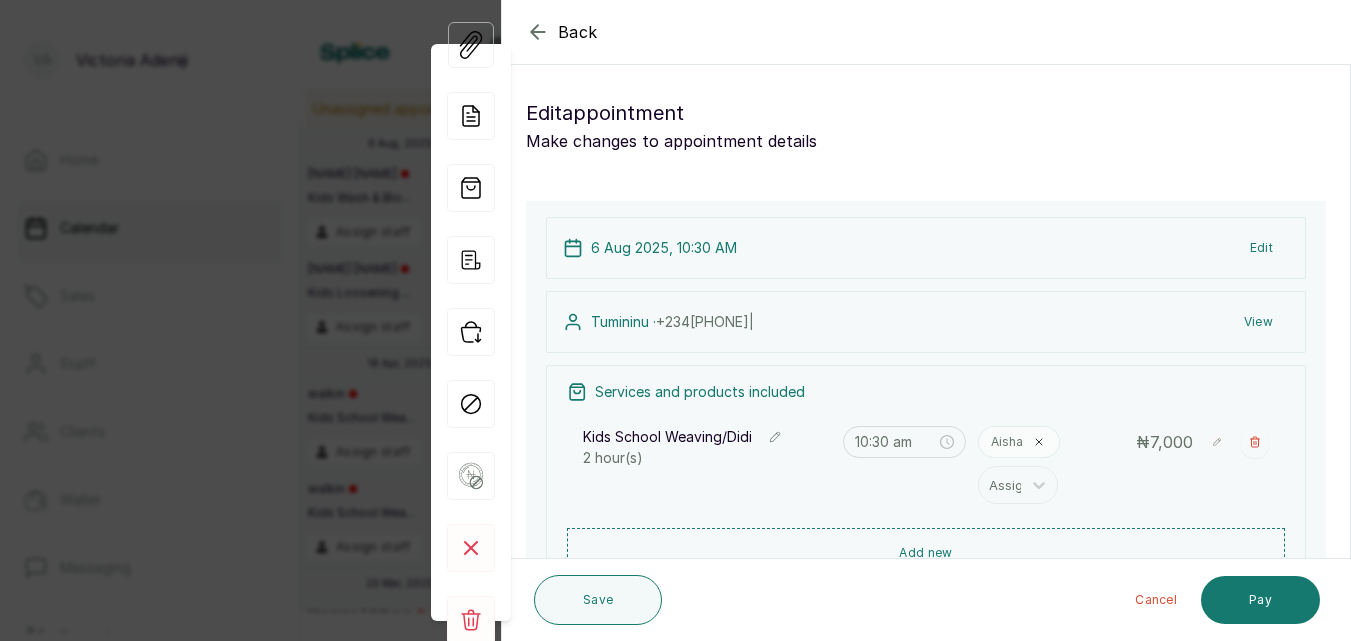 click 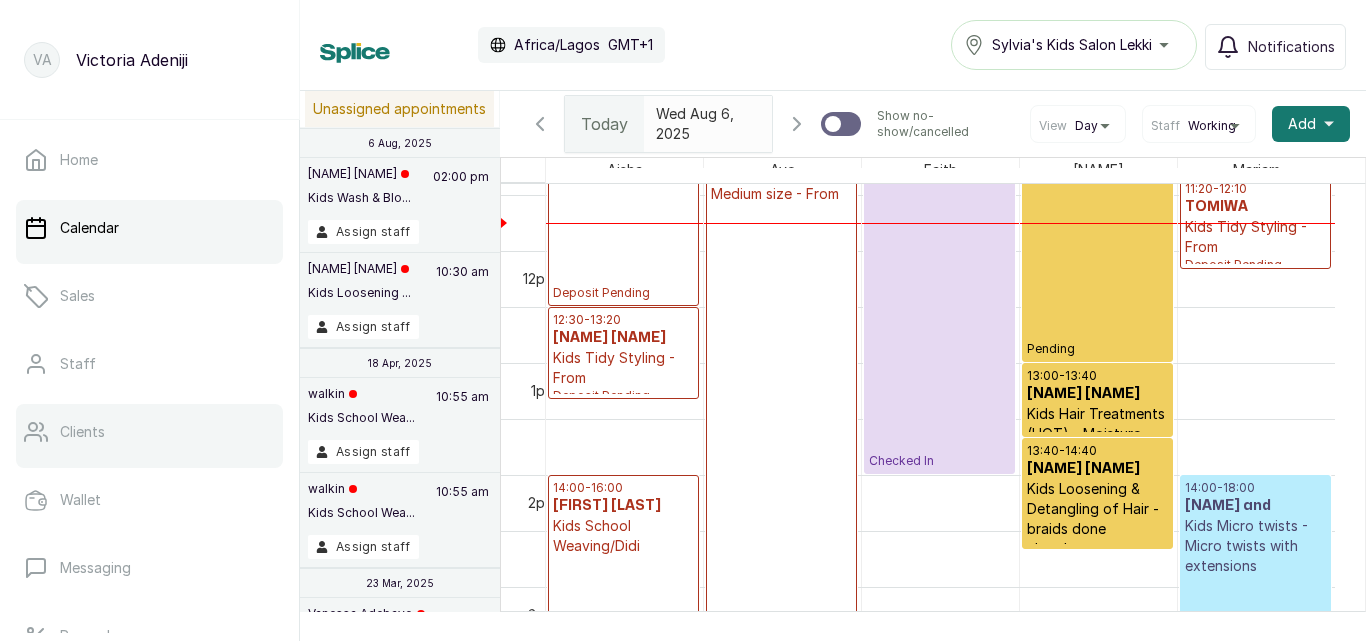 click on "Clients" at bounding box center (149, 432) 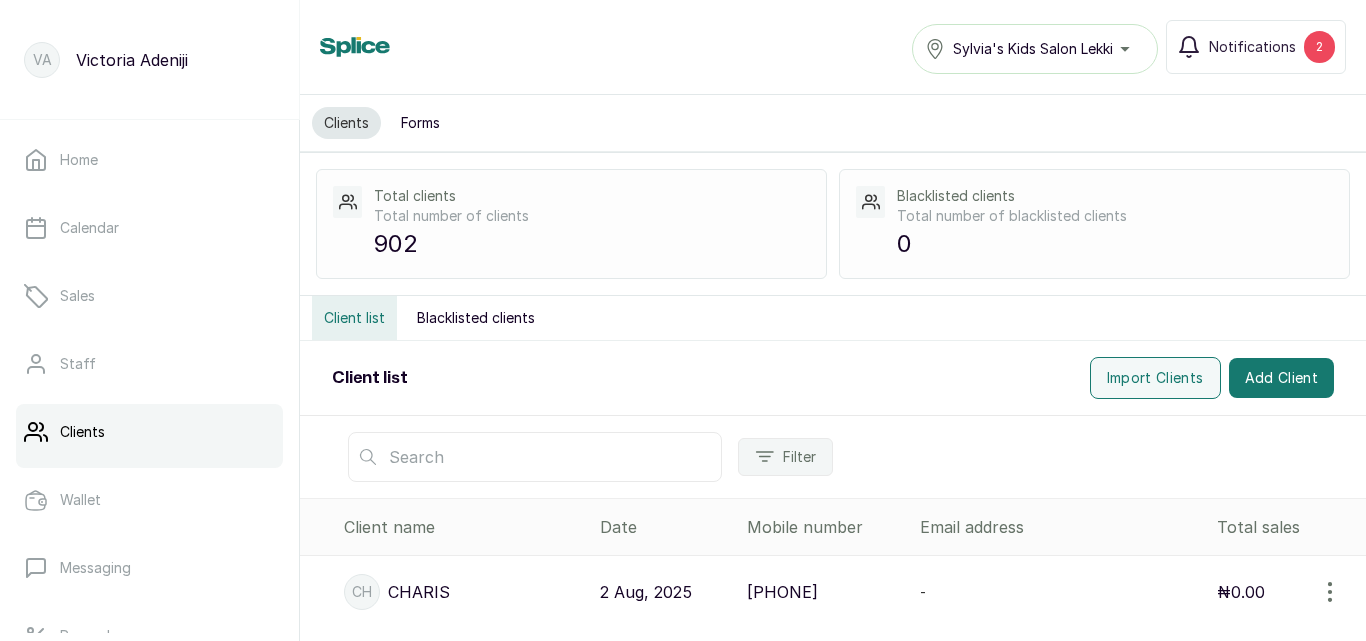 click at bounding box center [535, 457] 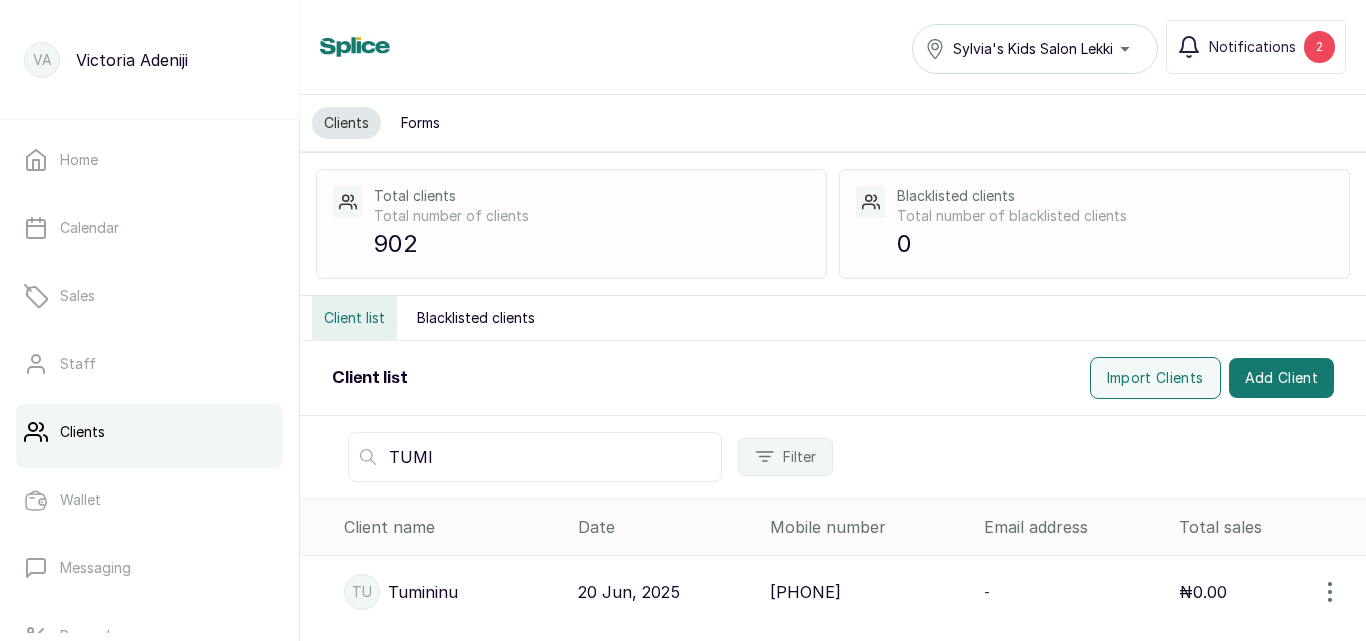 scroll, scrollTop: 44, scrollLeft: 0, axis: vertical 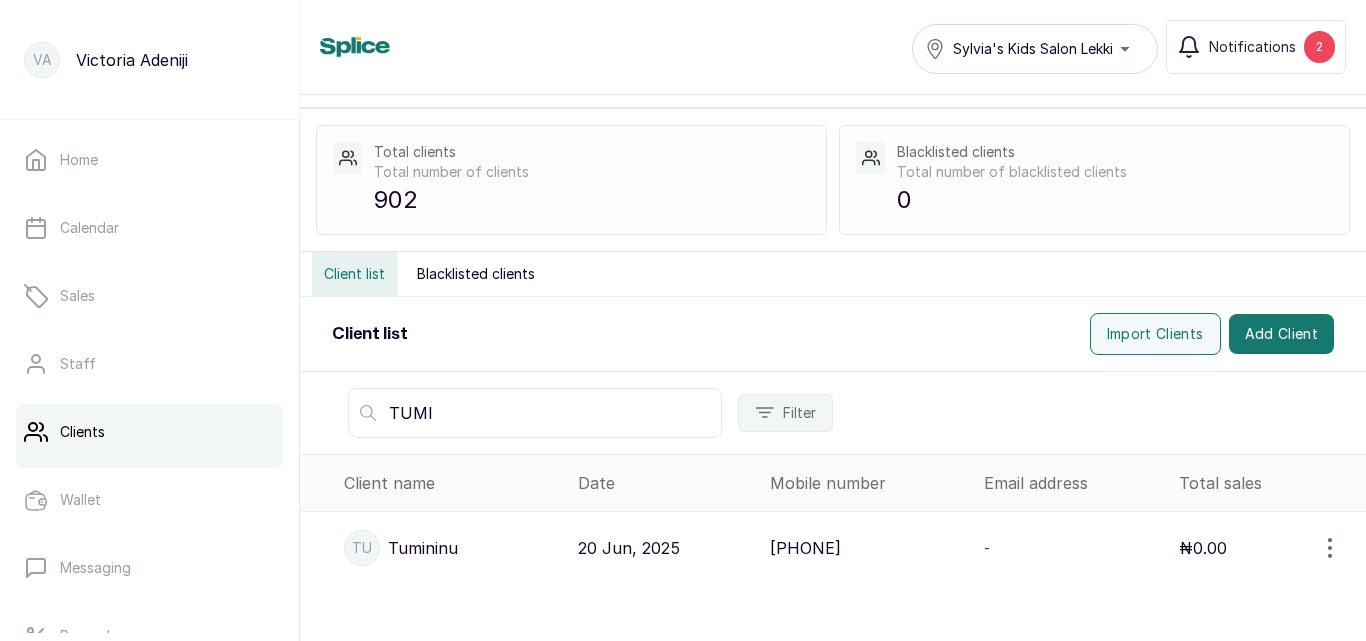 type on "TUMI" 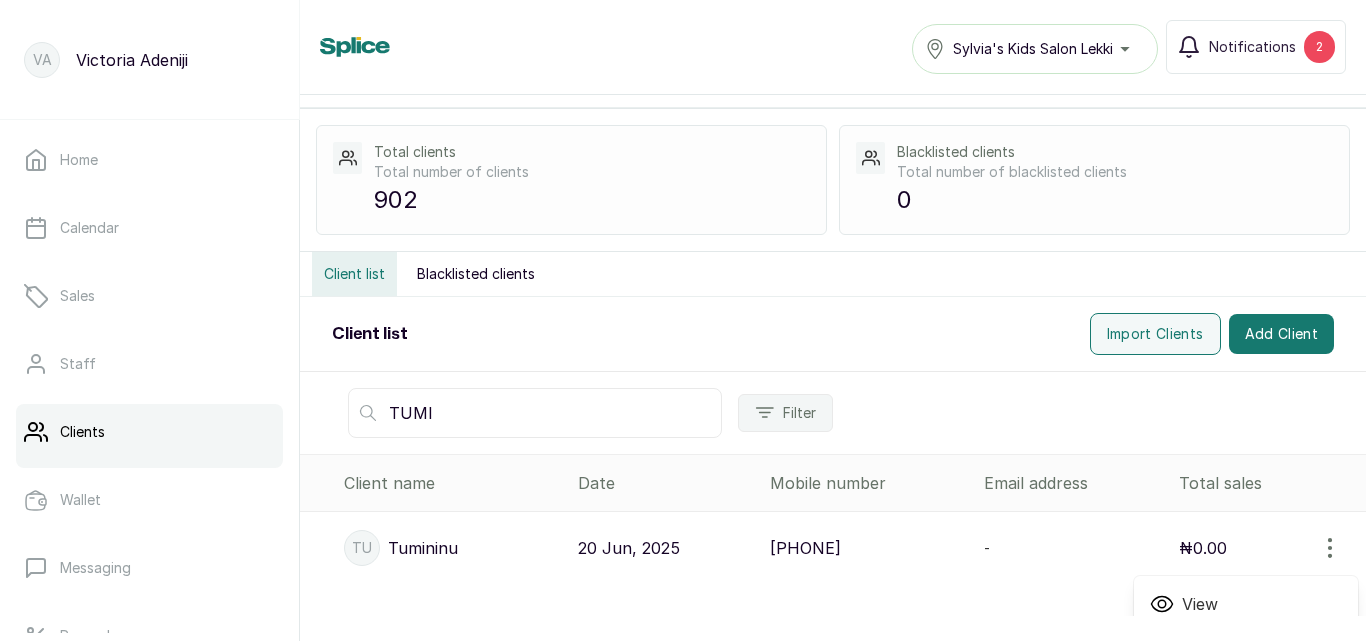 scroll, scrollTop: 140, scrollLeft: 0, axis: vertical 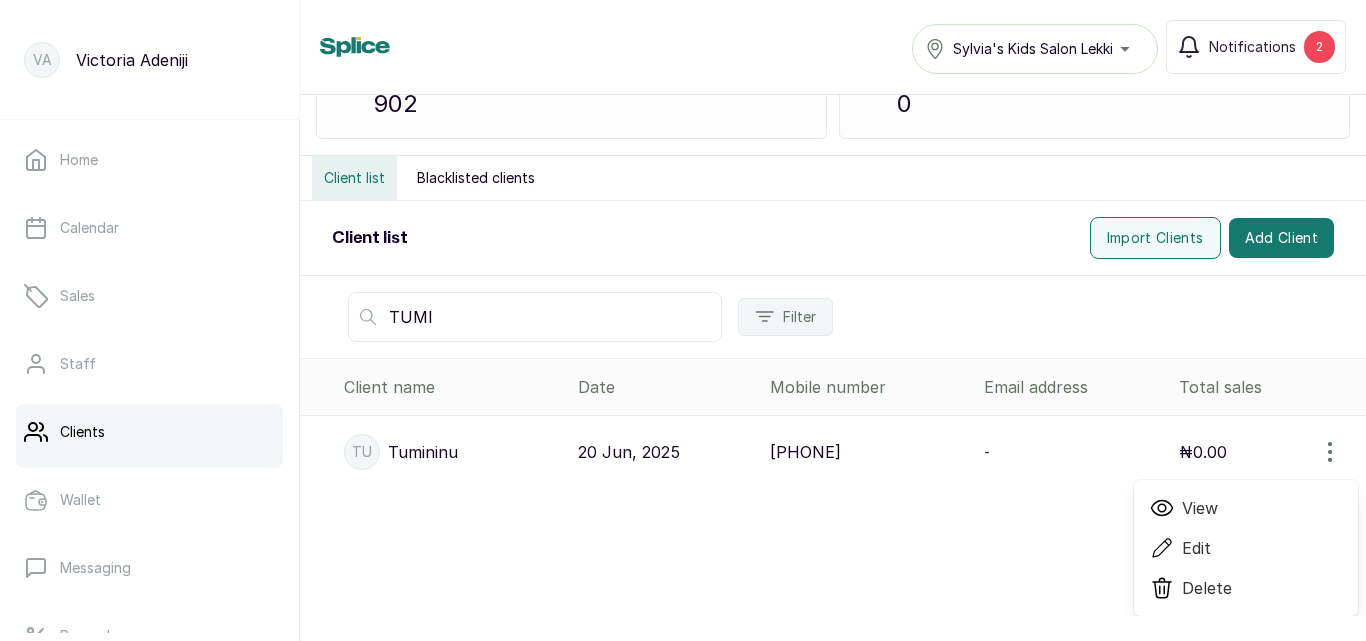 click on "View" at bounding box center [1246, 508] 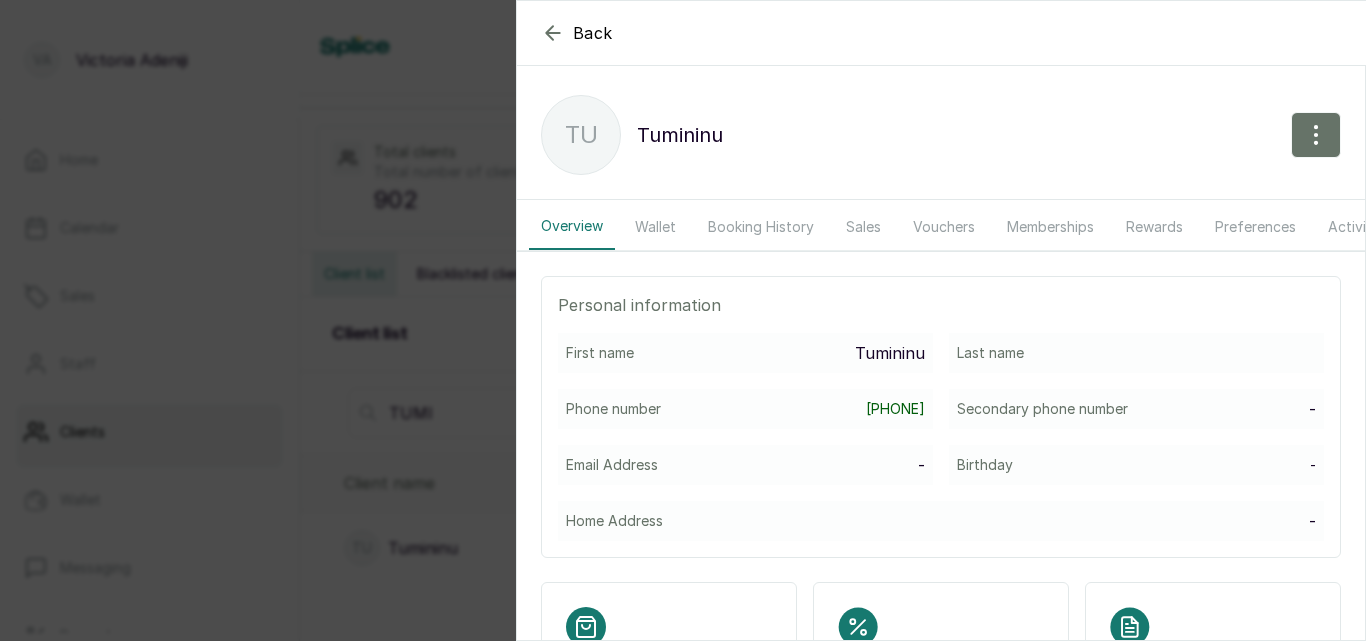 scroll, scrollTop: 44, scrollLeft: 0, axis: vertical 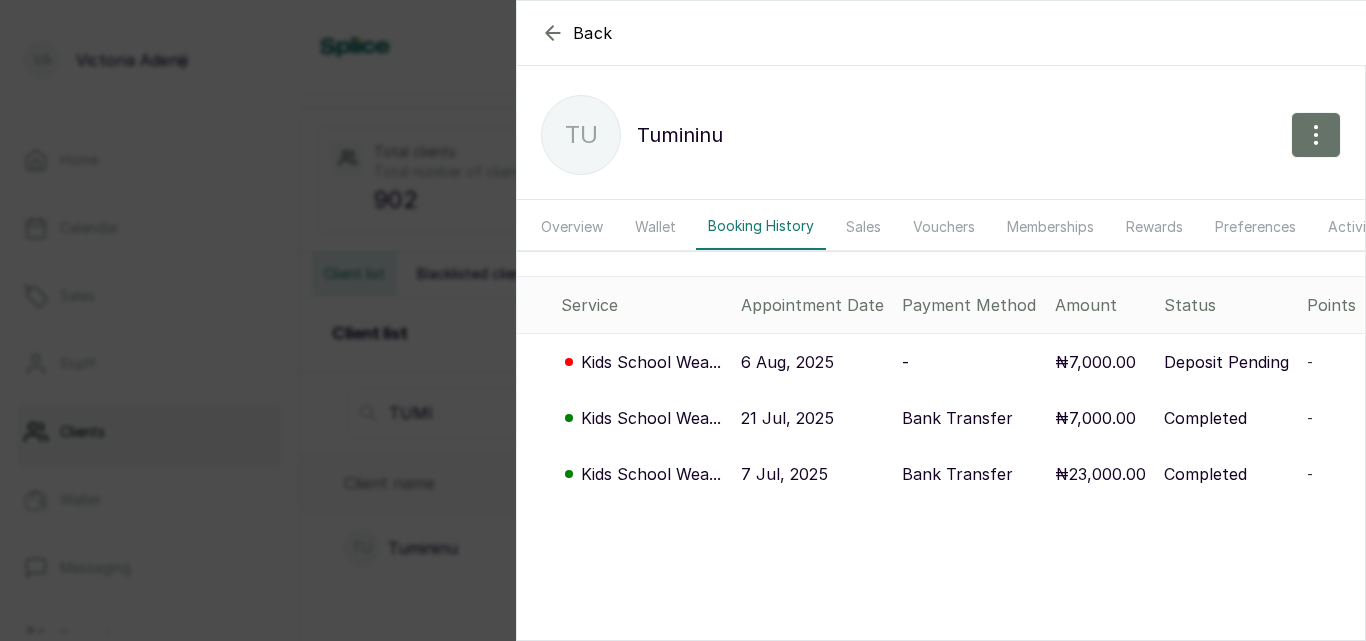 click on "Kids School Wea..." at bounding box center (651, 418) 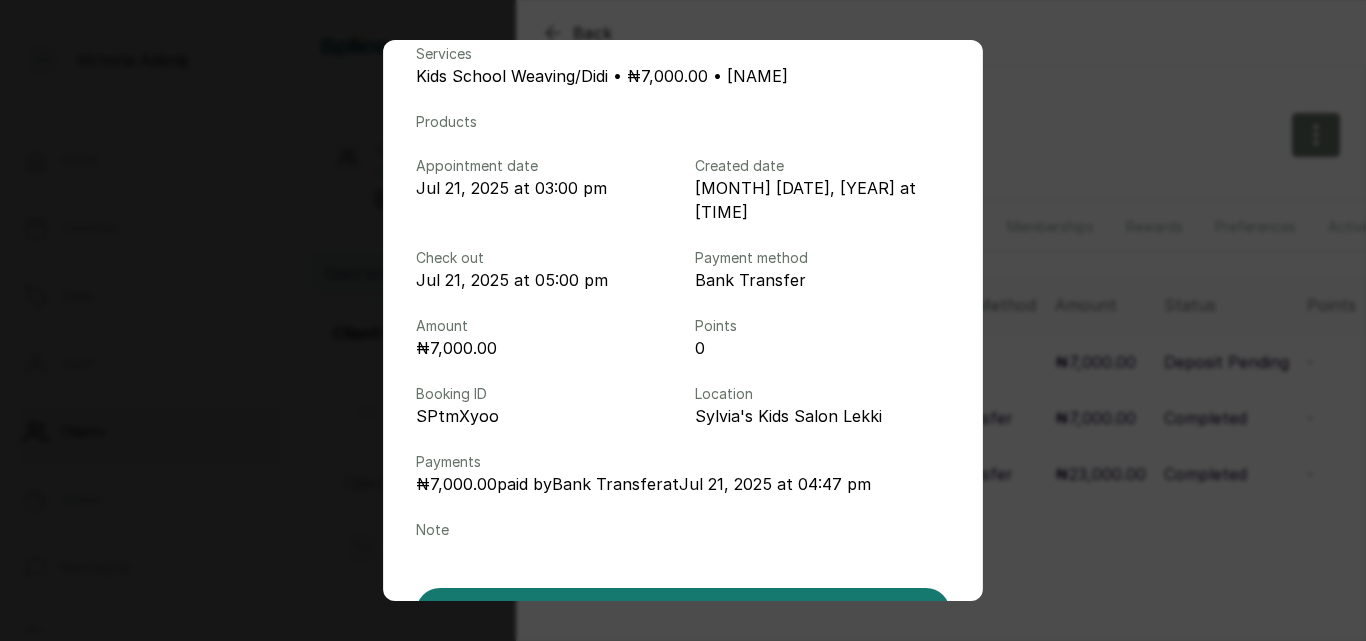 scroll, scrollTop: 169, scrollLeft: 0, axis: vertical 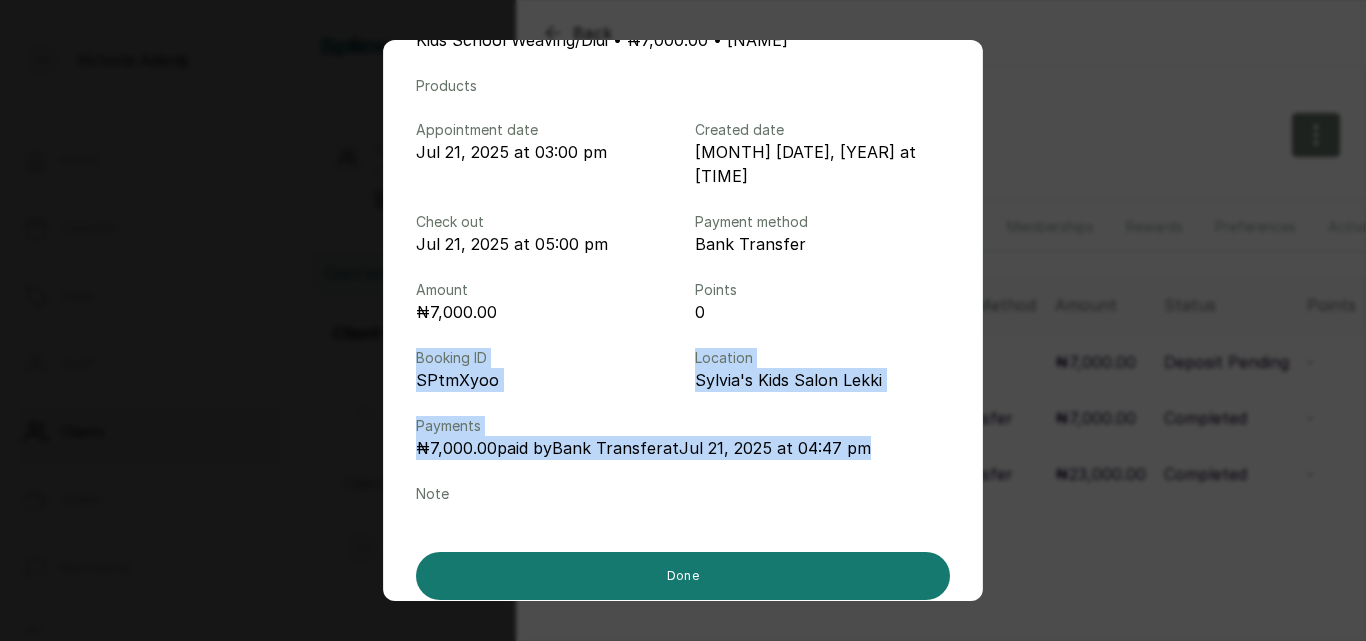 drag, startPoint x: 986, startPoint y: 414, endPoint x: 980, endPoint y: 294, distance: 120.14991 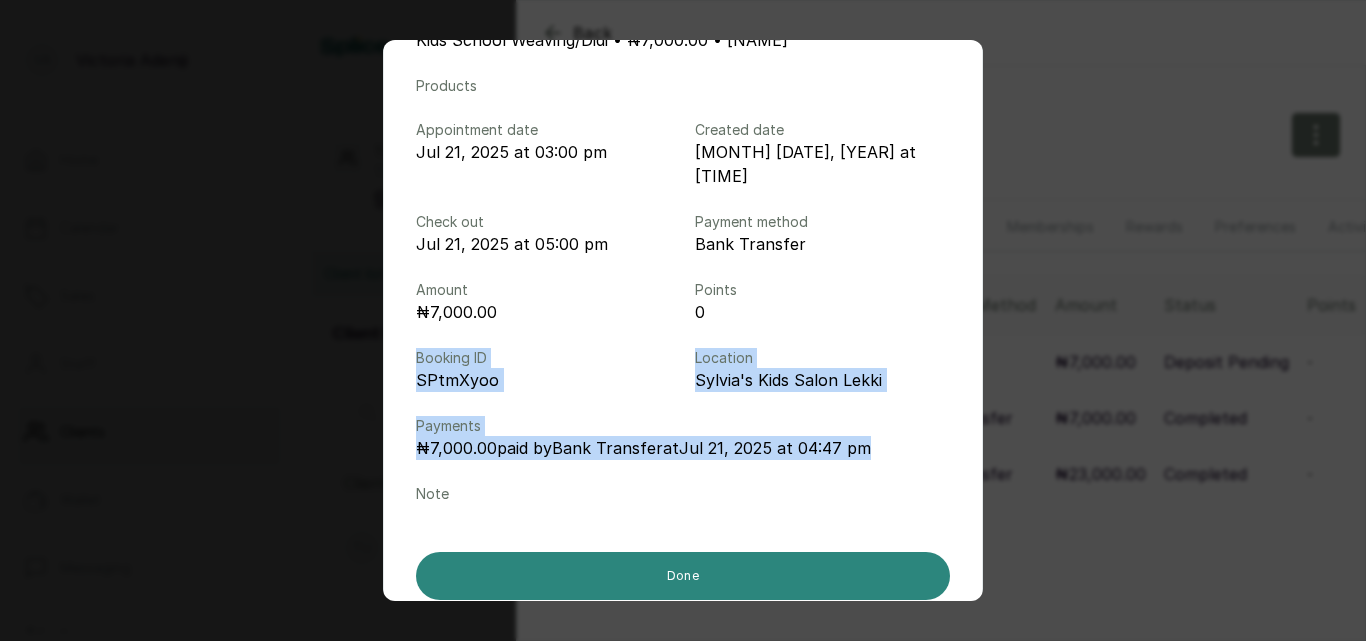 click on "Done" at bounding box center [683, 576] 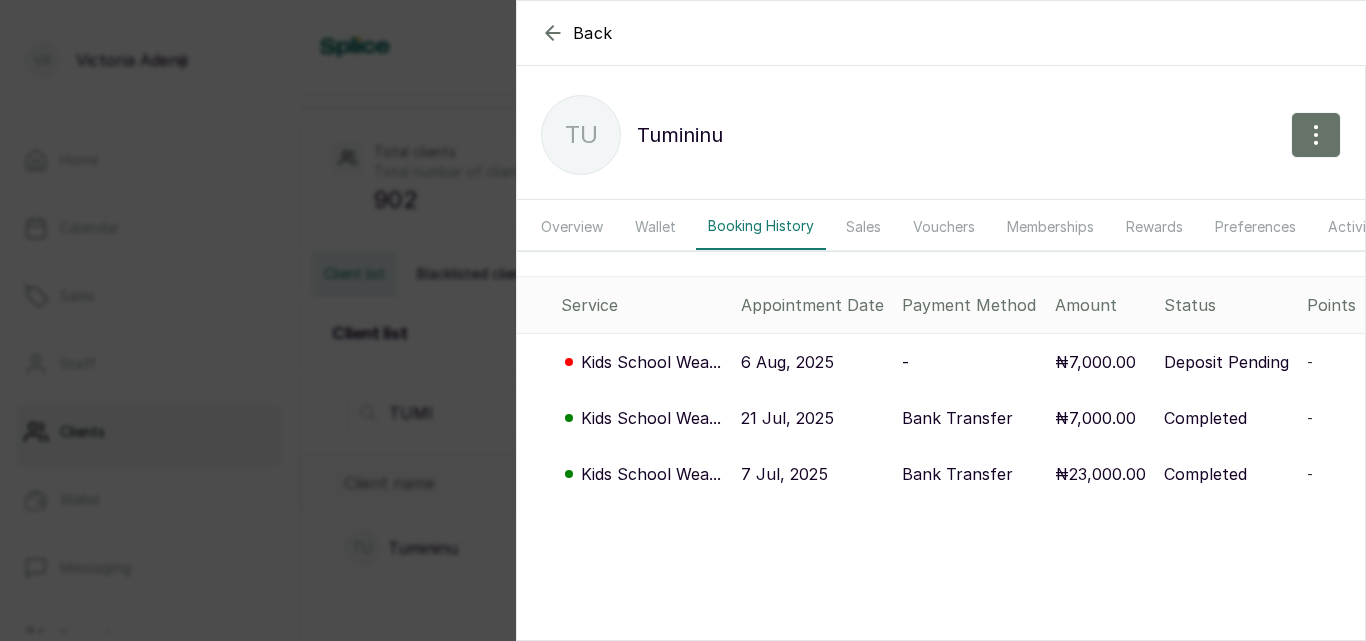 click 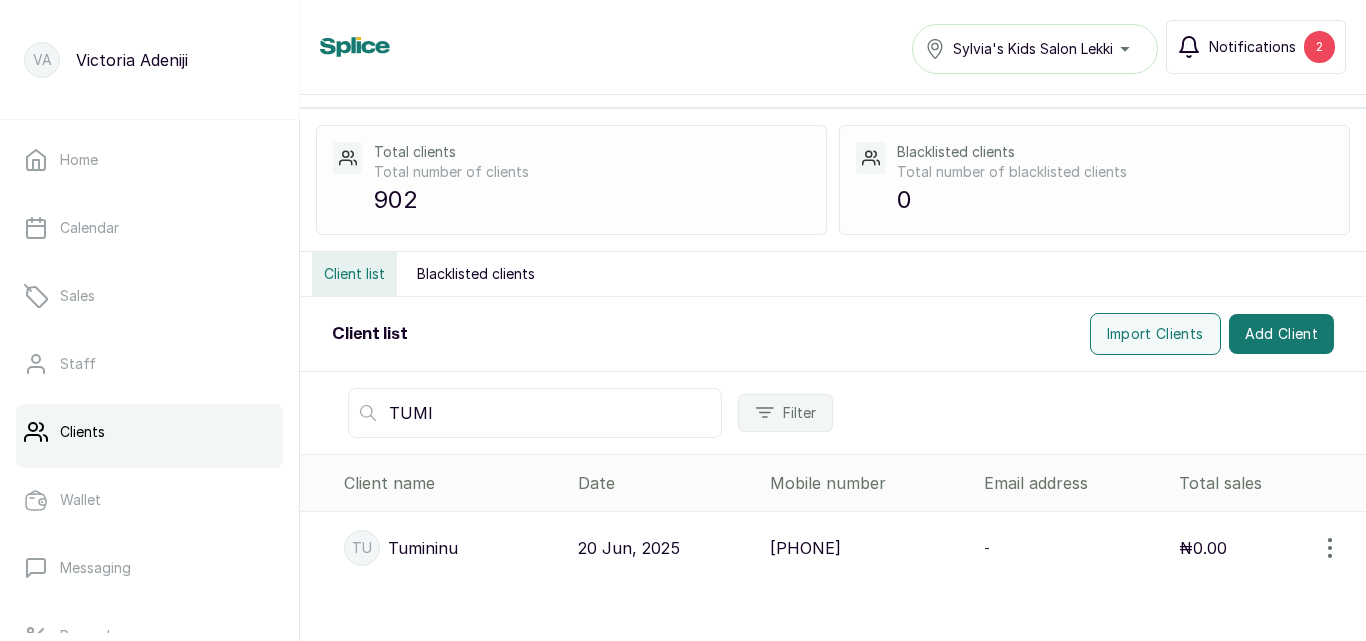 click on "2" at bounding box center (1319, 47) 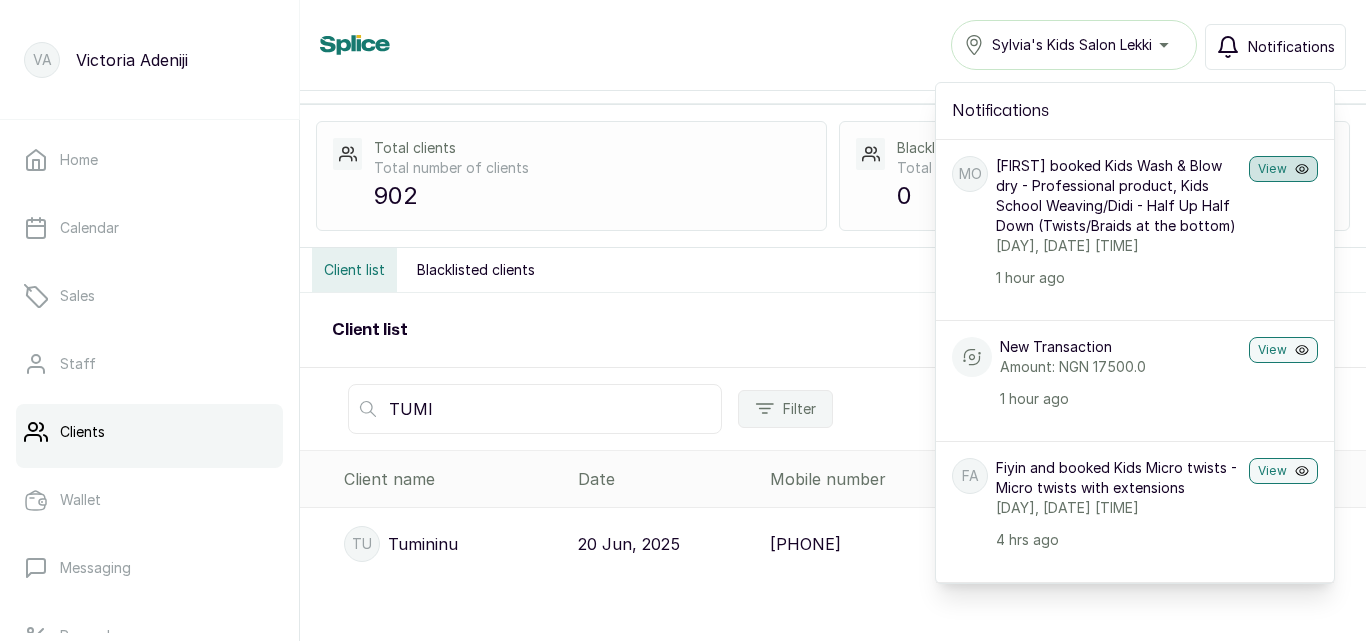 click on "View" at bounding box center (1283, 169) 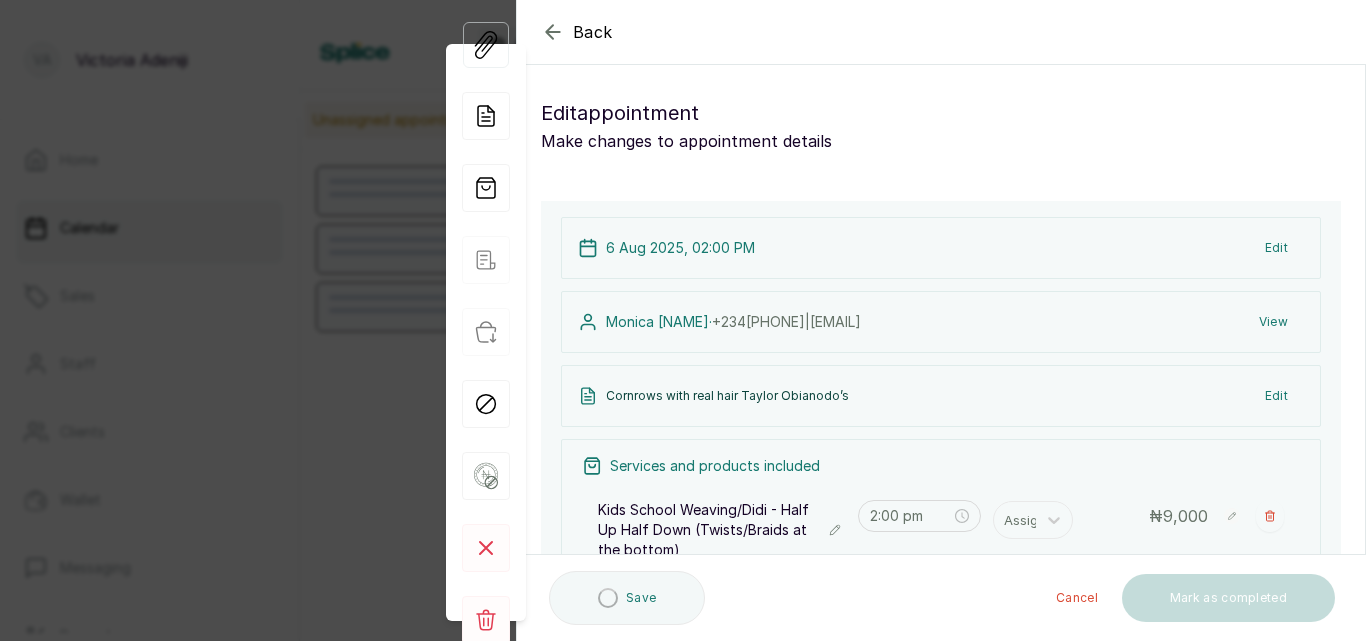 scroll, scrollTop: 673, scrollLeft: 0, axis: vertical 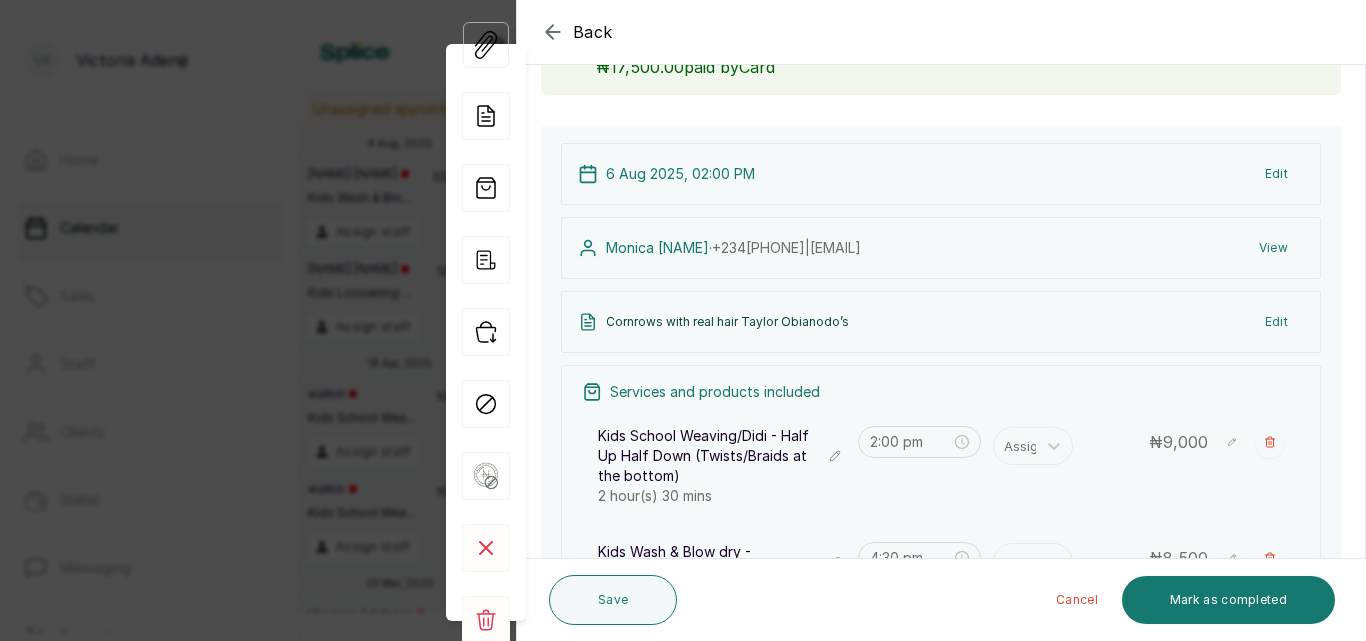 click 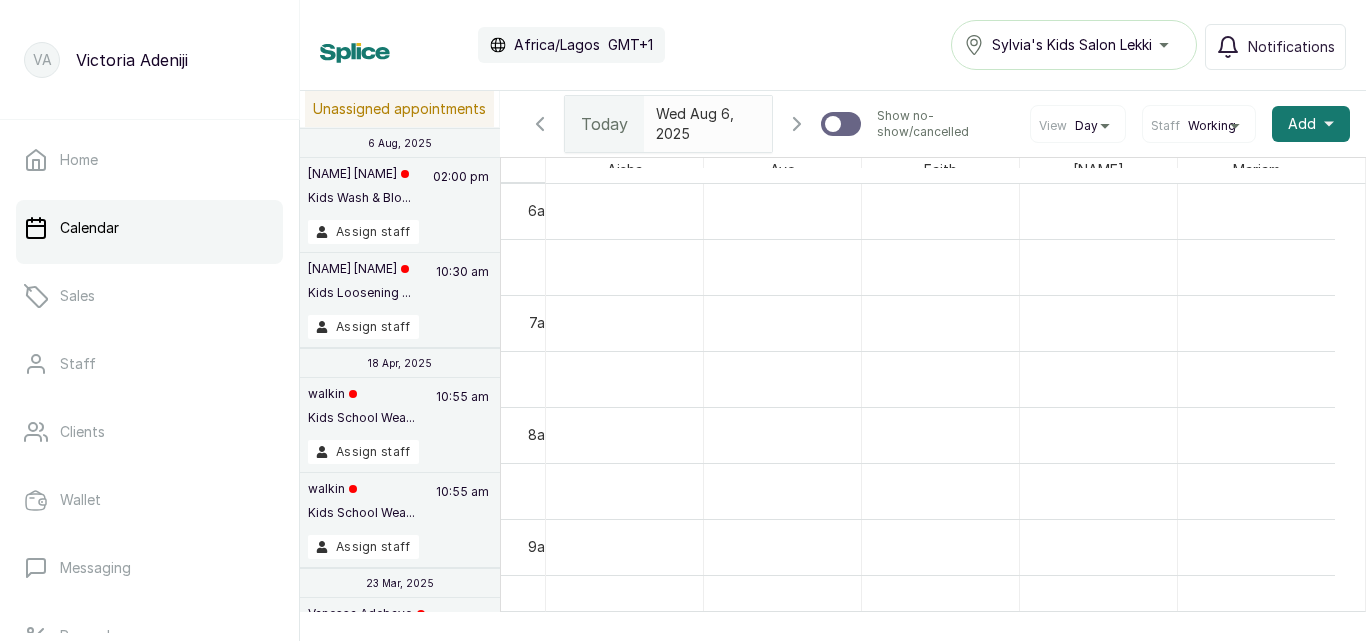 scroll, scrollTop: 309, scrollLeft: 0, axis: vertical 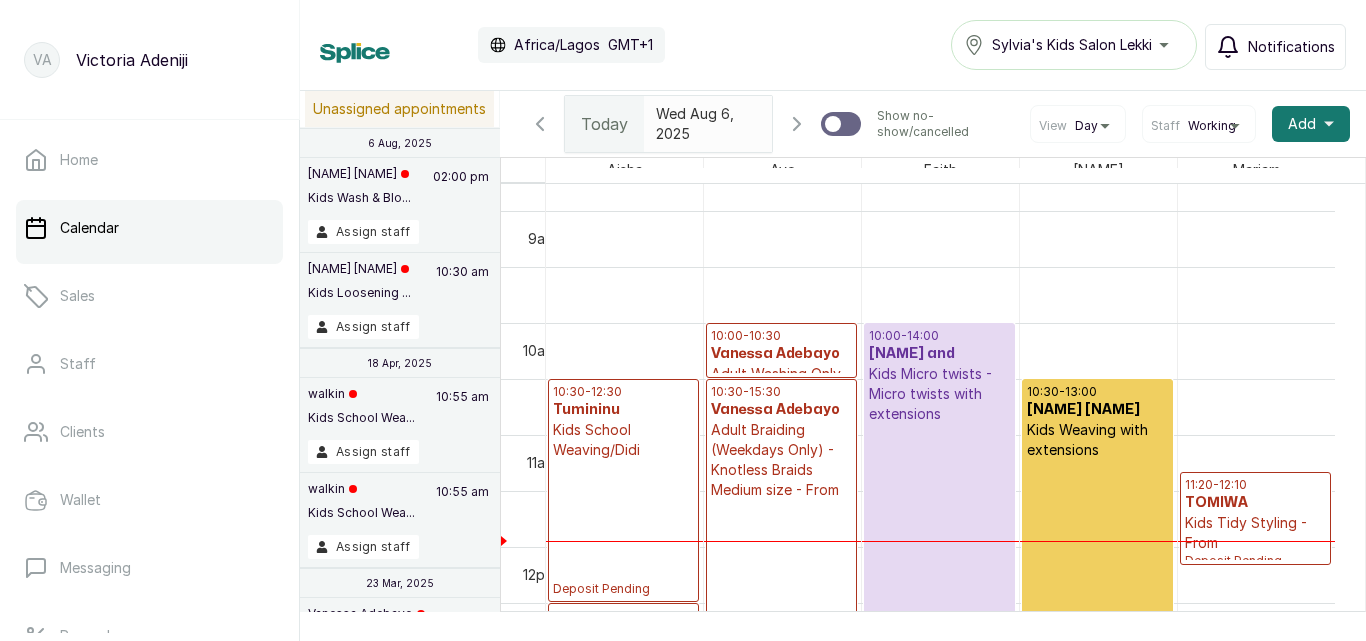 click on "Notifications" at bounding box center [1291, 47] 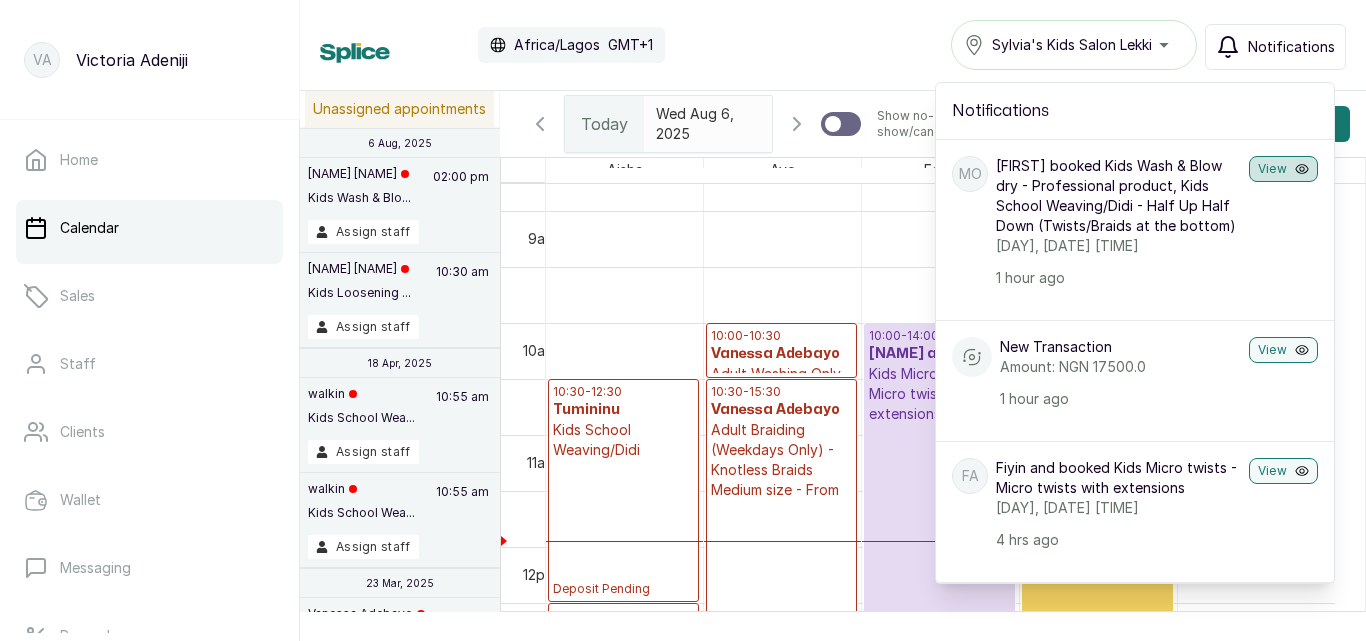 click on "View" at bounding box center (1283, 169) 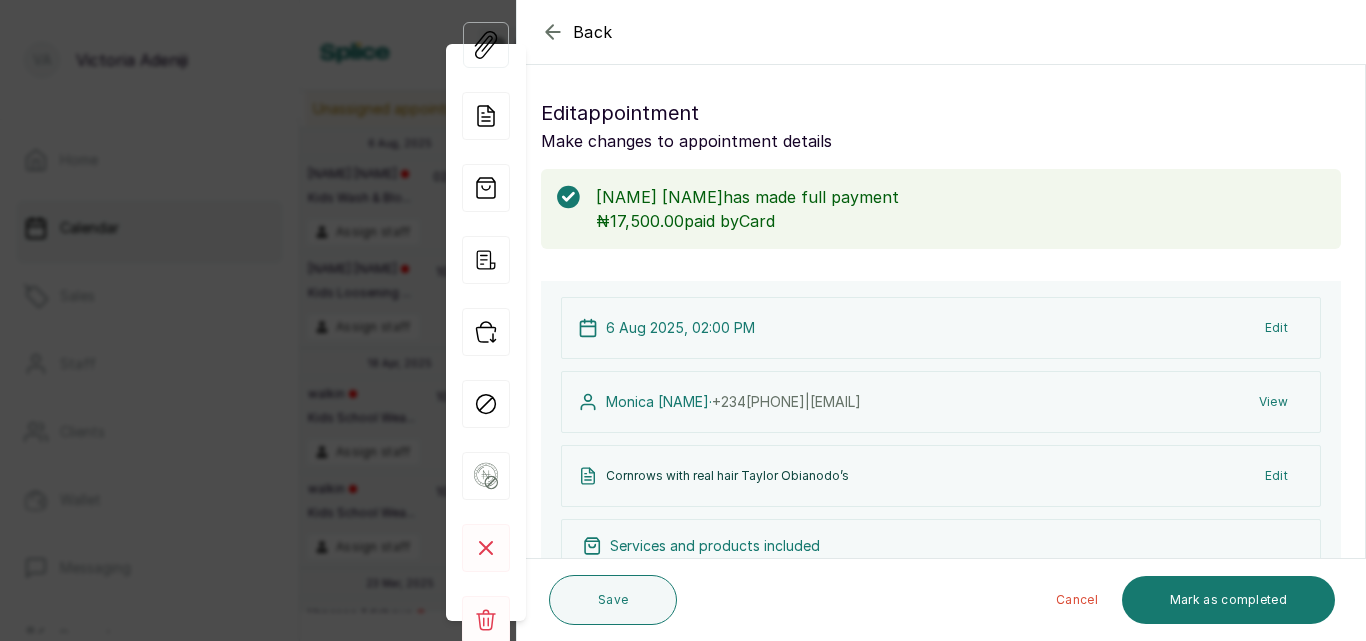 click on "6 Aug 2025, 02:00 PM Edit Monica   obianodo  ·  [PHONE]  |  monicajumbo@[EMAIL] View Cornrows with real hair
Taylor Obianodo’s  Edit Services and products included Kids School Weaving/Didi - Half Up Half Down (Twists/Braids at the bottom)   2 hour(s) 30 mins 2:00 pm Assign ₦ 9,000 Kids Wash & Blow dry - Professional product   1 hour(s) 4:30 pm Assign ₦ 8,500 Add new Subtotal ₦ 17,500 Total ₦ 17,500 View Add Extra Charge Add promo code Add discount" at bounding box center [941, 659] 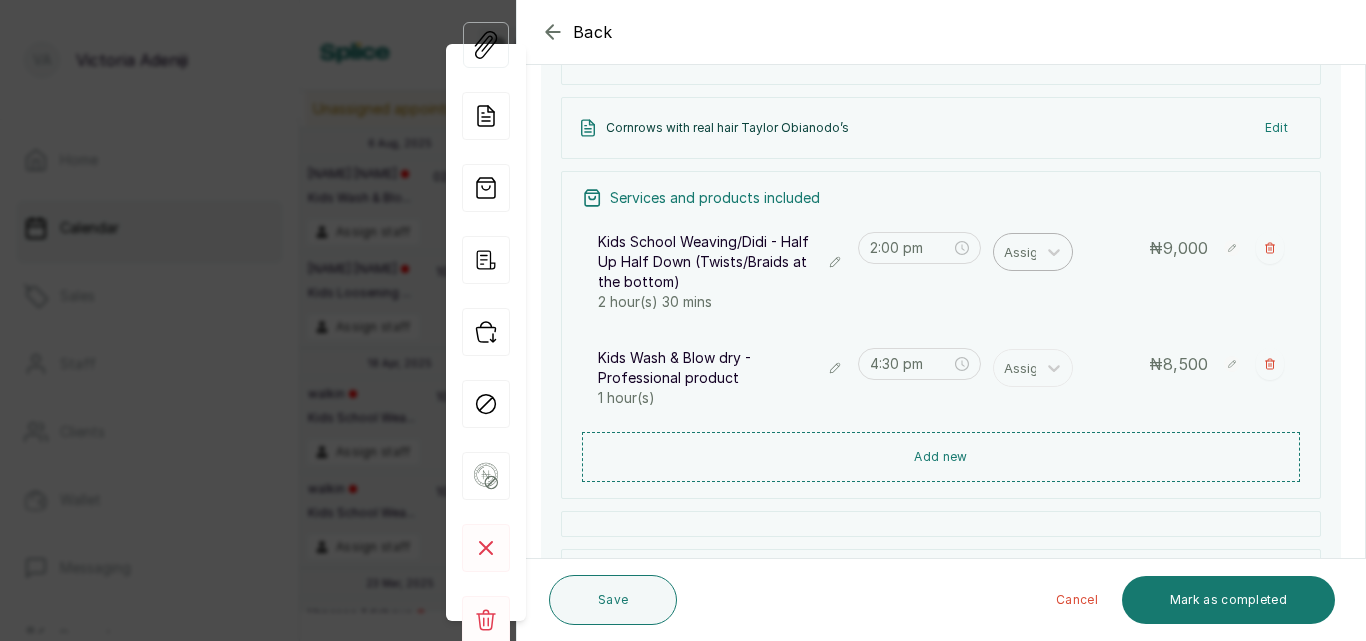 click at bounding box center (1025, 252) 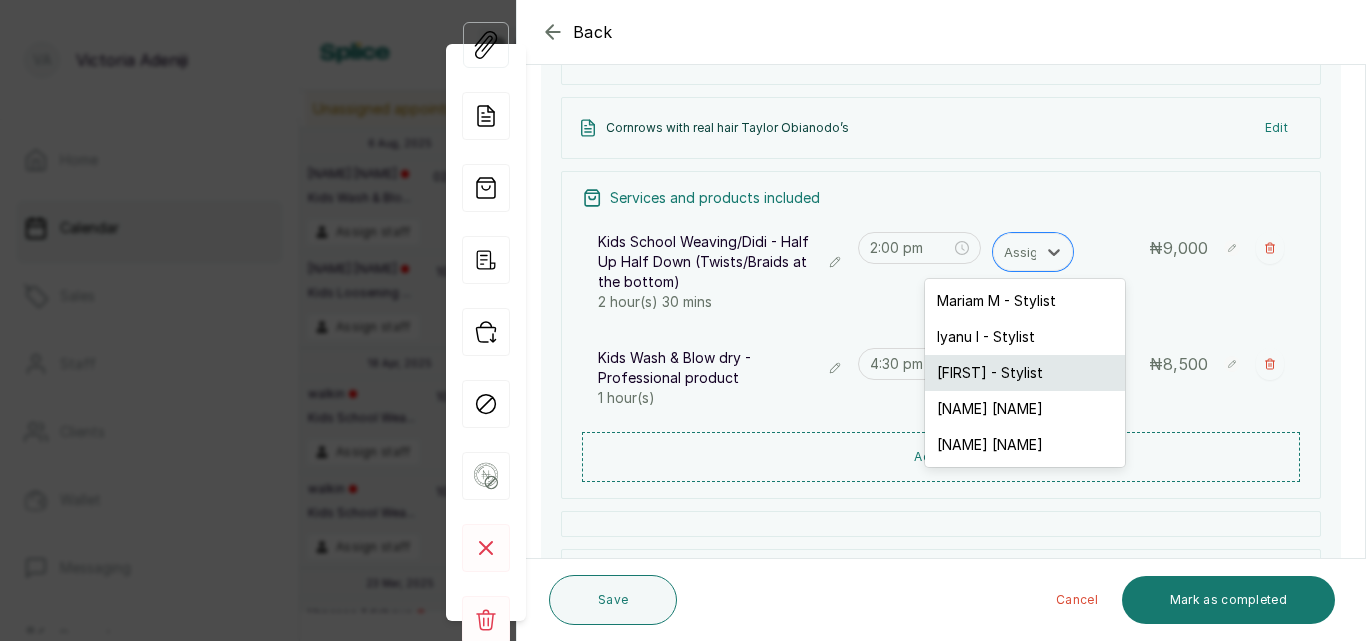 click on "[FIRST] - Stylist" at bounding box center [1025, 373] 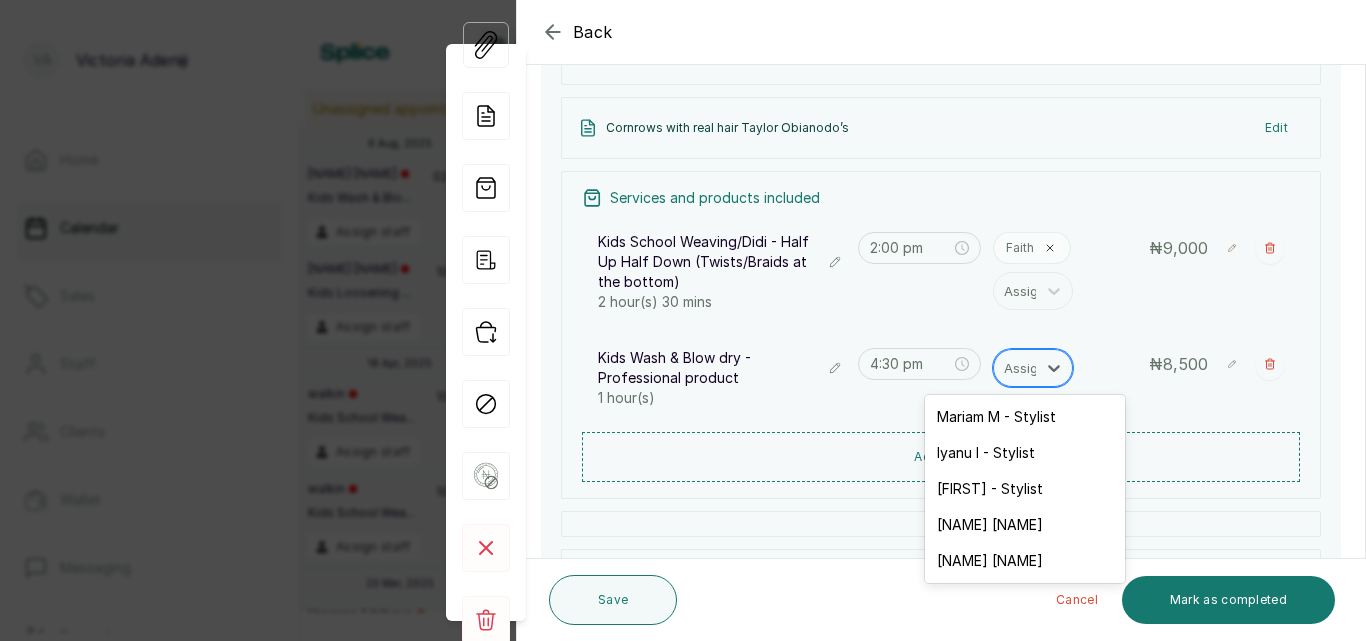 click at bounding box center (1025, 368) 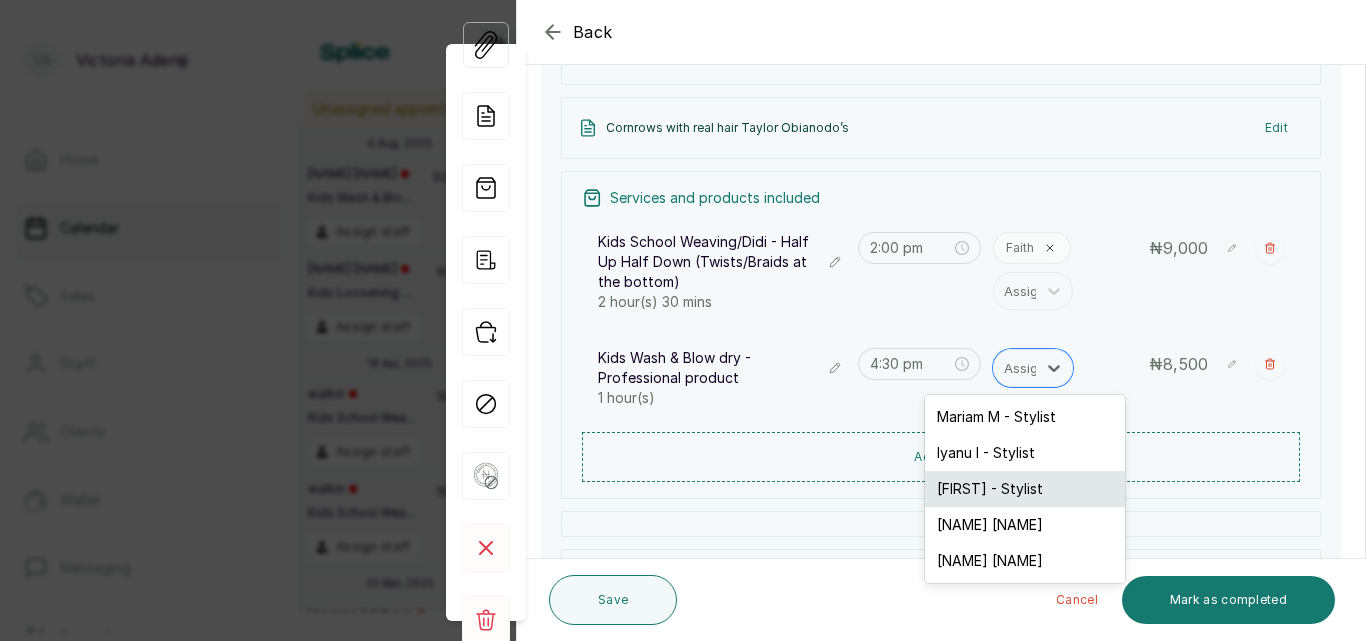 click on "[FIRST] - Stylist" at bounding box center [1025, 489] 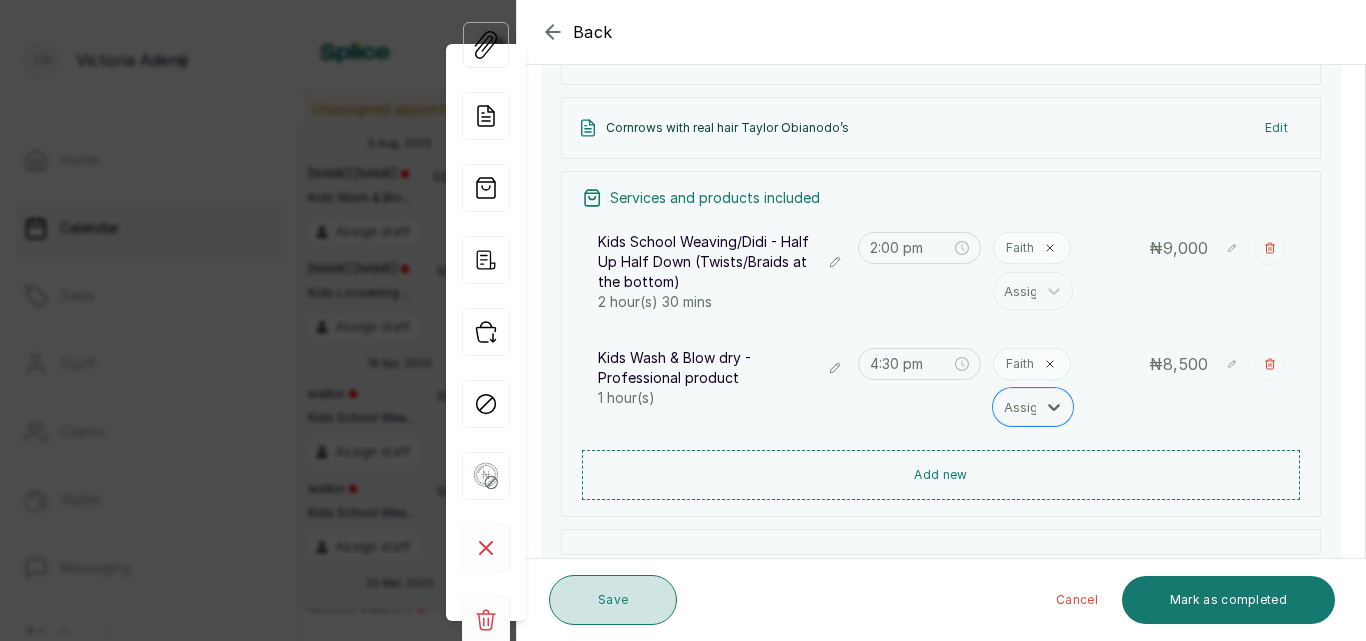 click on "Save" at bounding box center [613, 600] 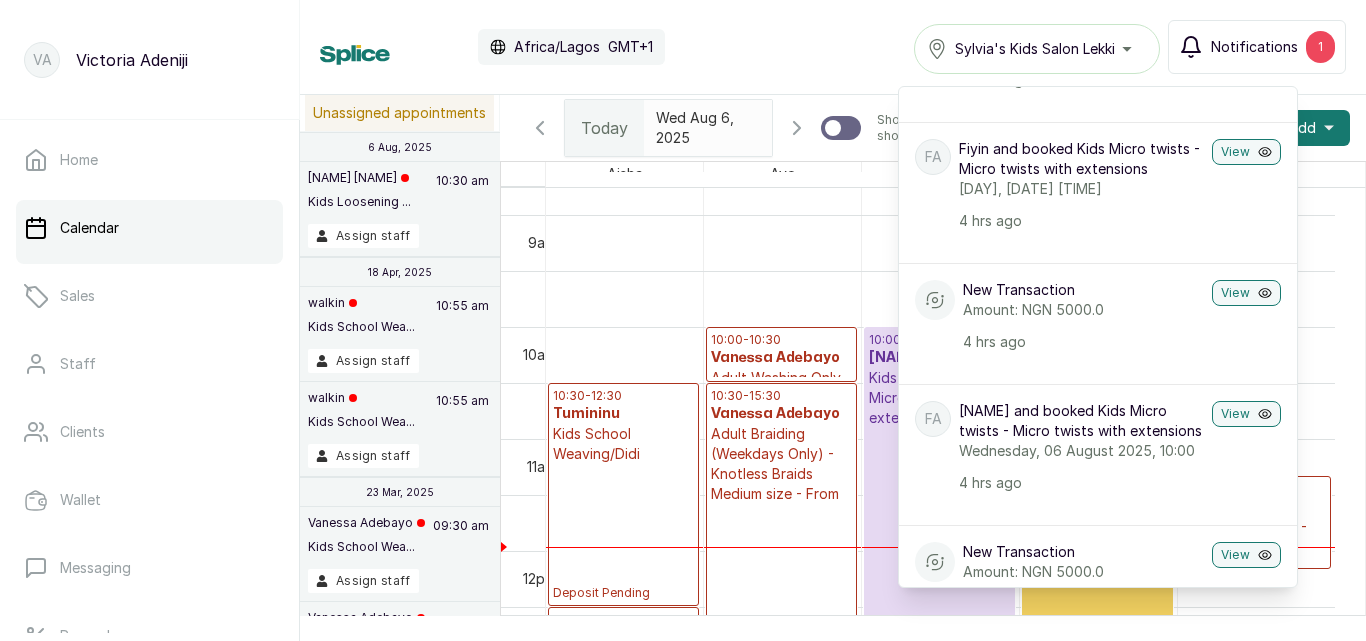 click on "Notifications 1" at bounding box center [1257, 47] 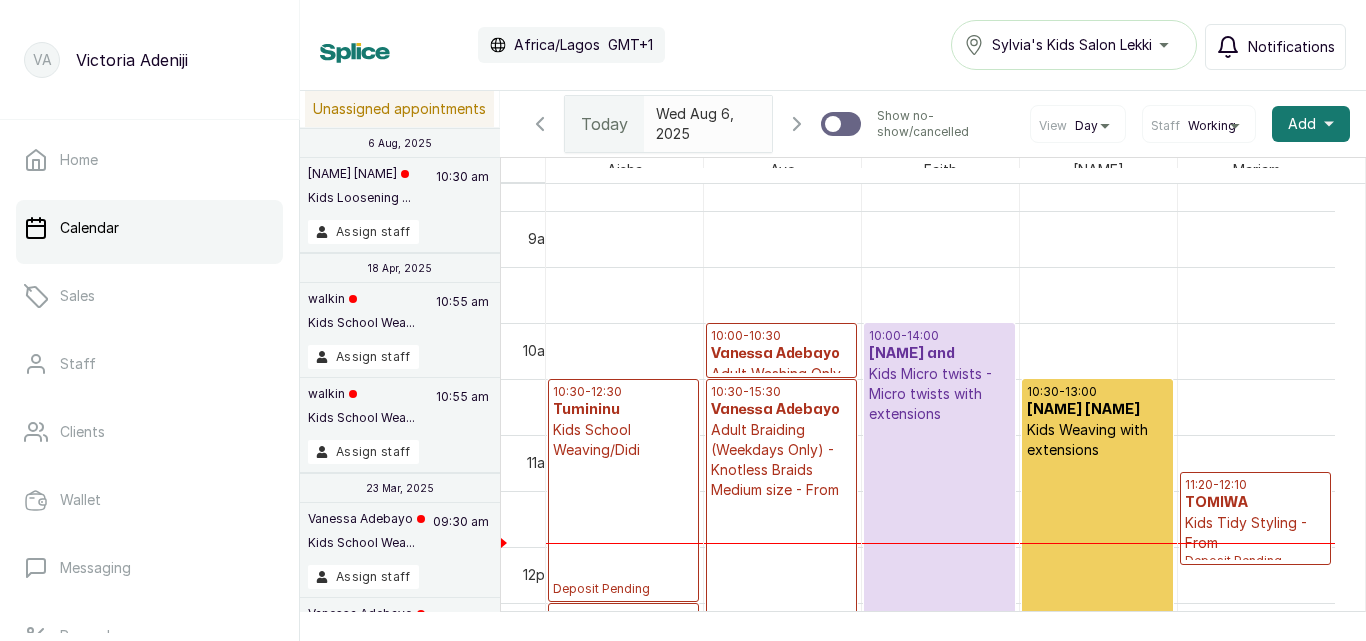 click on "Notifications" at bounding box center (1291, 47) 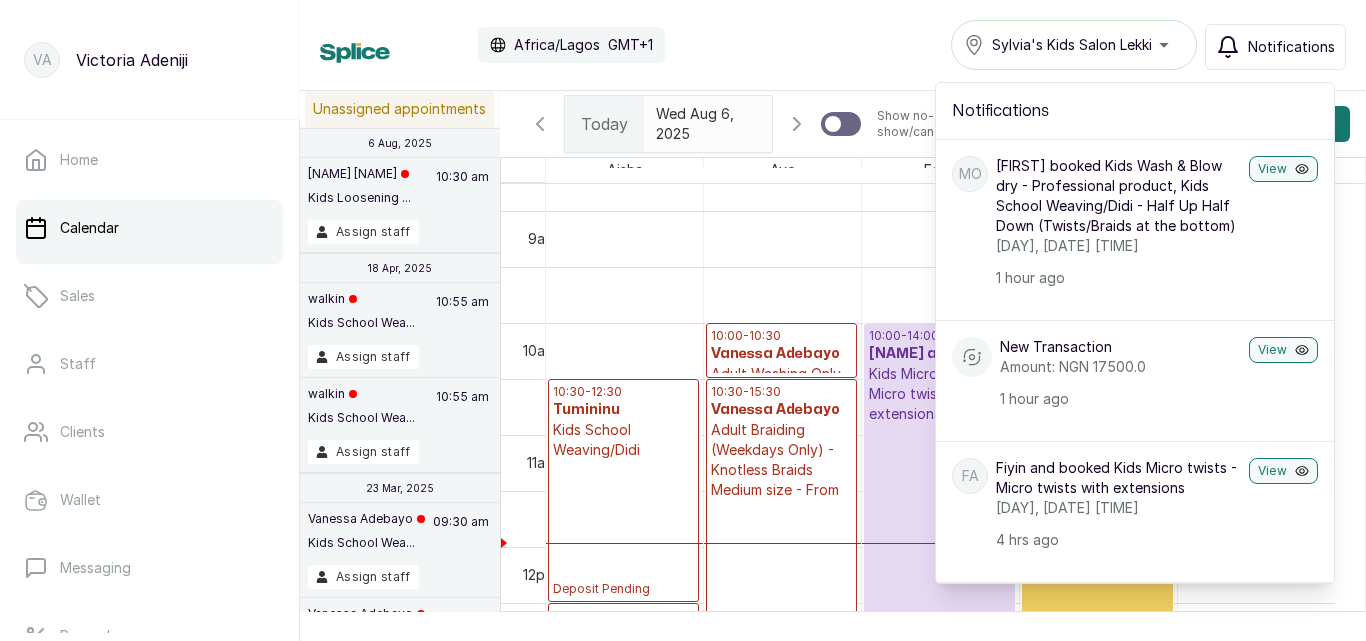 click on "Notifications" at bounding box center [1291, 47] 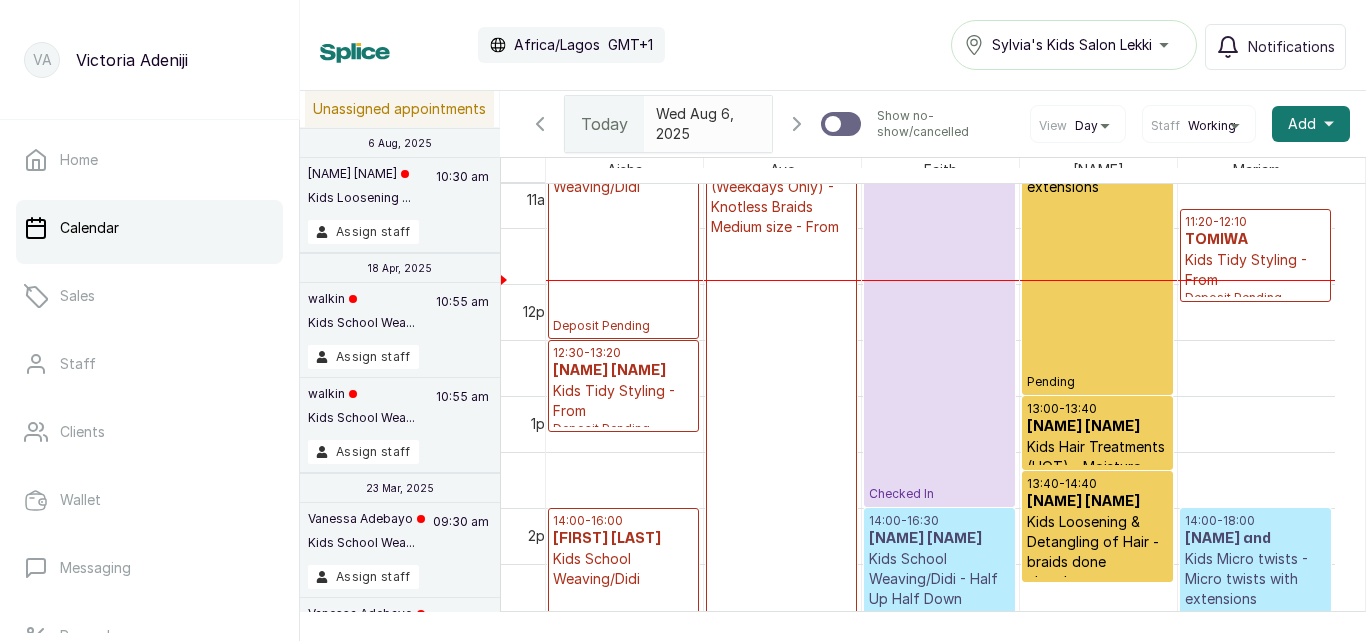 click 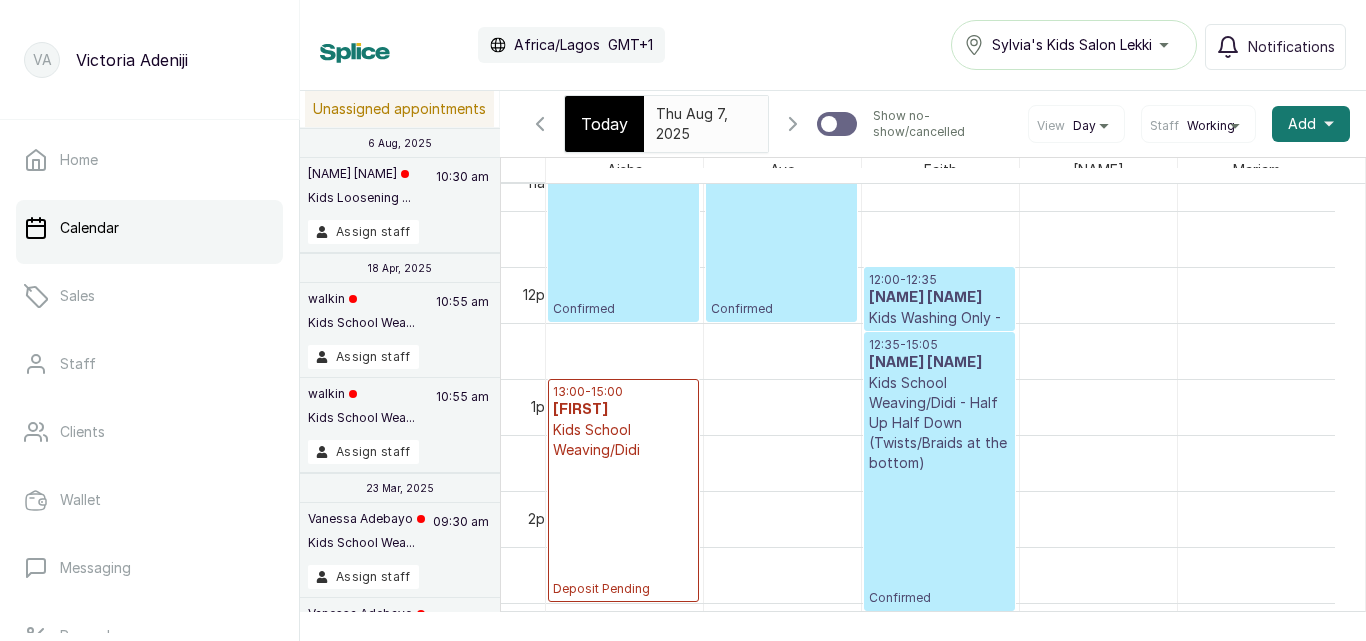 scroll, scrollTop: 1697, scrollLeft: 0, axis: vertical 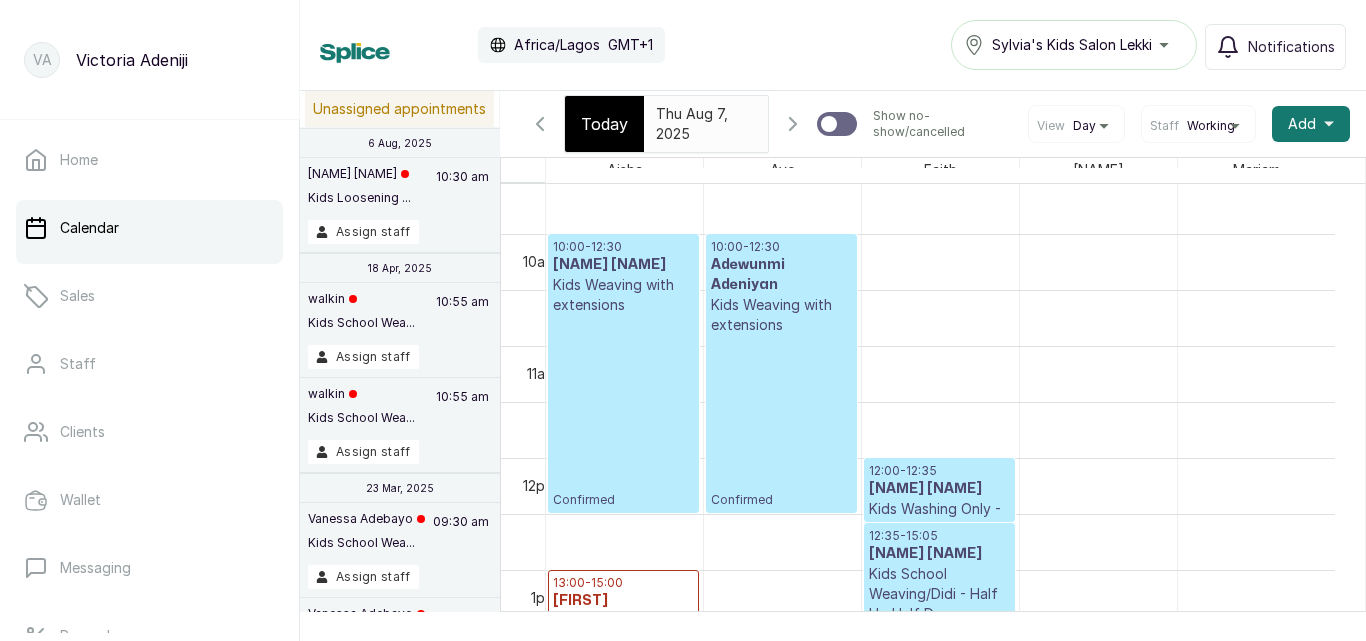 click on "Today" at bounding box center (604, 124) 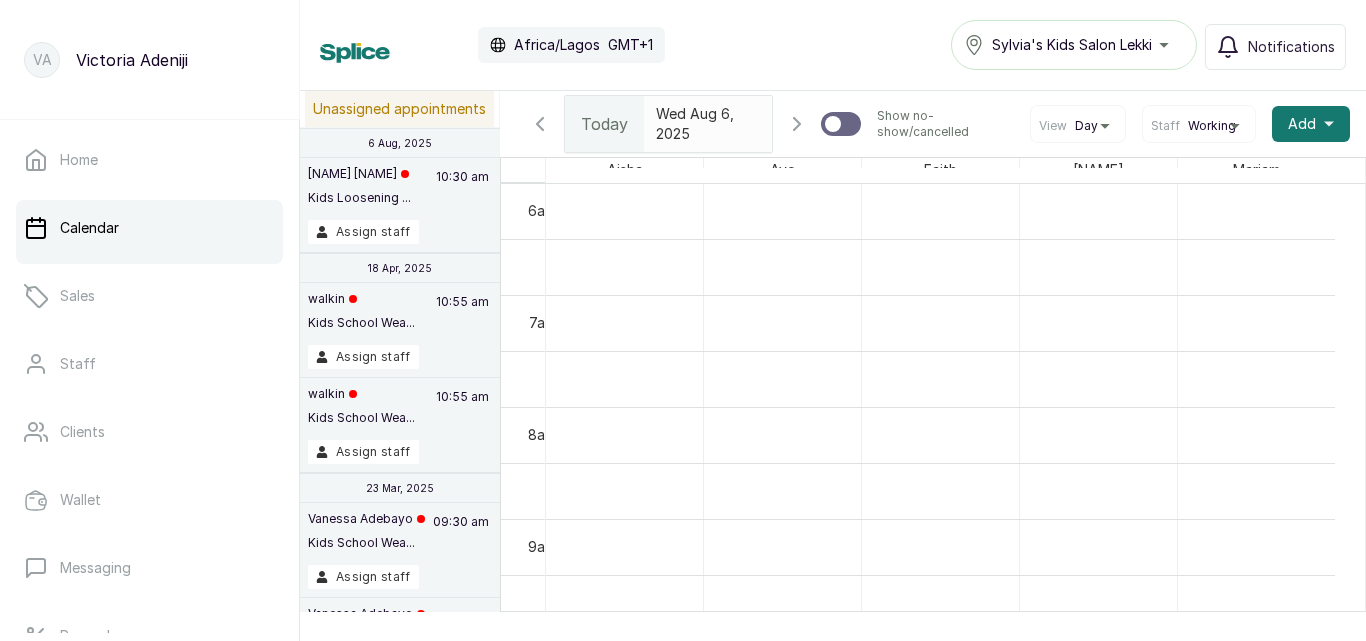 scroll, scrollTop: 1127, scrollLeft: 0, axis: vertical 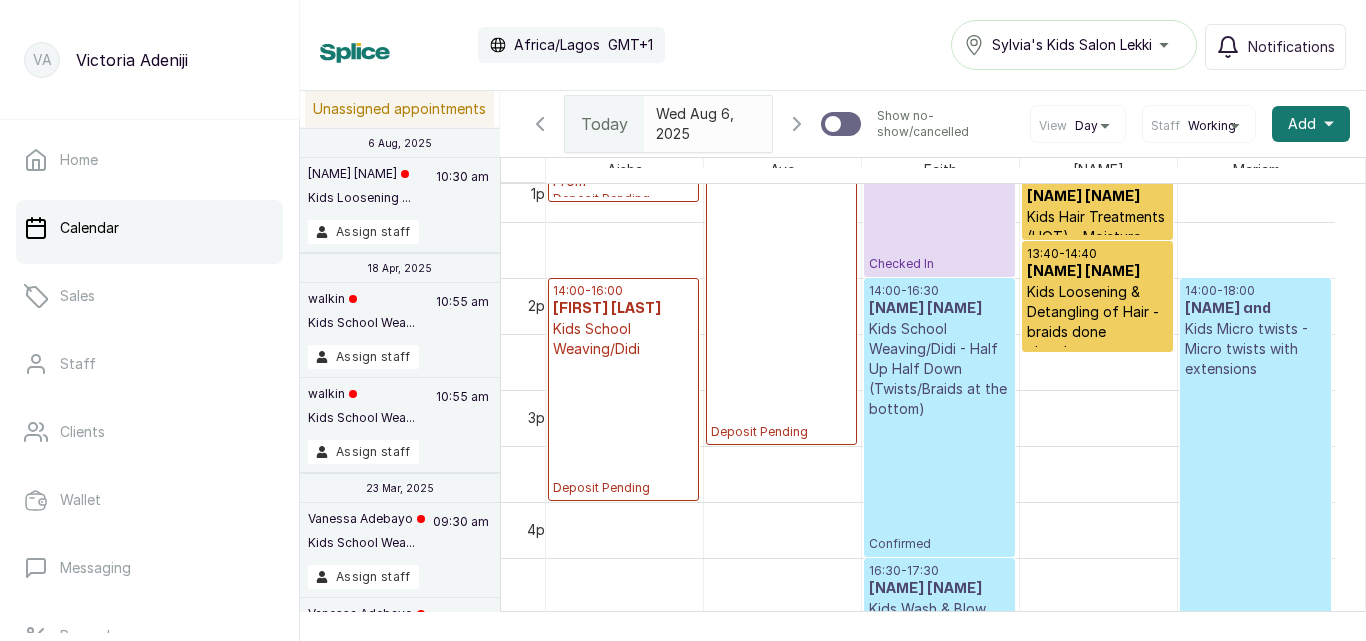 click 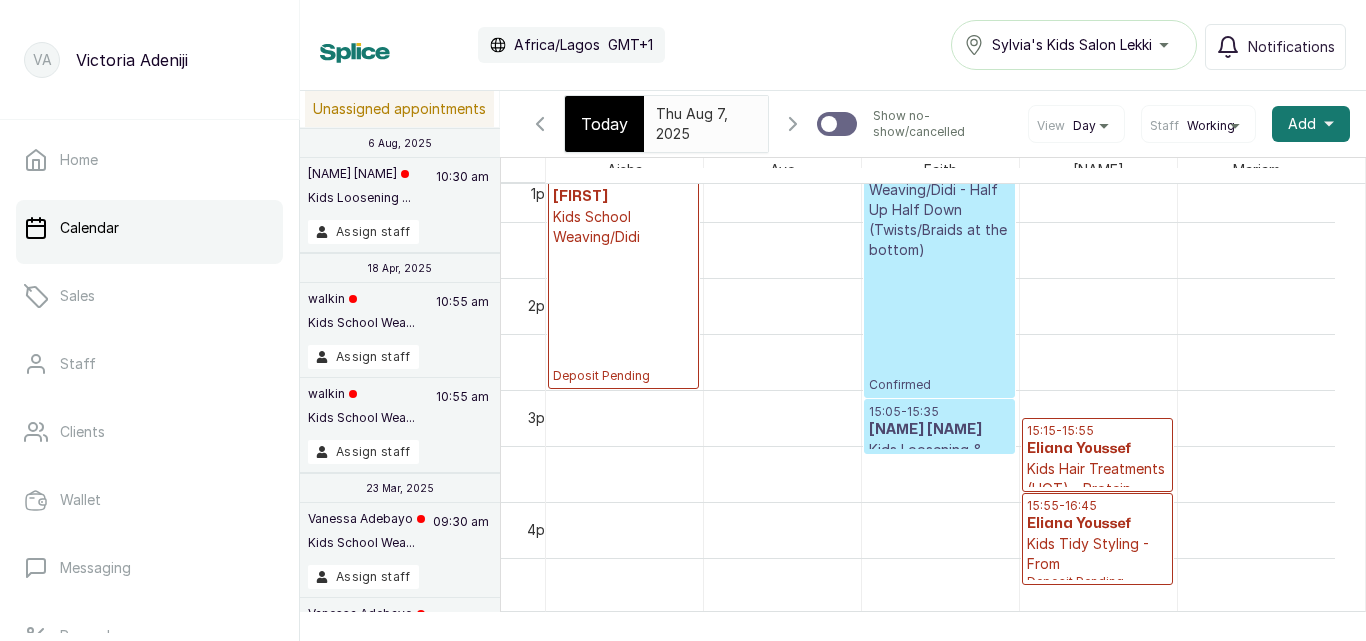 scroll, scrollTop: 673, scrollLeft: 0, axis: vertical 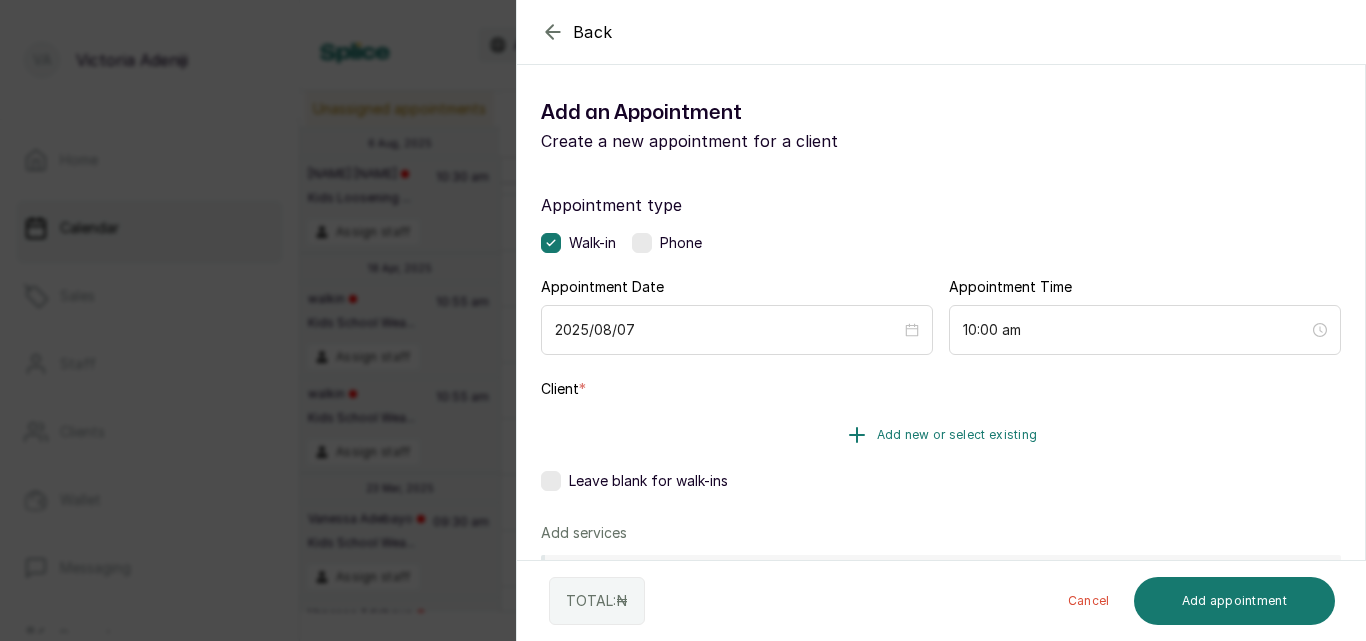 click on "Add new or select existing" at bounding box center [957, 435] 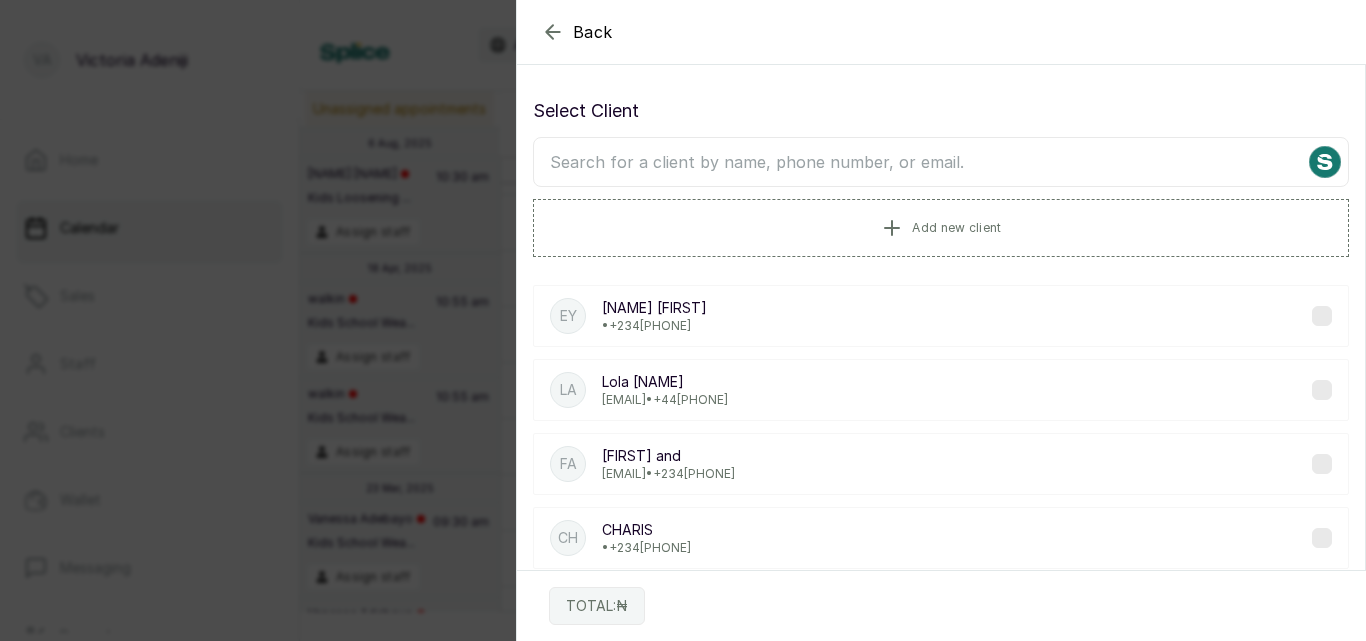 click at bounding box center (941, 162) 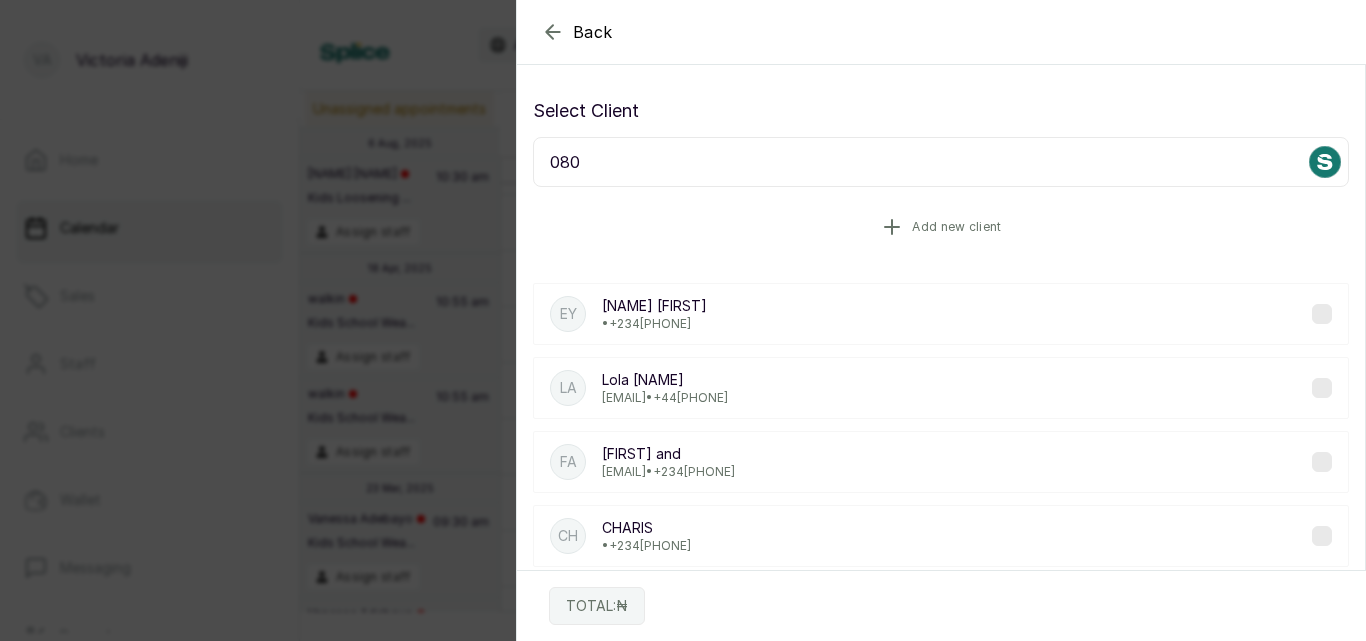 type on "080" 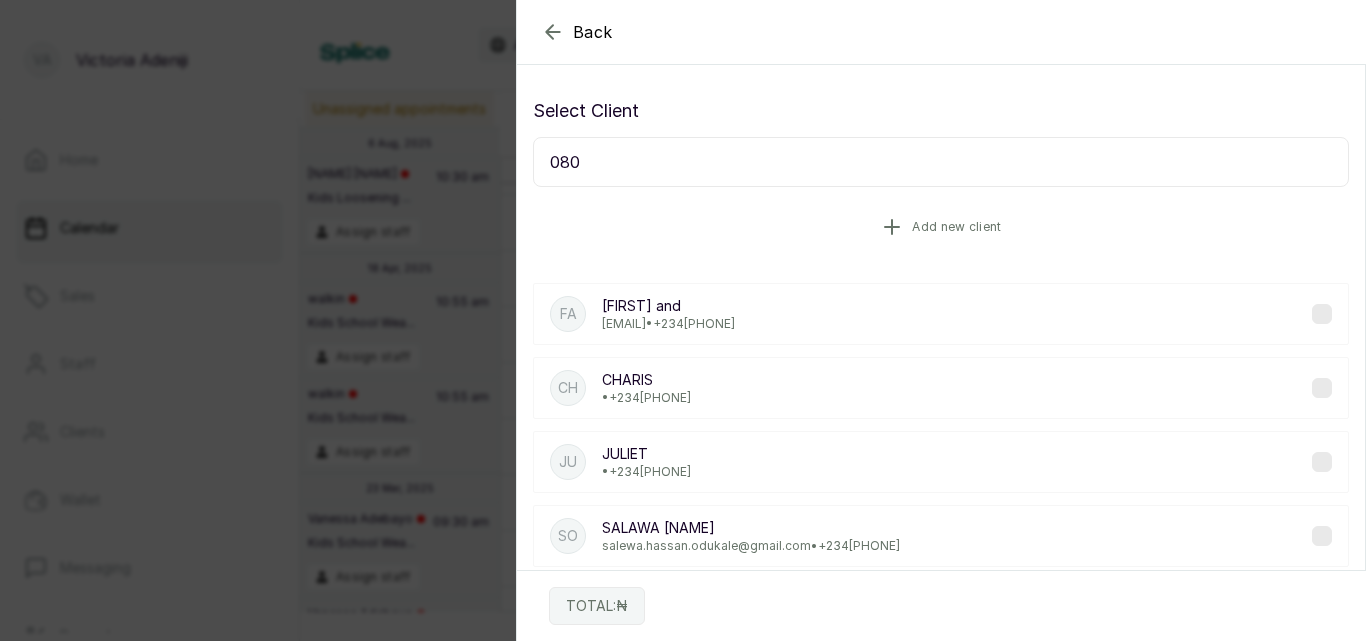 click on "Add new client" at bounding box center (956, 227) 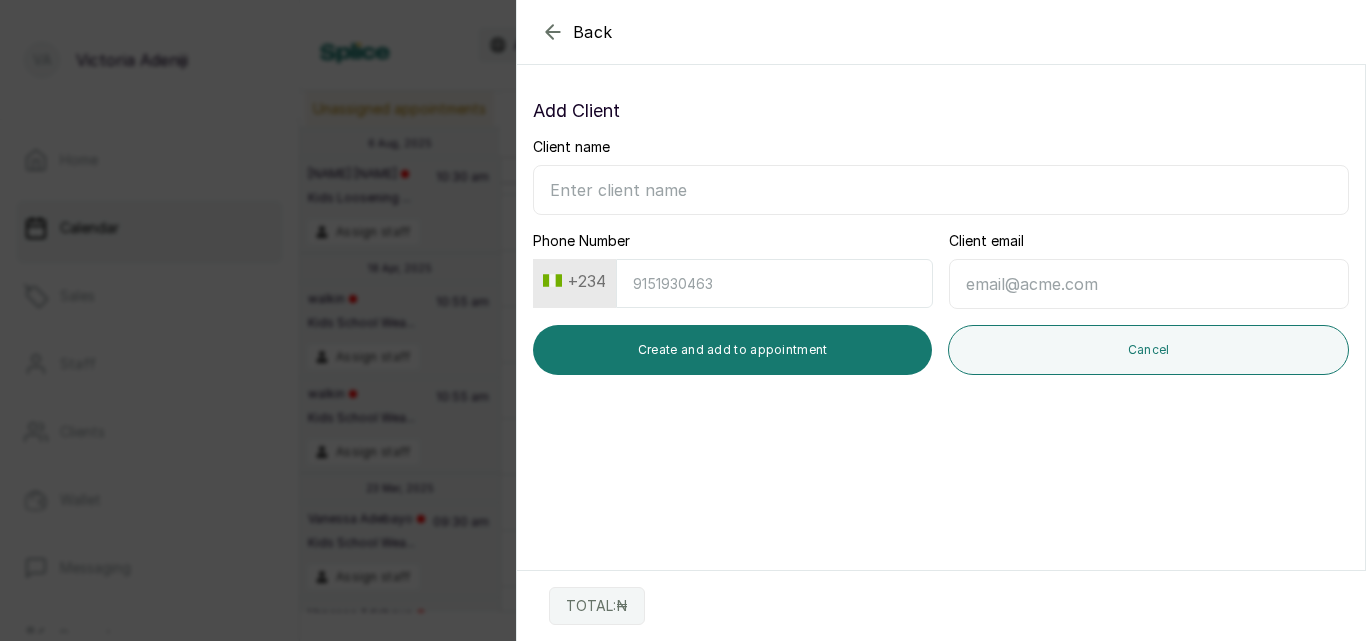 click on "Client name" at bounding box center (941, 190) 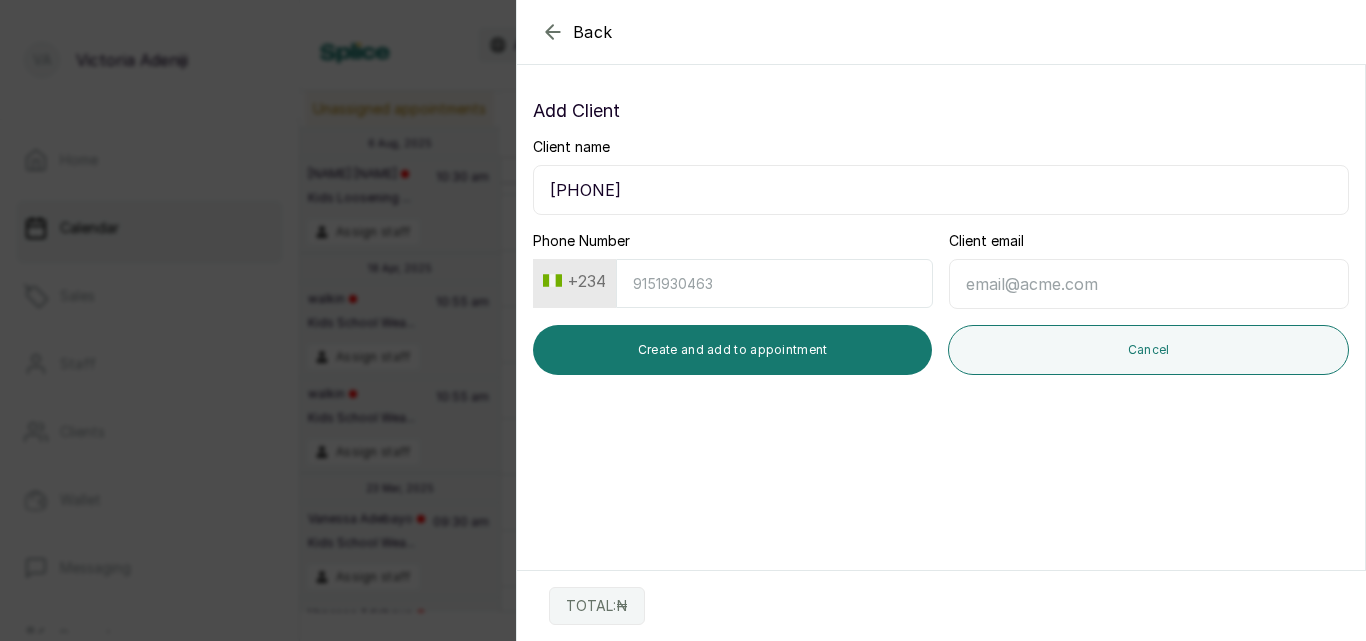 type on "[PHONE]" 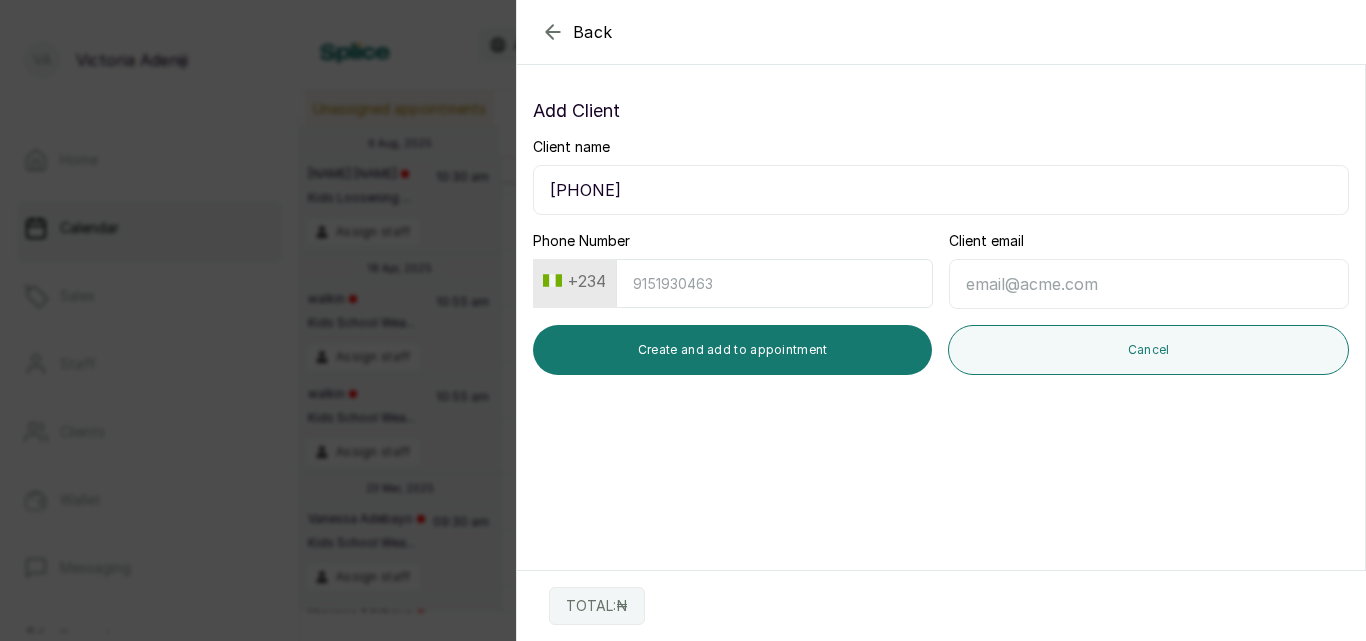 click on "Client email" at bounding box center [1149, 284] 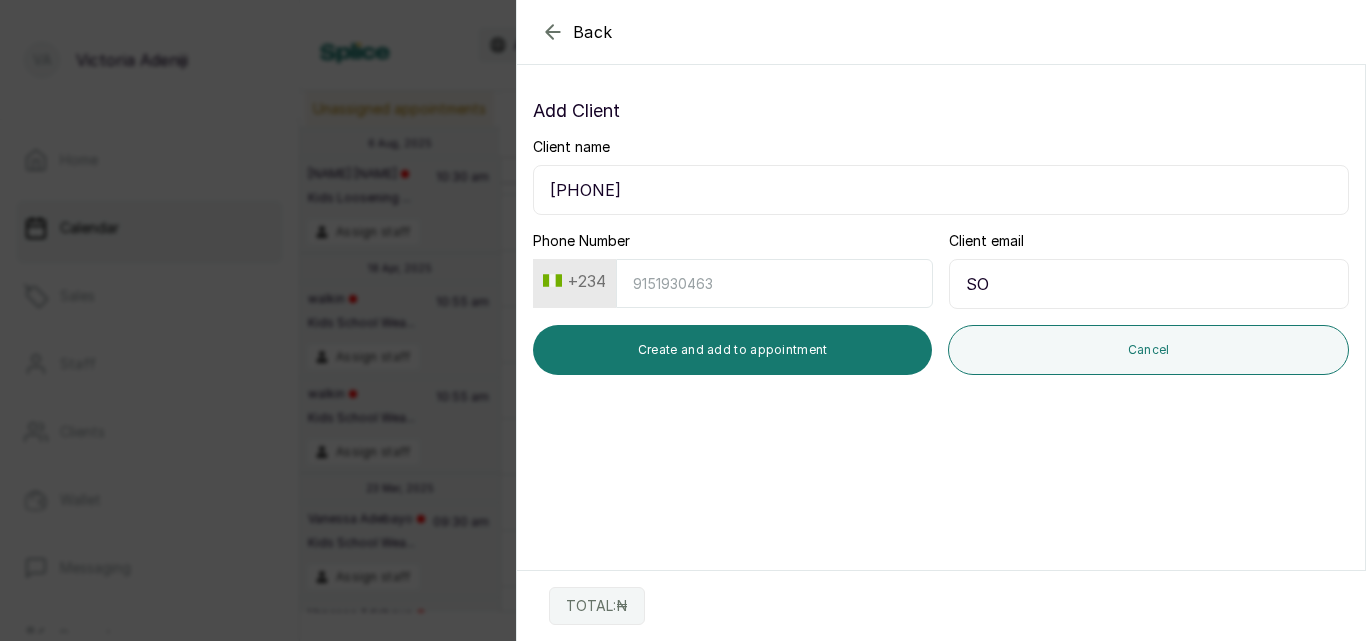 type on "S" 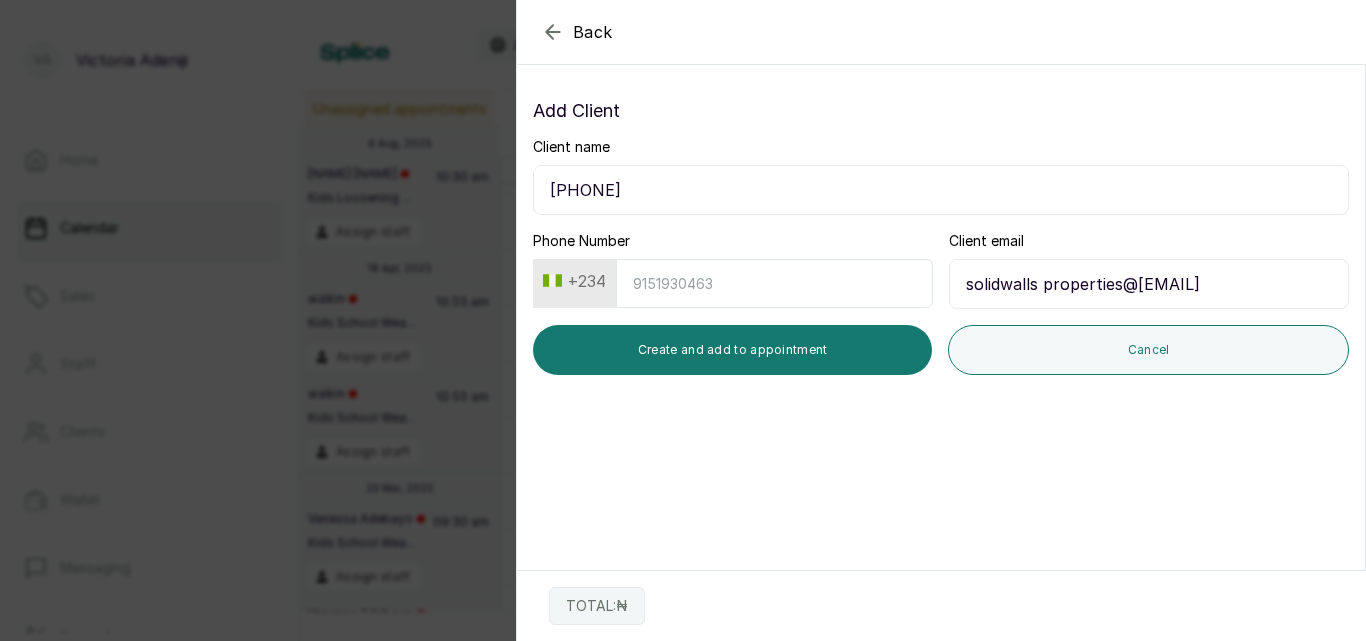 click on "solidwalls properties@[EMAIL]" at bounding box center [1149, 284] 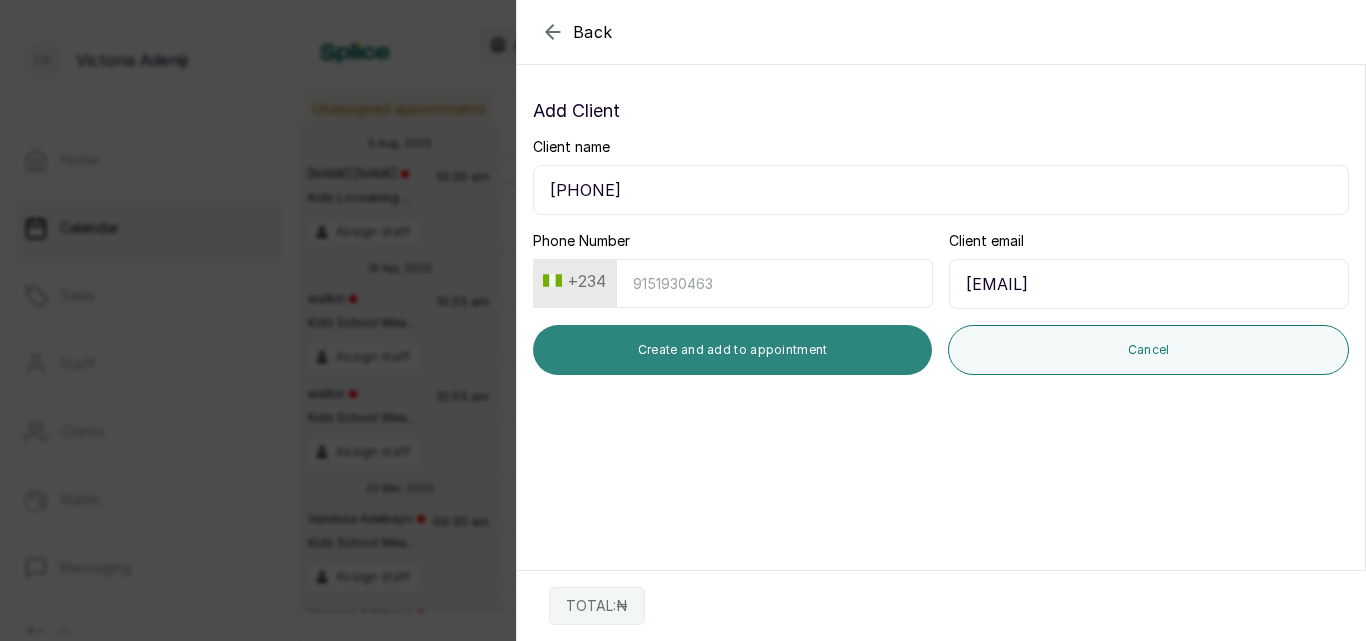 type on "[EMAIL]" 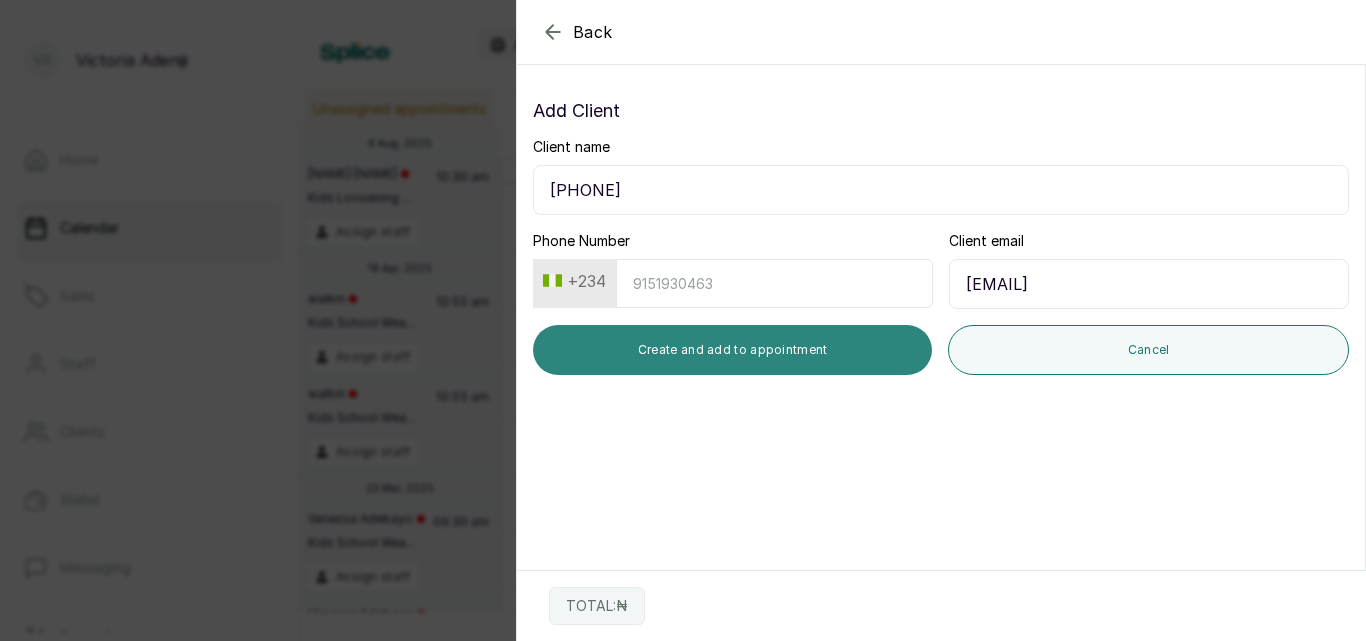 click on "Create and add to appointment" at bounding box center [732, 350] 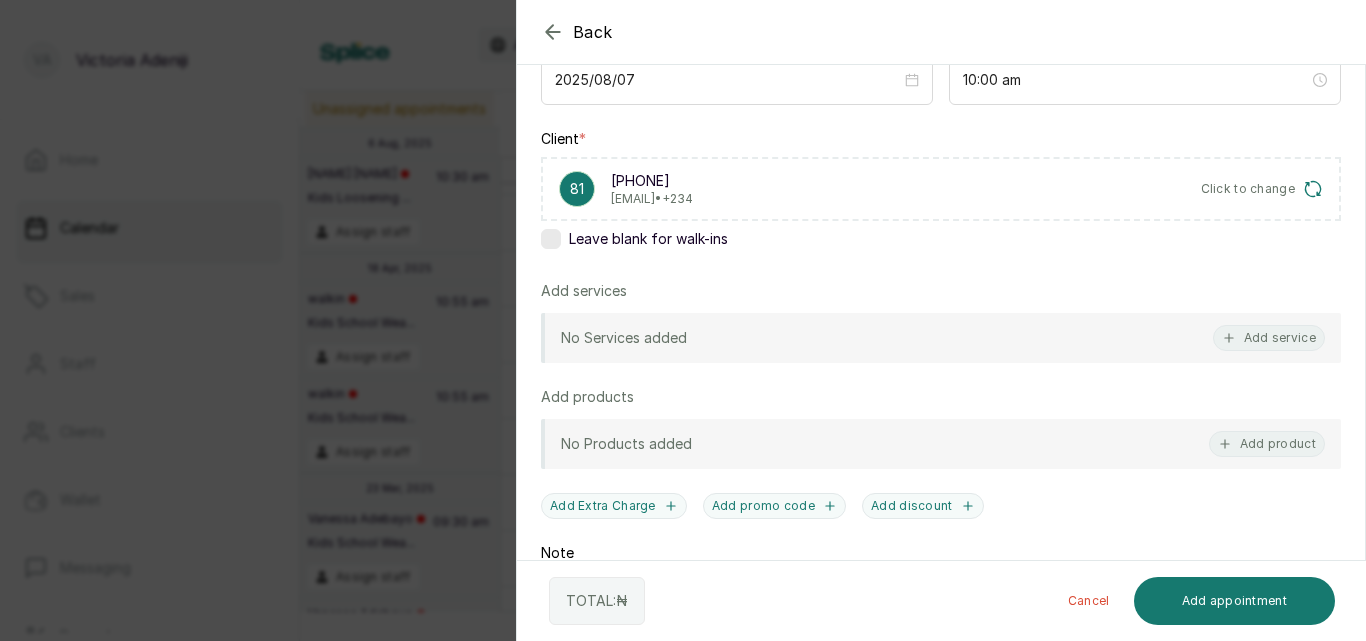 scroll, scrollTop: 254, scrollLeft: 0, axis: vertical 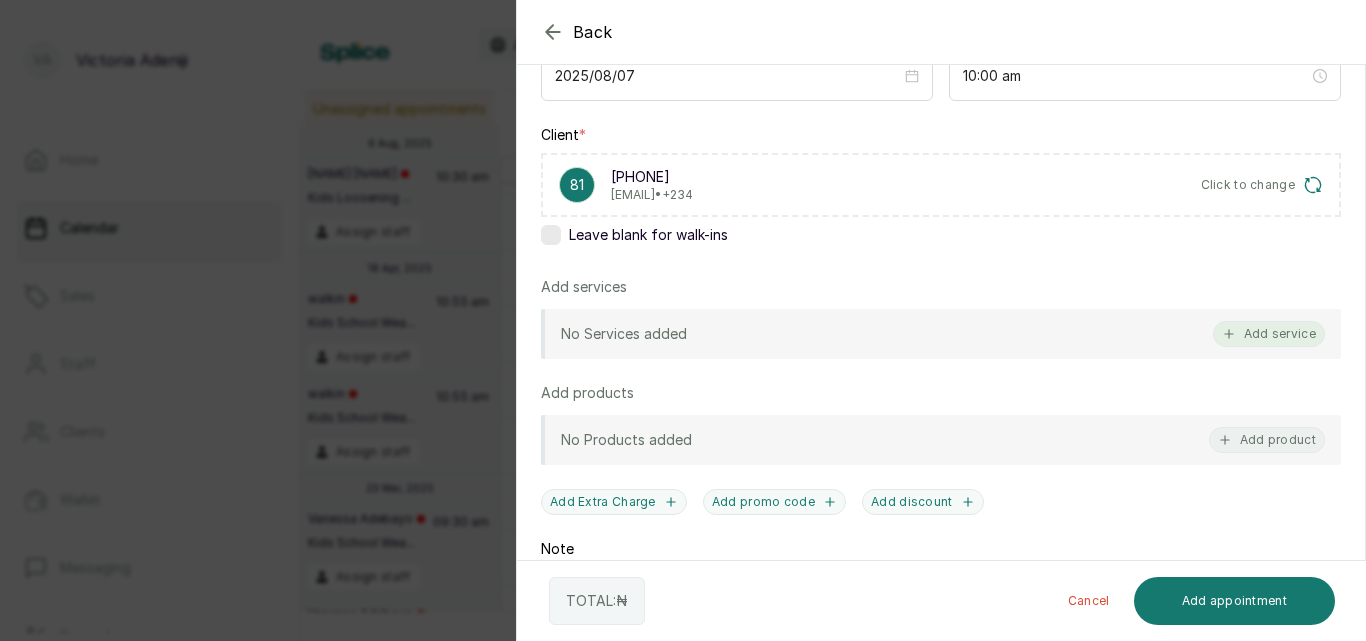 click on "Add service" at bounding box center [1269, 334] 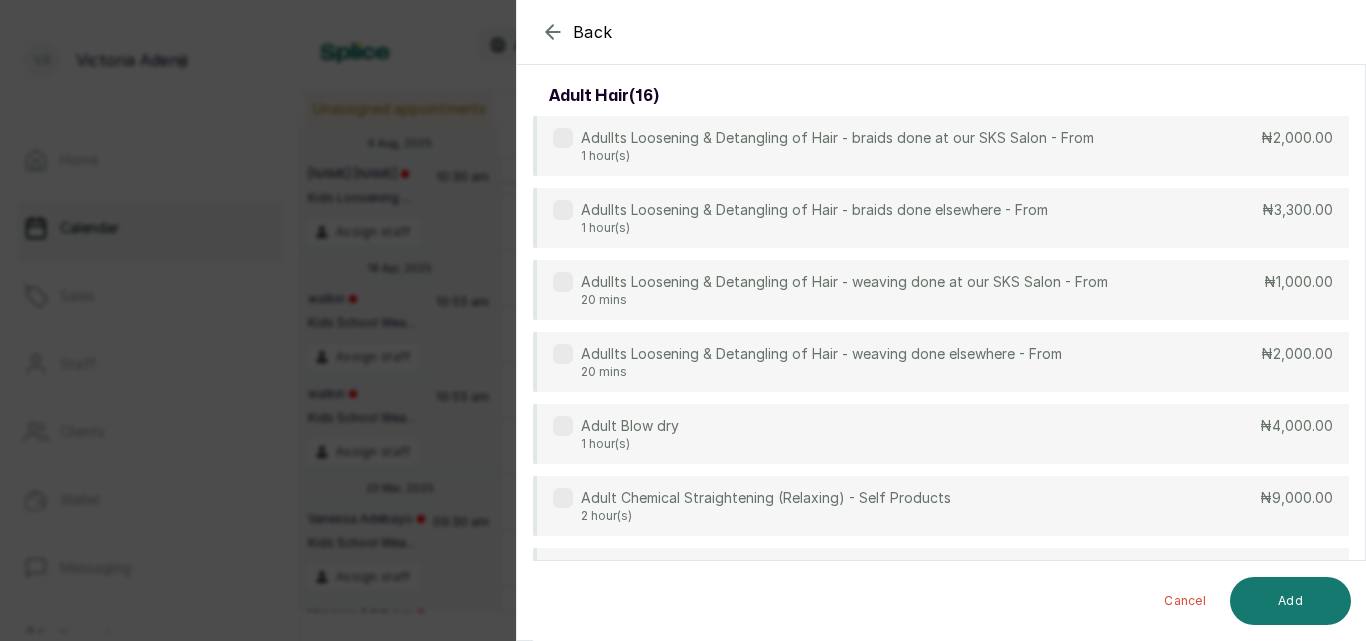 scroll, scrollTop: 80, scrollLeft: 0, axis: vertical 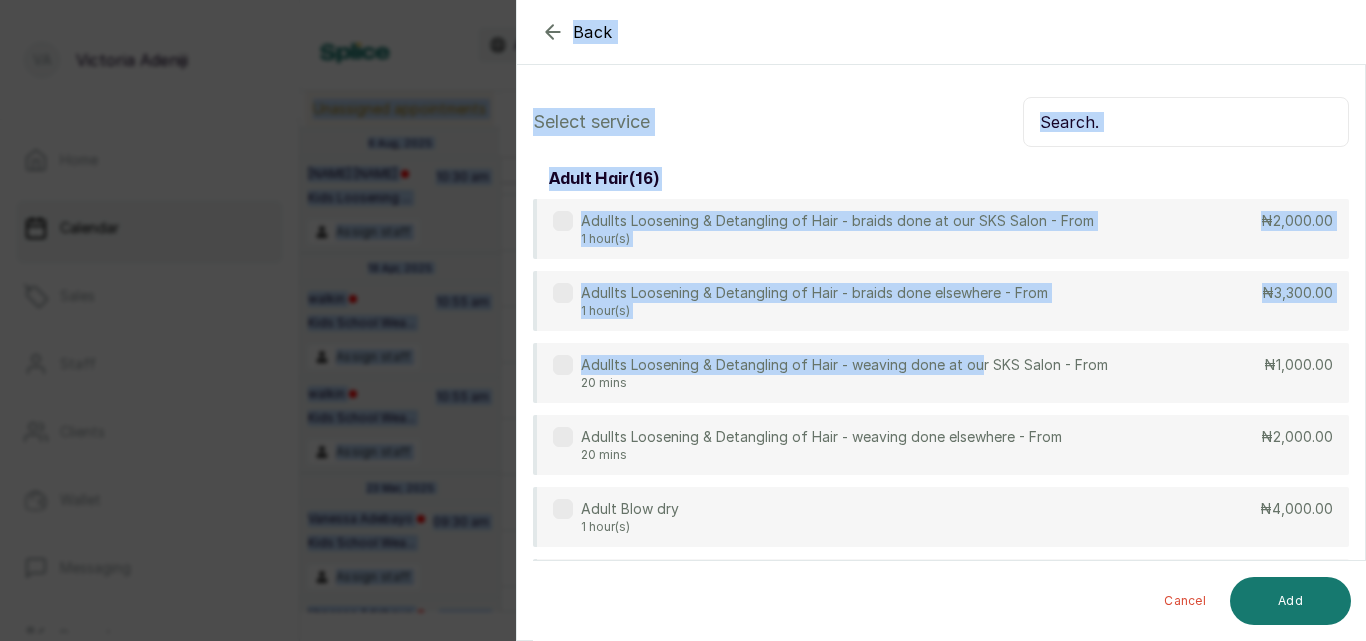drag, startPoint x: 978, startPoint y: 282, endPoint x: 979, endPoint y: -33, distance: 315.0016 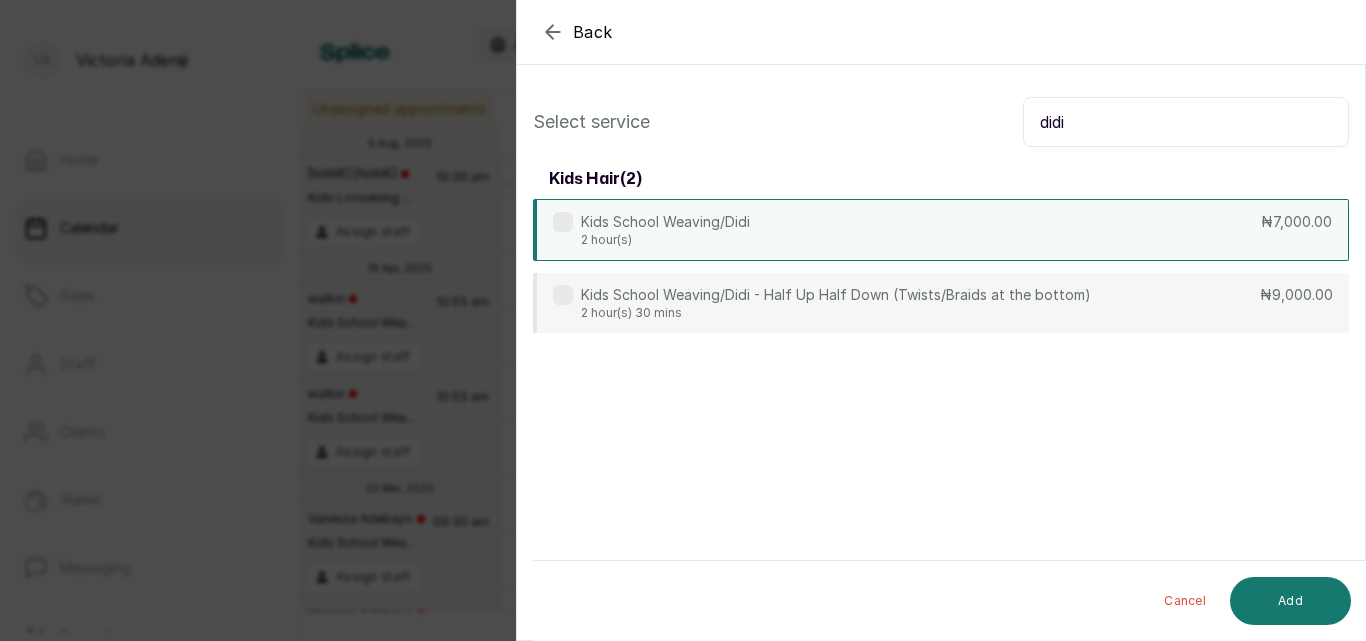 type on "didi" 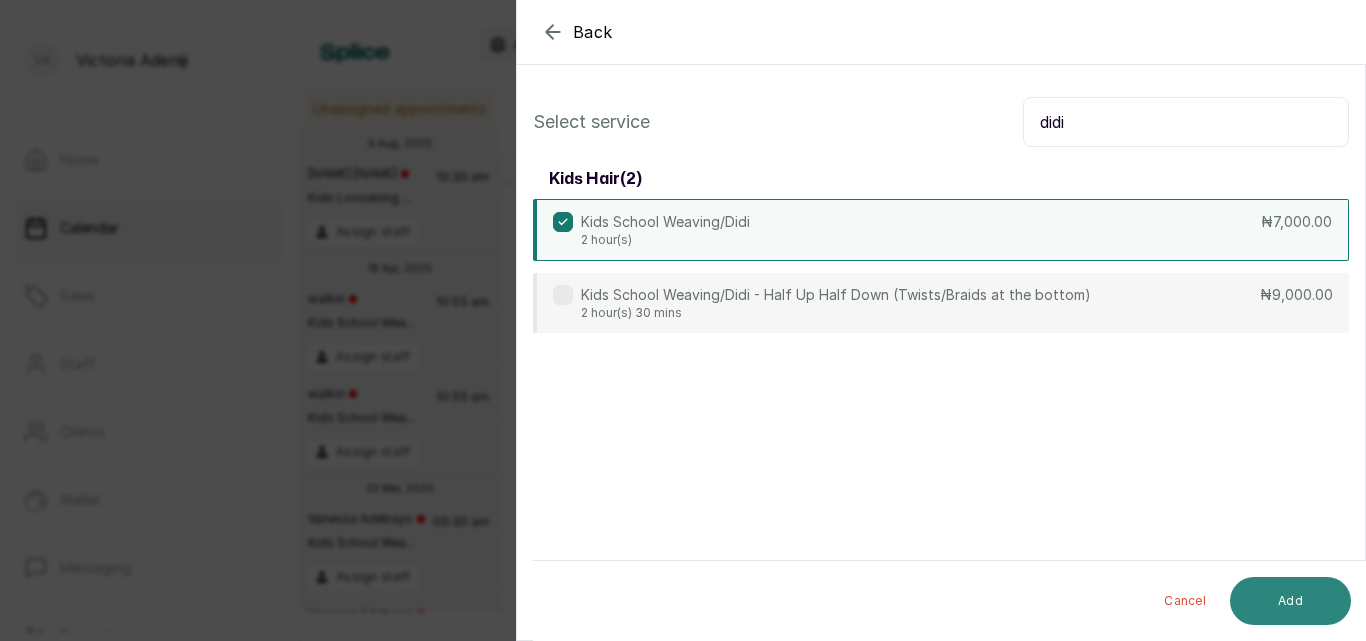click on "Add" at bounding box center [1290, 601] 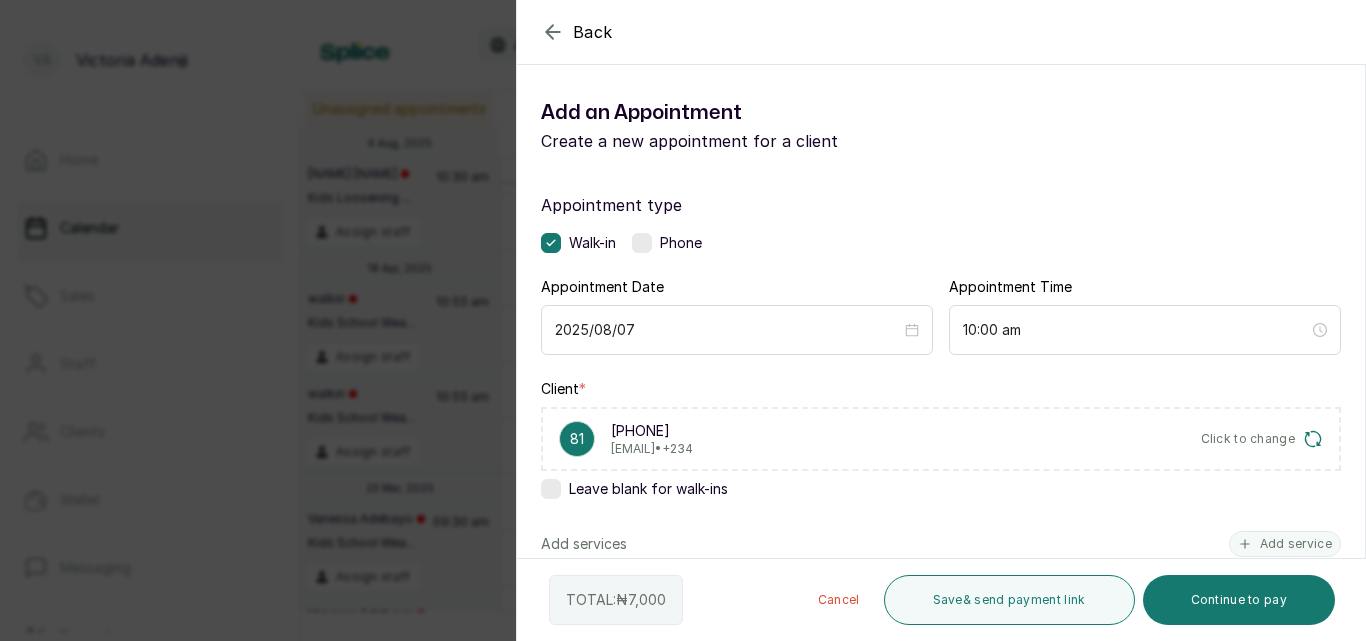 click on "Click to change" at bounding box center [1248, 439] 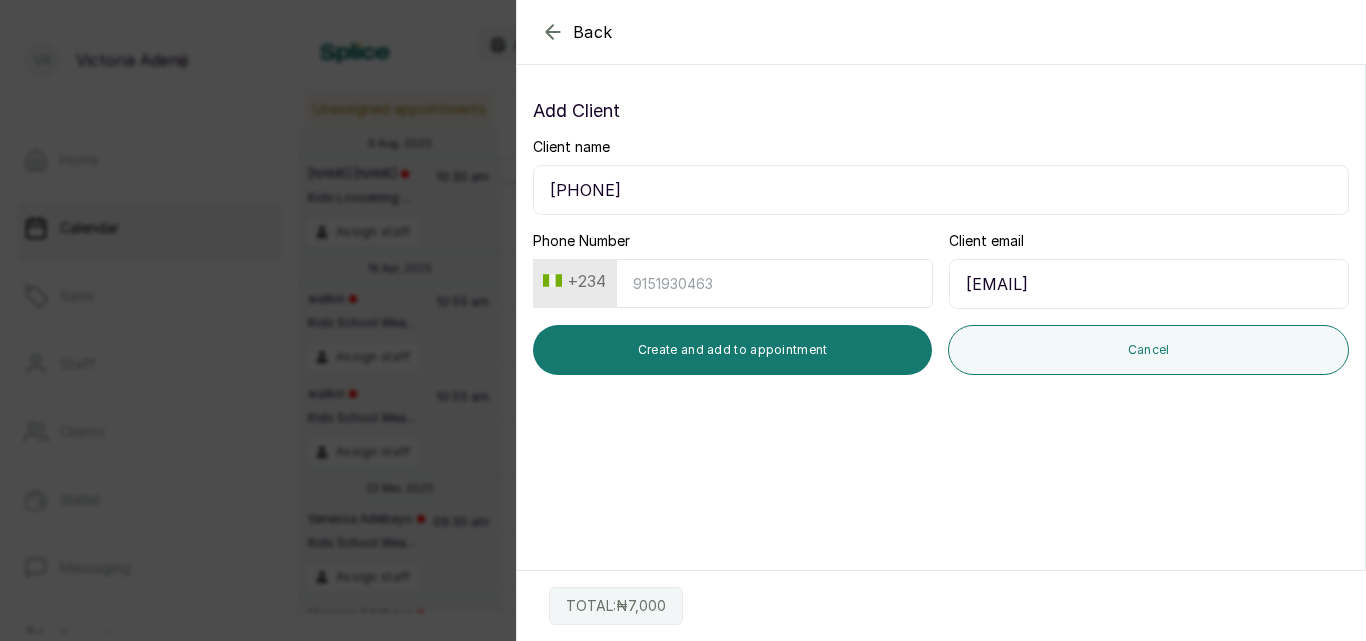 click on "[PHONE]" at bounding box center [941, 190] 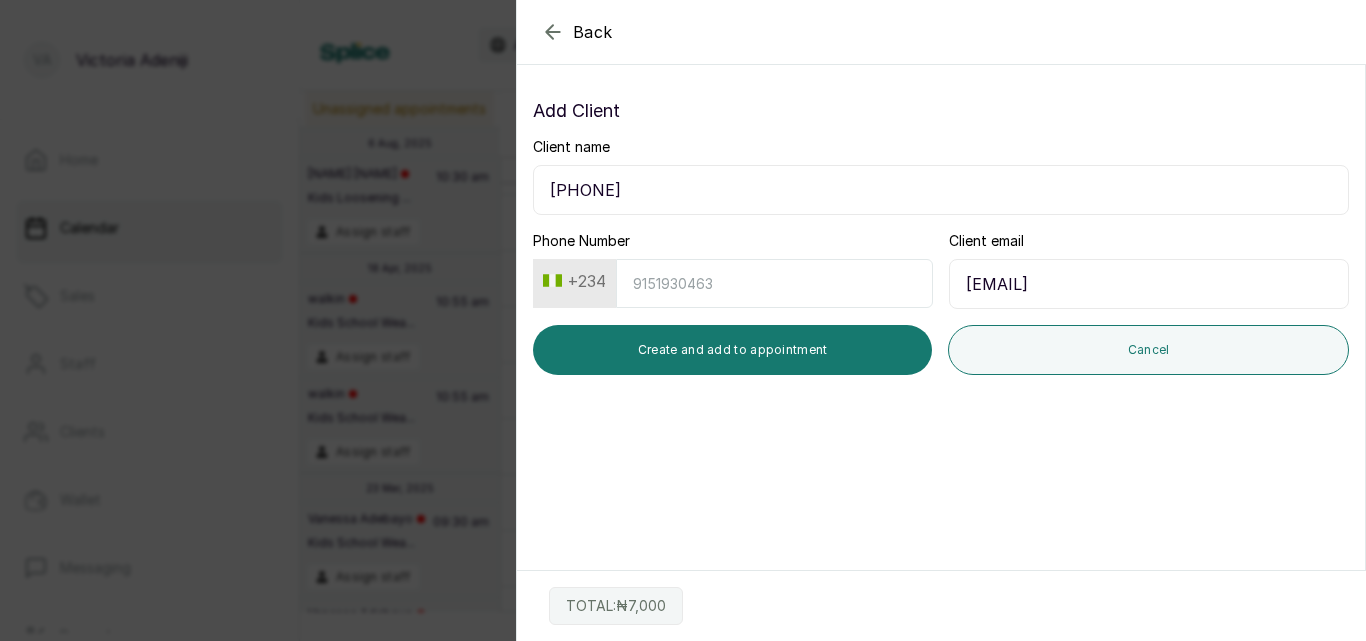 click on "Phone Number" at bounding box center (774, 283) 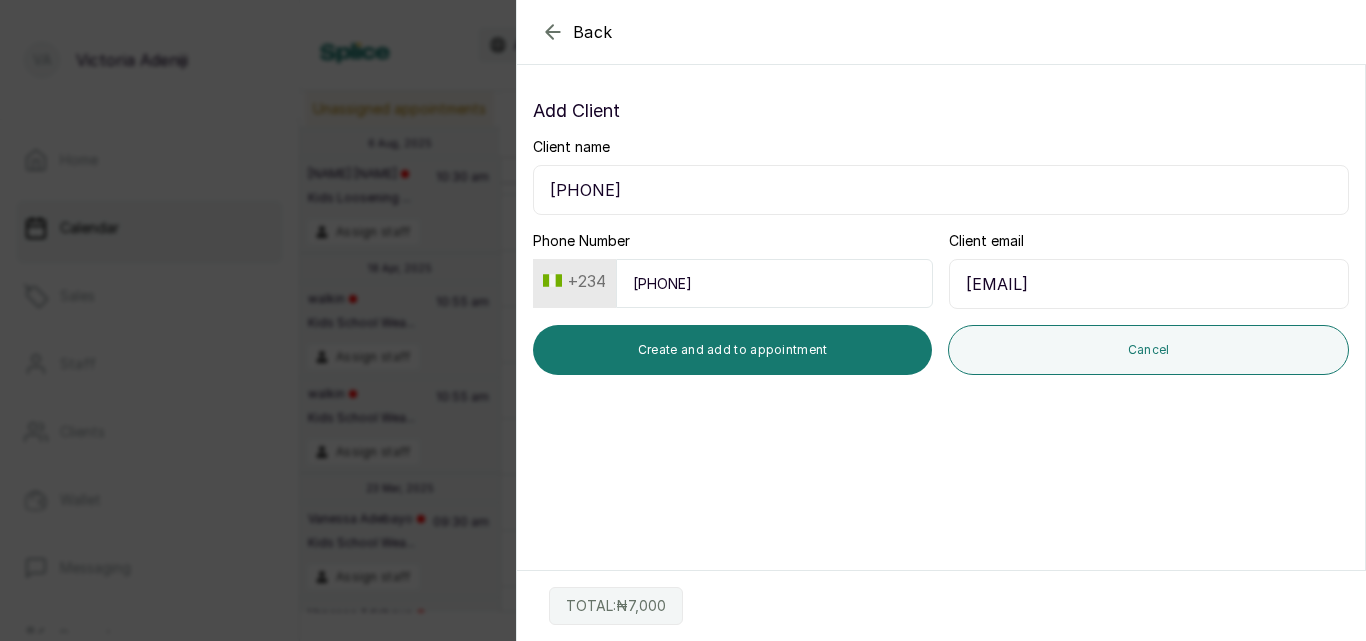type on "[PHONE]" 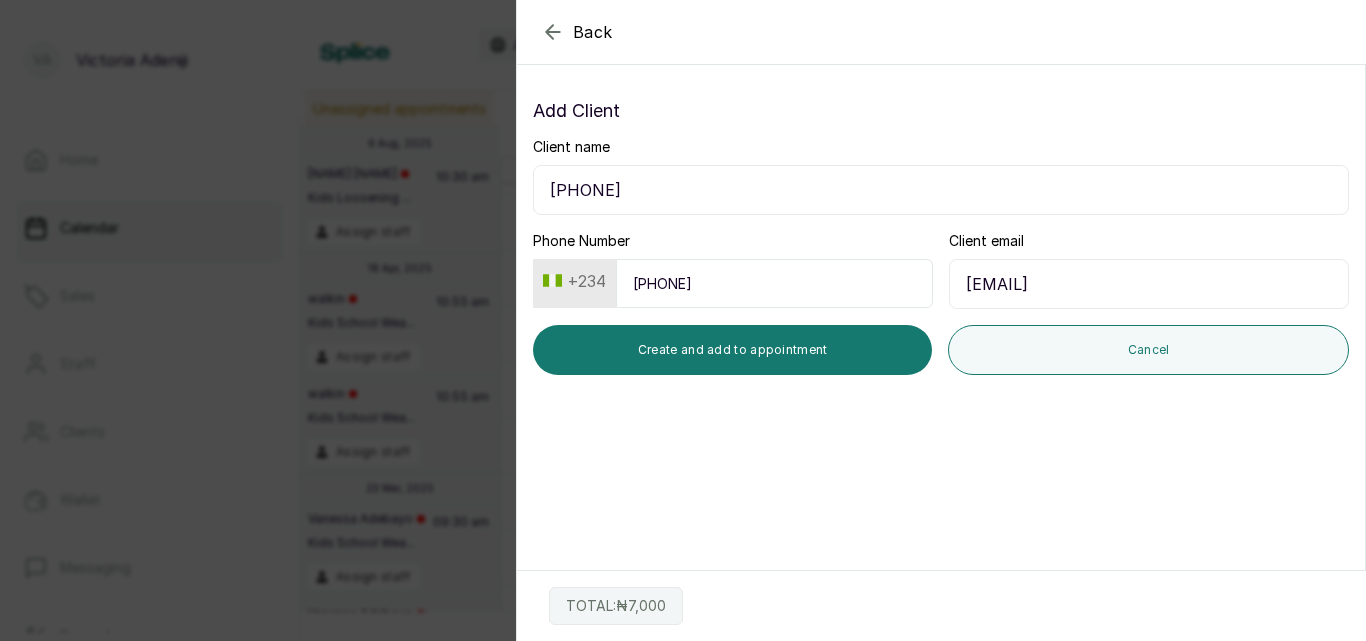 click on "[PHONE]" at bounding box center (941, 190) 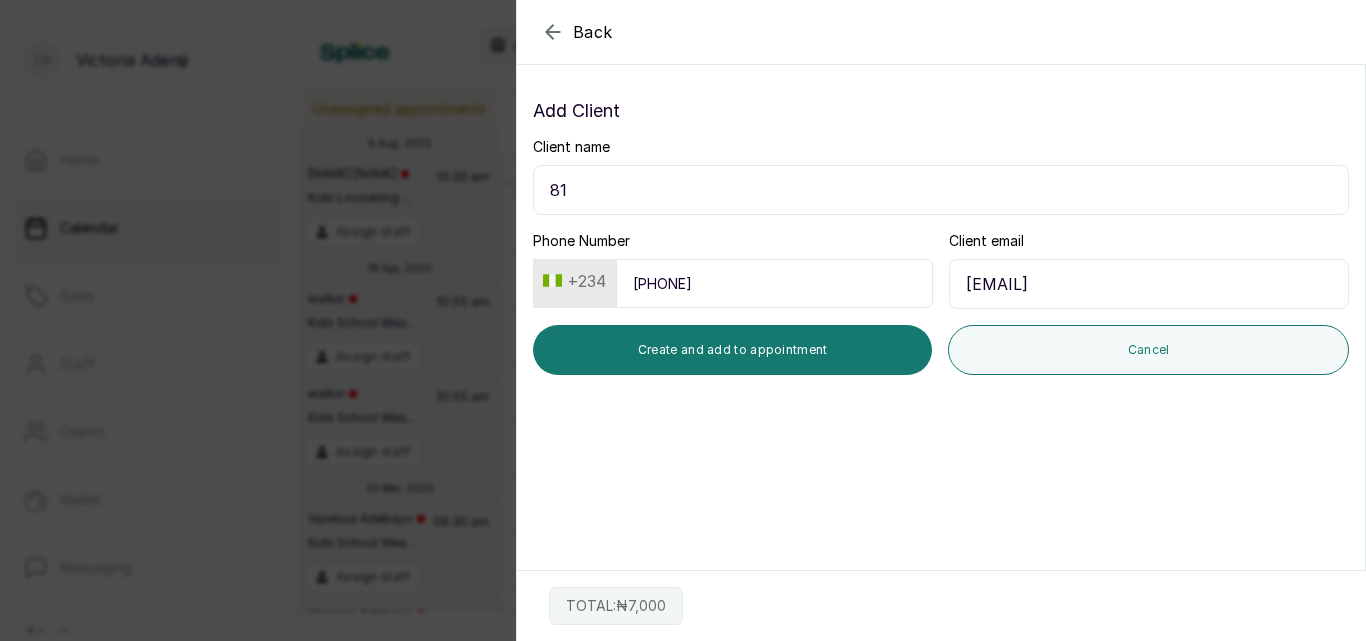 type on "8" 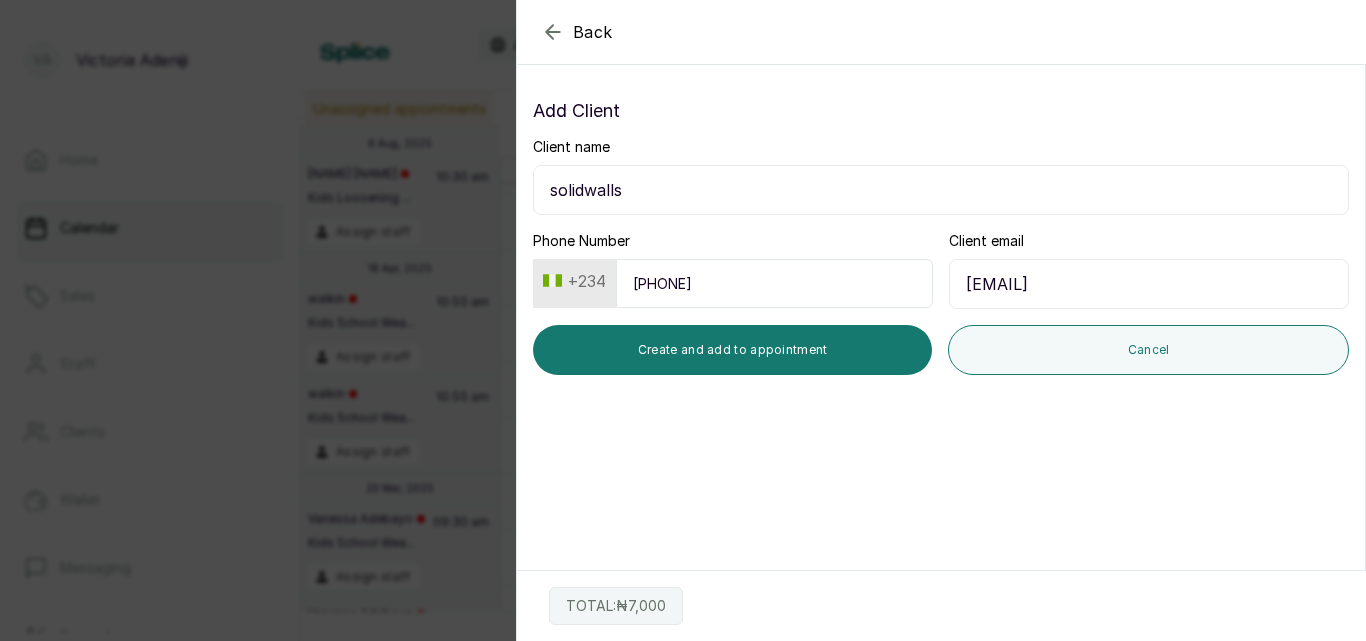 click on "solidwalls" at bounding box center (941, 190) 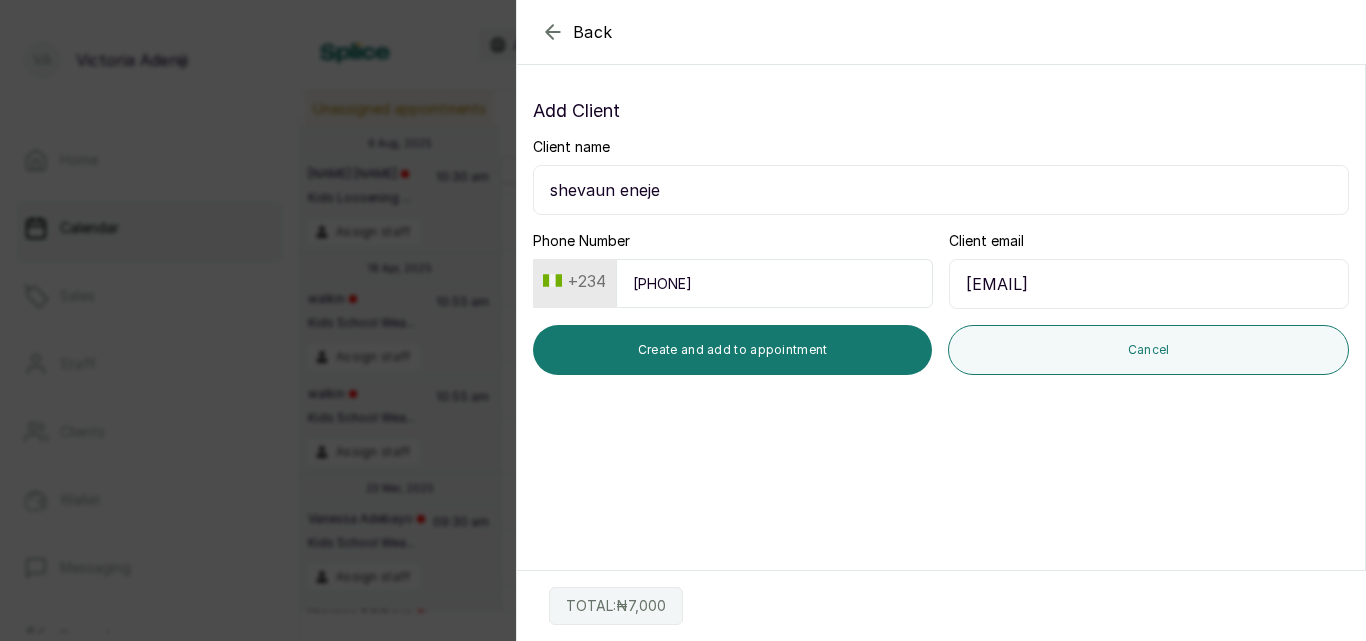 click on "shevaun eneje" at bounding box center (941, 190) 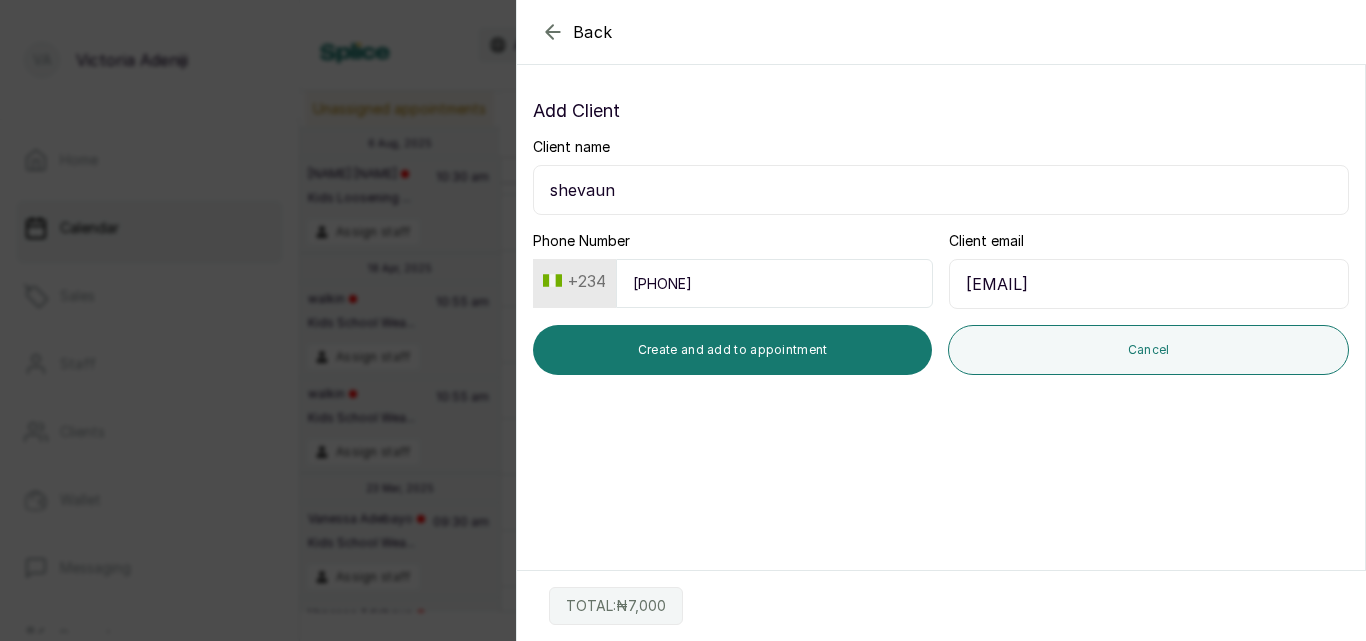type on "shevaun" 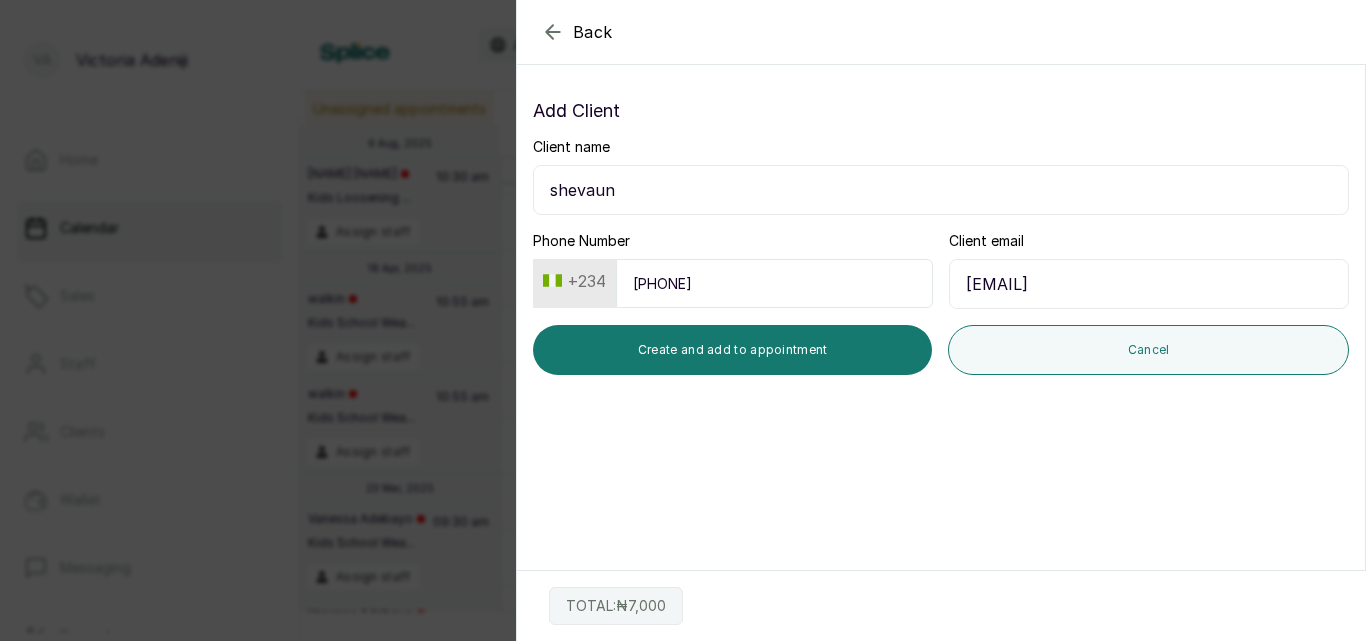 click 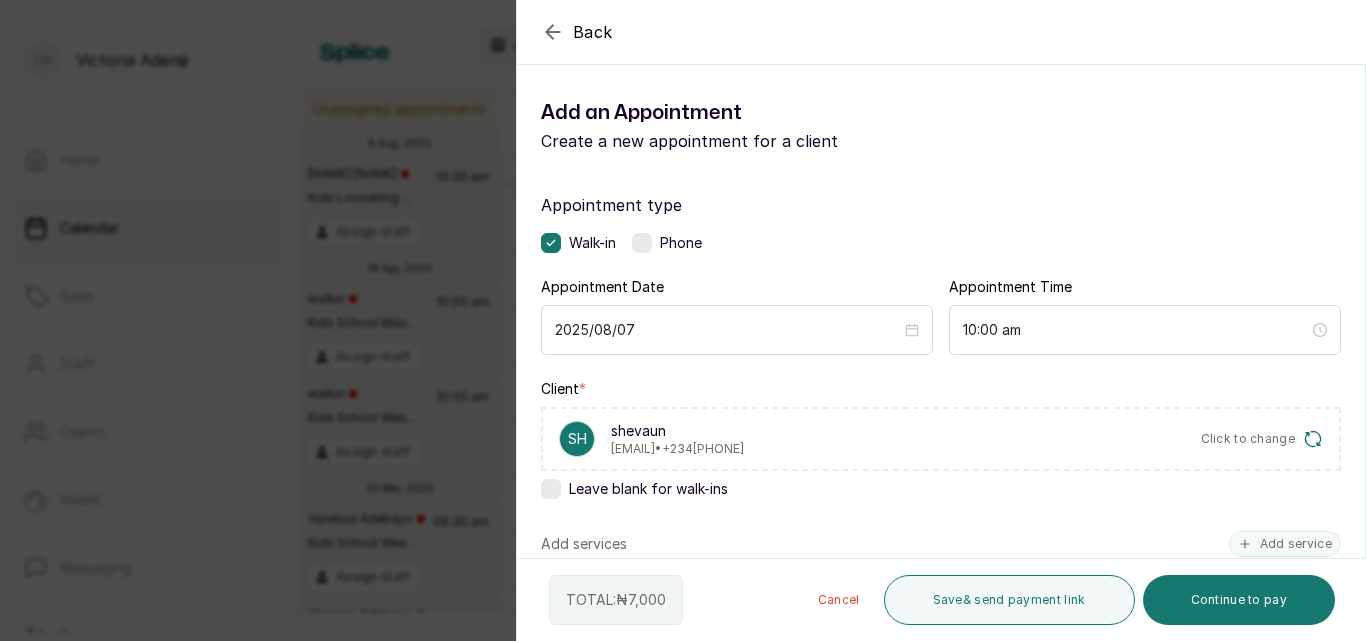 click on "Click to change" at bounding box center [1262, 439] 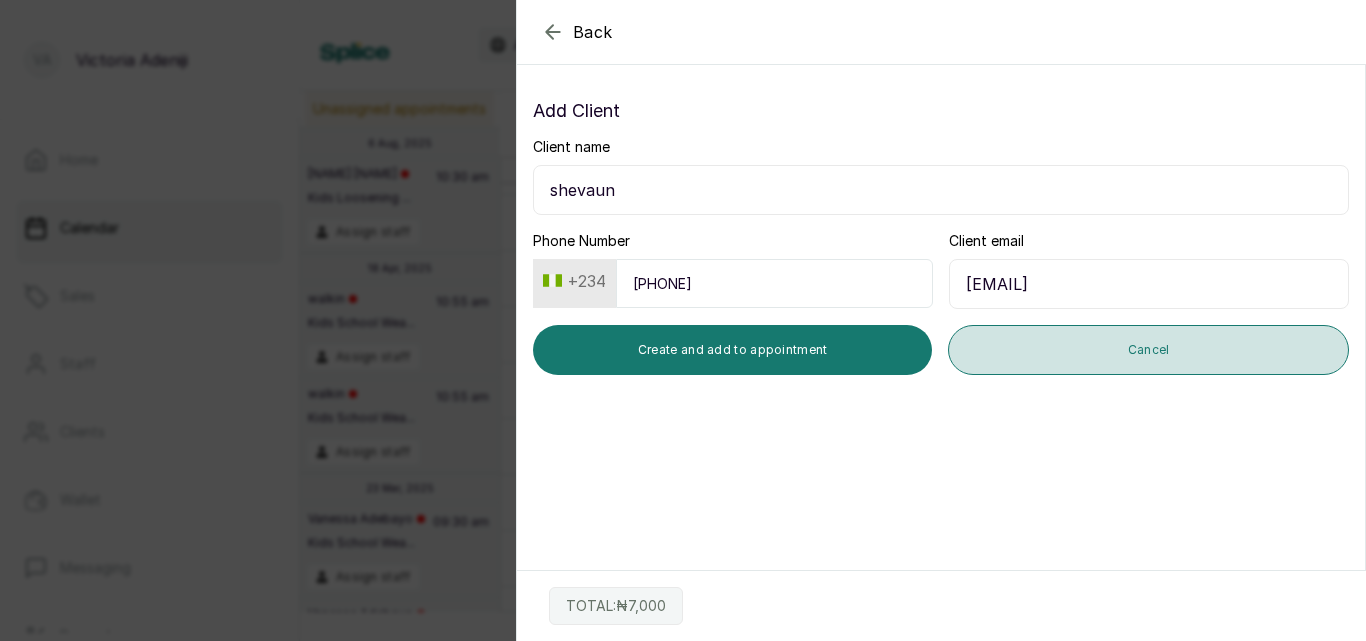 click on "Cancel" at bounding box center [1148, 350] 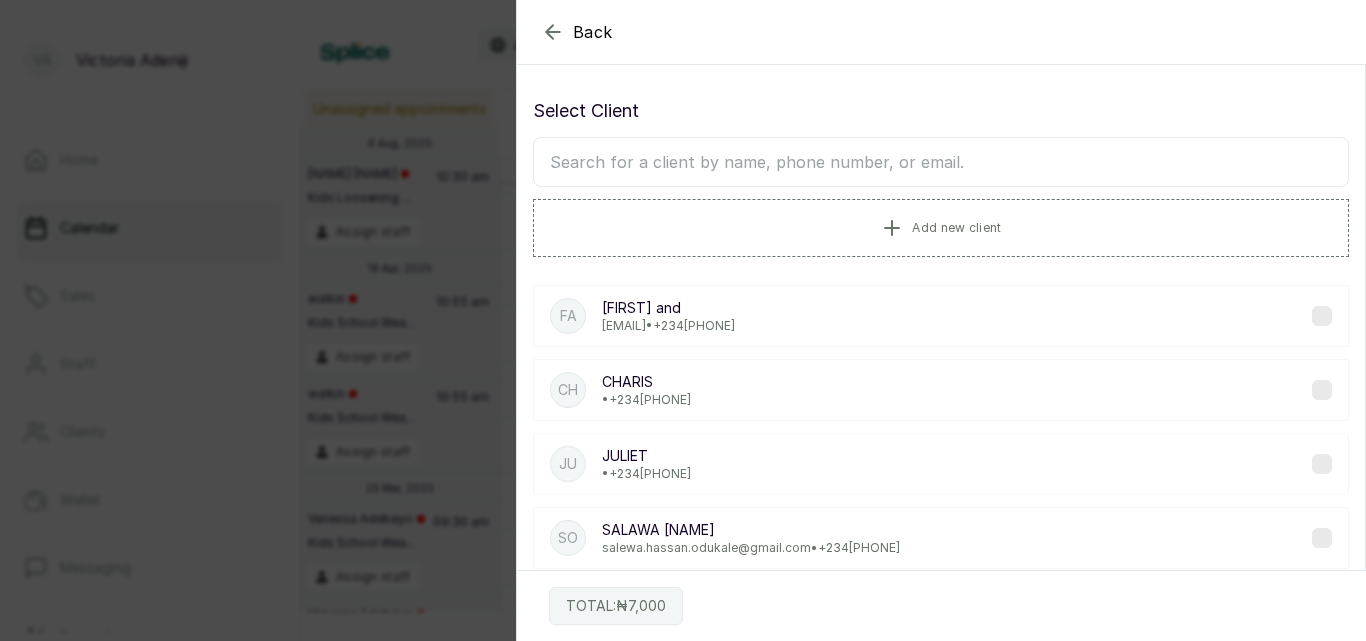 click on "CH CHARIS      •  [PHONE]" at bounding box center (941, 390) 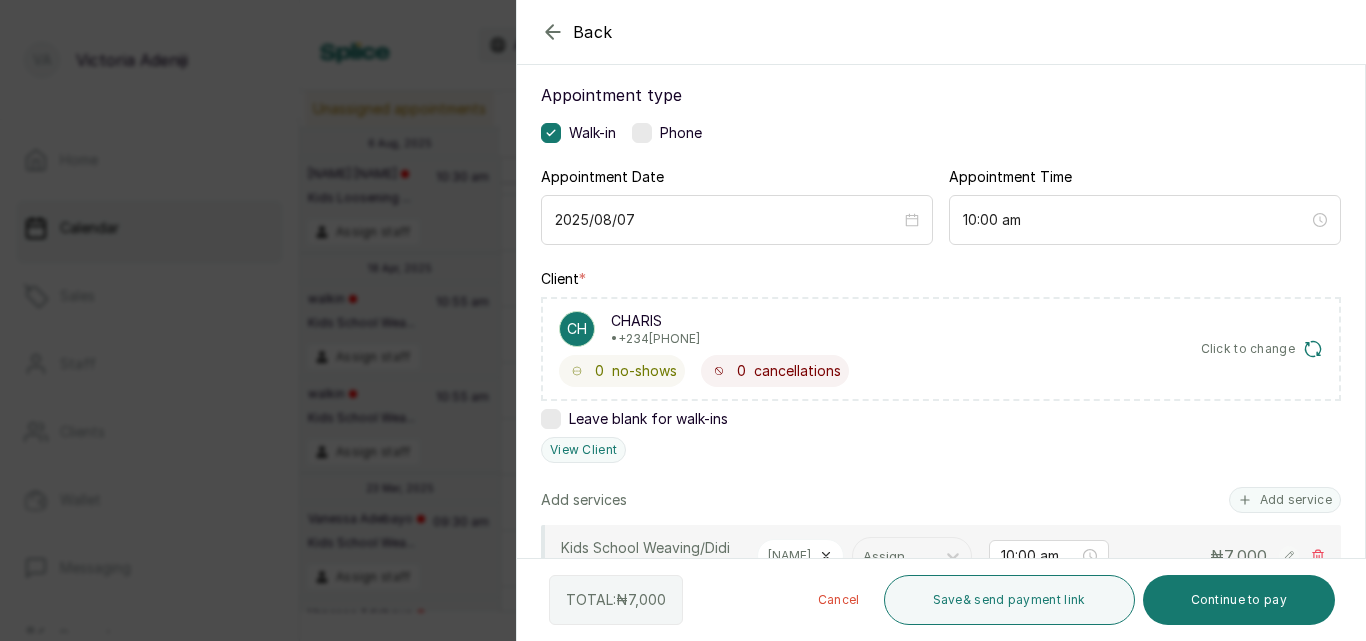 scroll, scrollTop: 103, scrollLeft: 0, axis: vertical 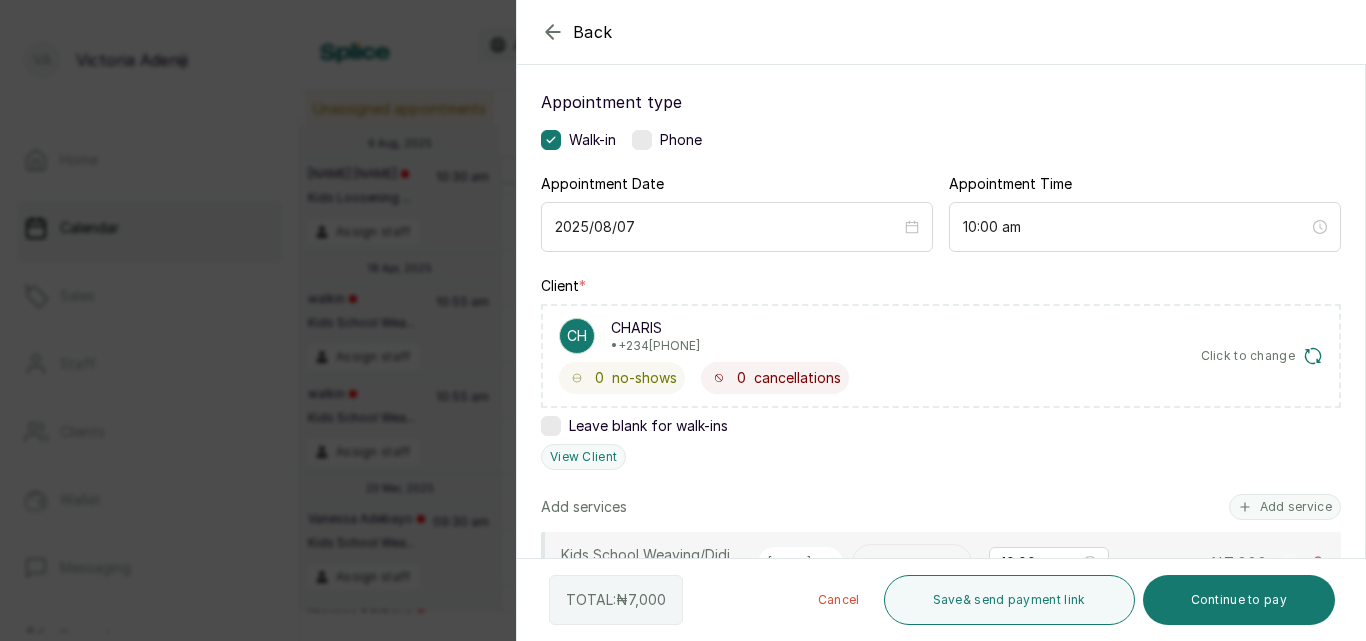 click 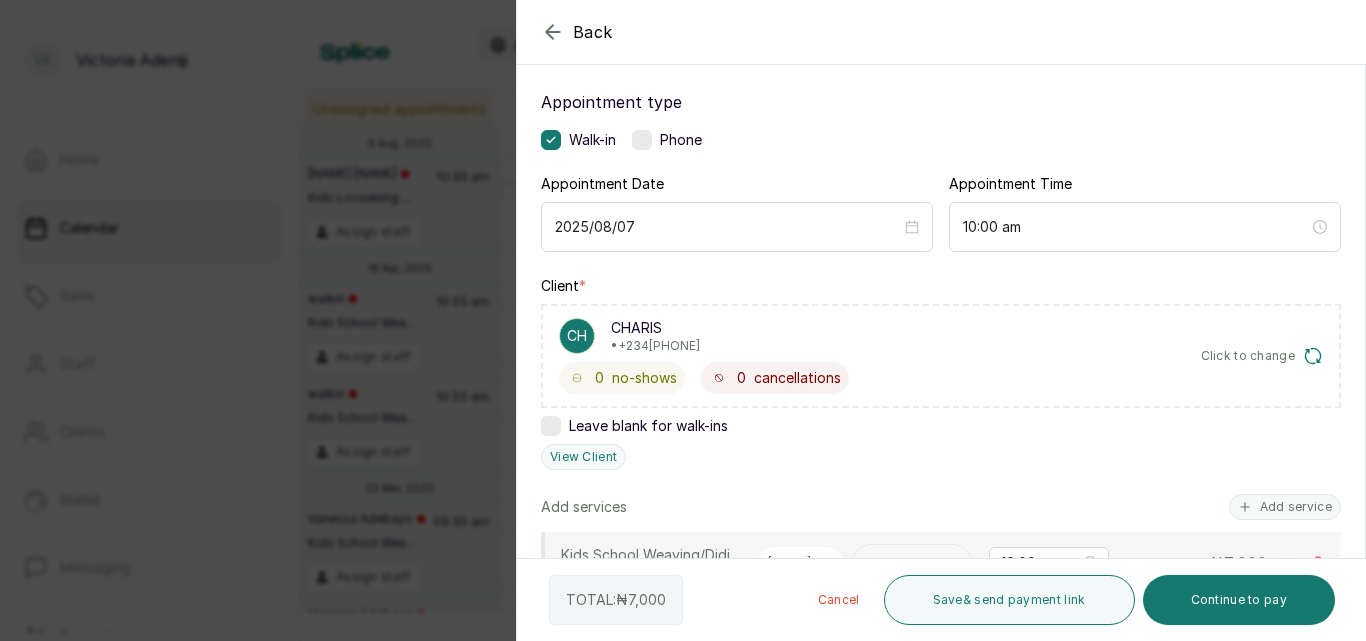 scroll, scrollTop: 15, scrollLeft: 0, axis: vertical 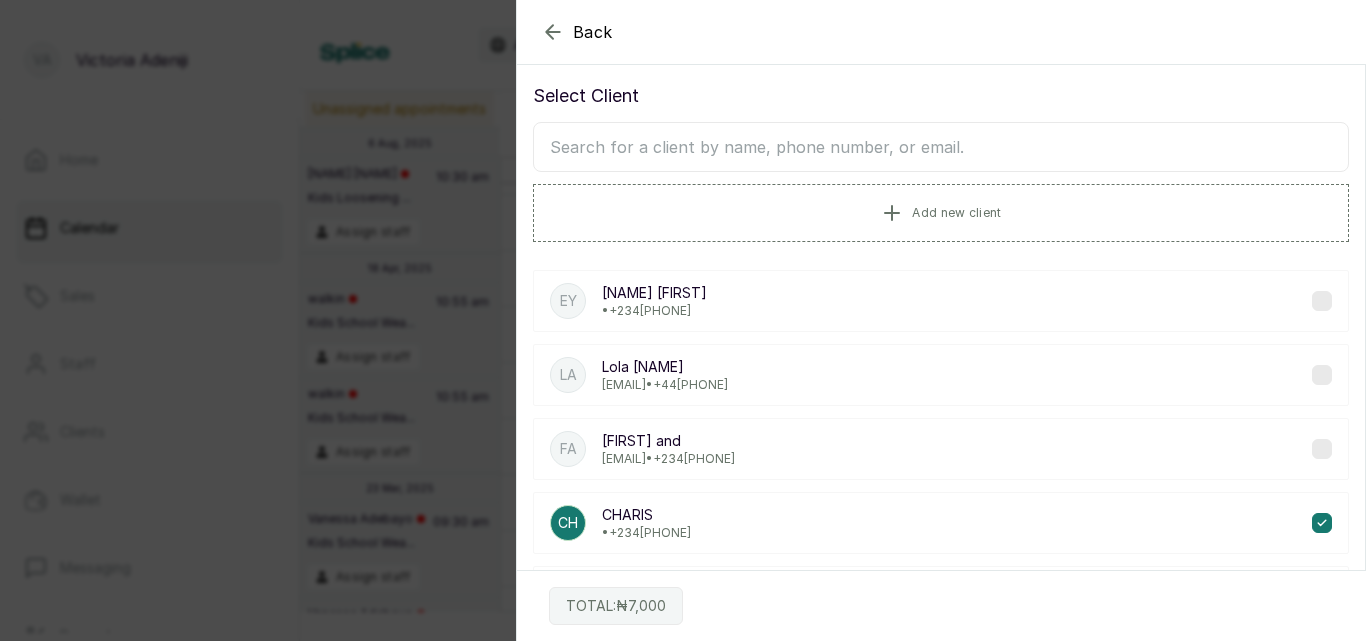 click at bounding box center [941, 147] 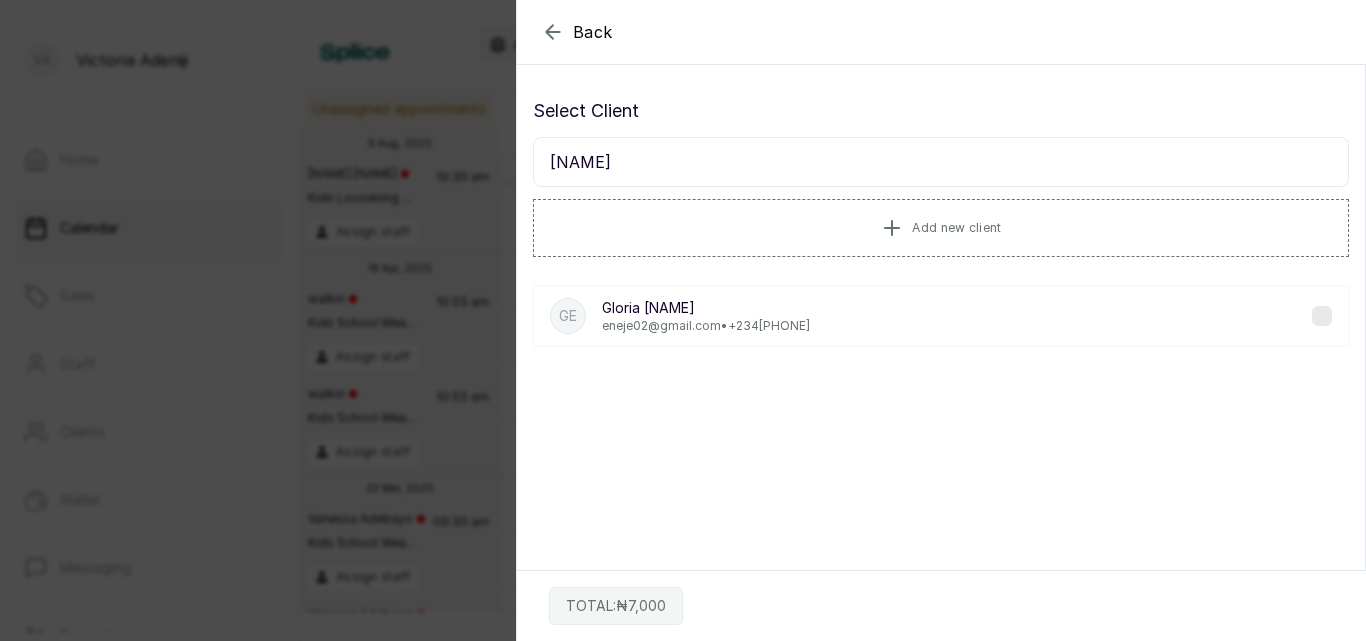 scroll, scrollTop: 0, scrollLeft: 0, axis: both 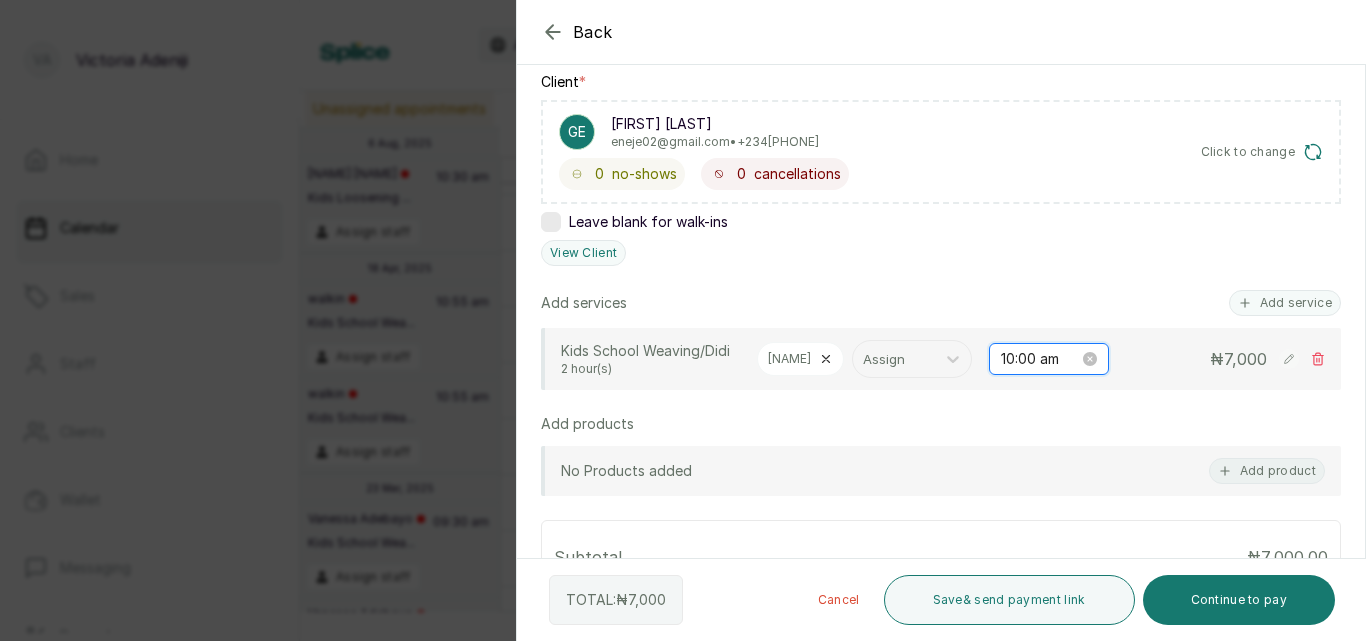 click on "10:00 am" at bounding box center (1040, 359) 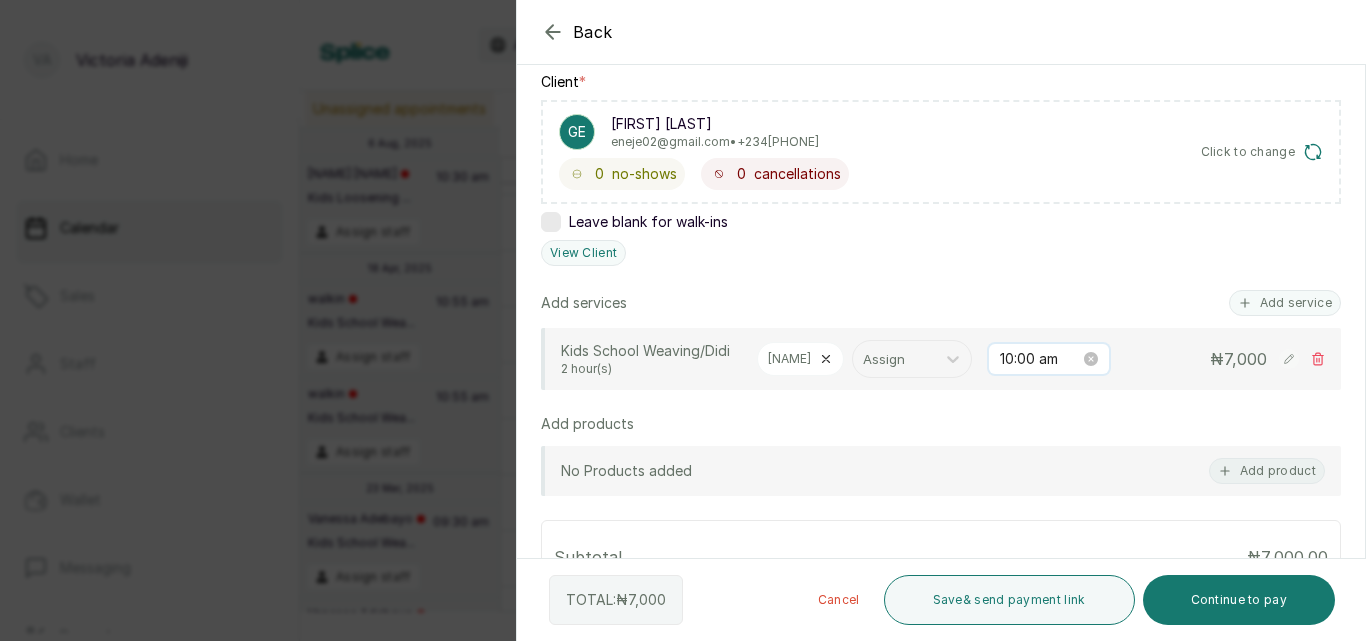 scroll, scrollTop: 120, scrollLeft: 0, axis: vertical 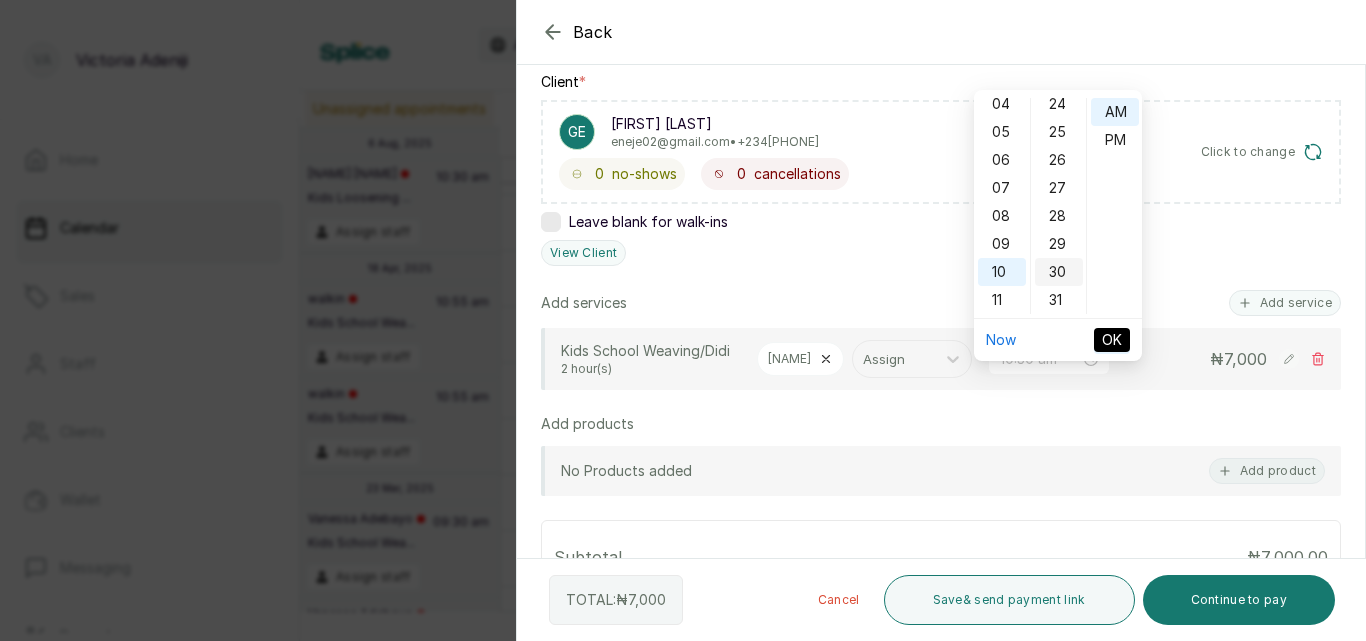 click on "30" at bounding box center (1059, 272) 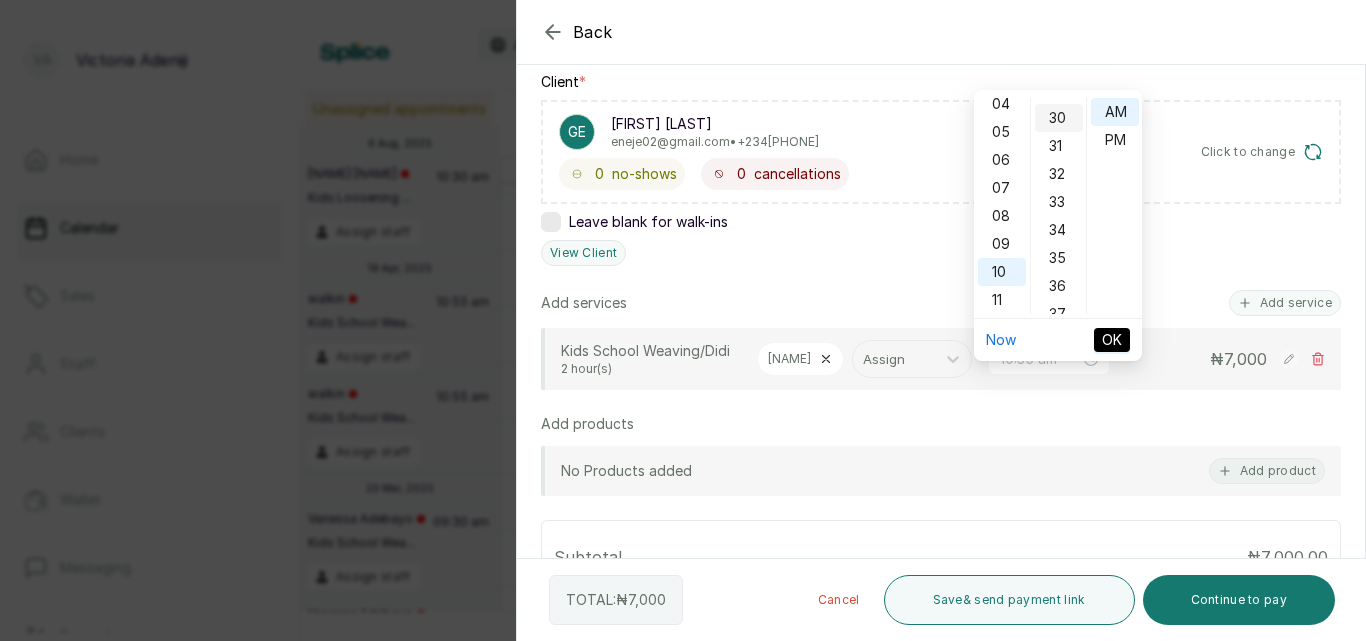 scroll, scrollTop: 840, scrollLeft: 0, axis: vertical 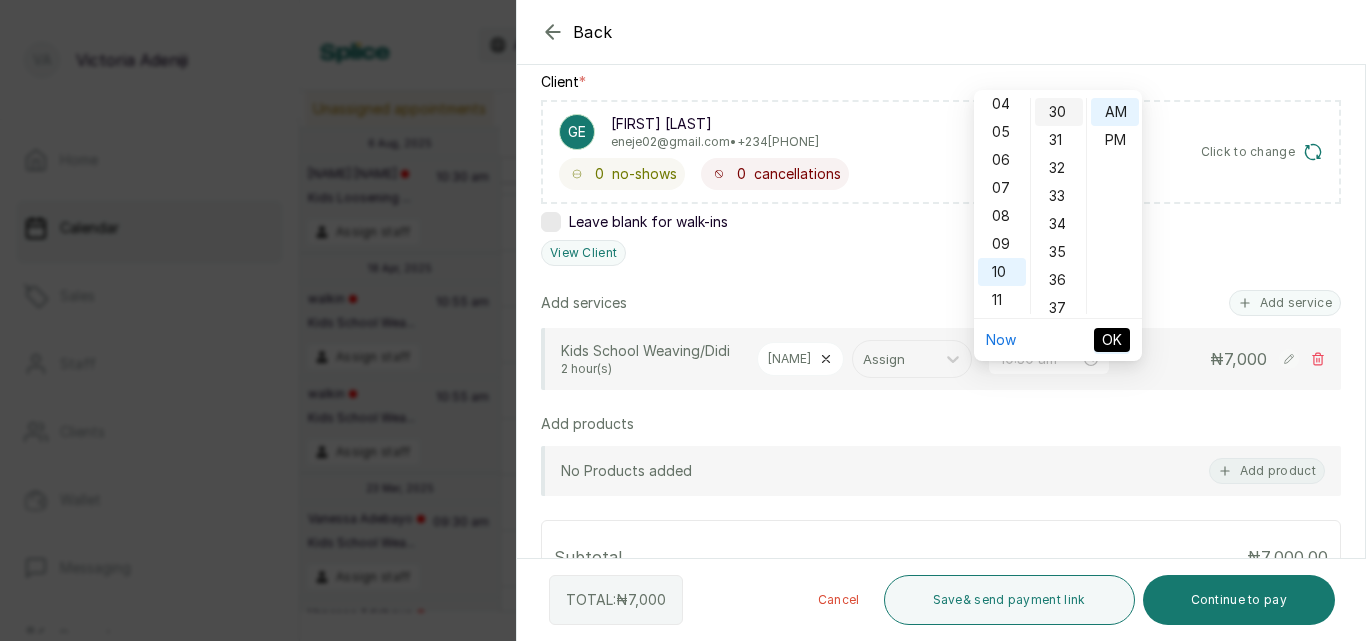 click on "30" at bounding box center (1059, 112) 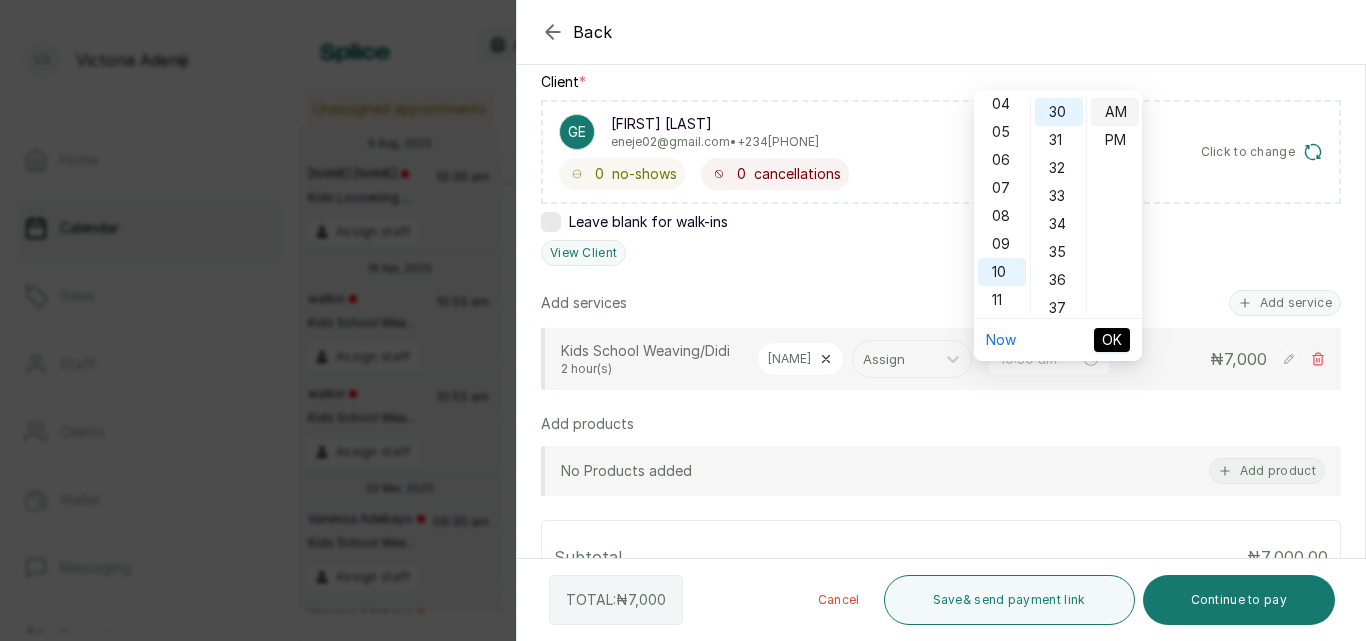 click on "AM" at bounding box center [1115, 112] 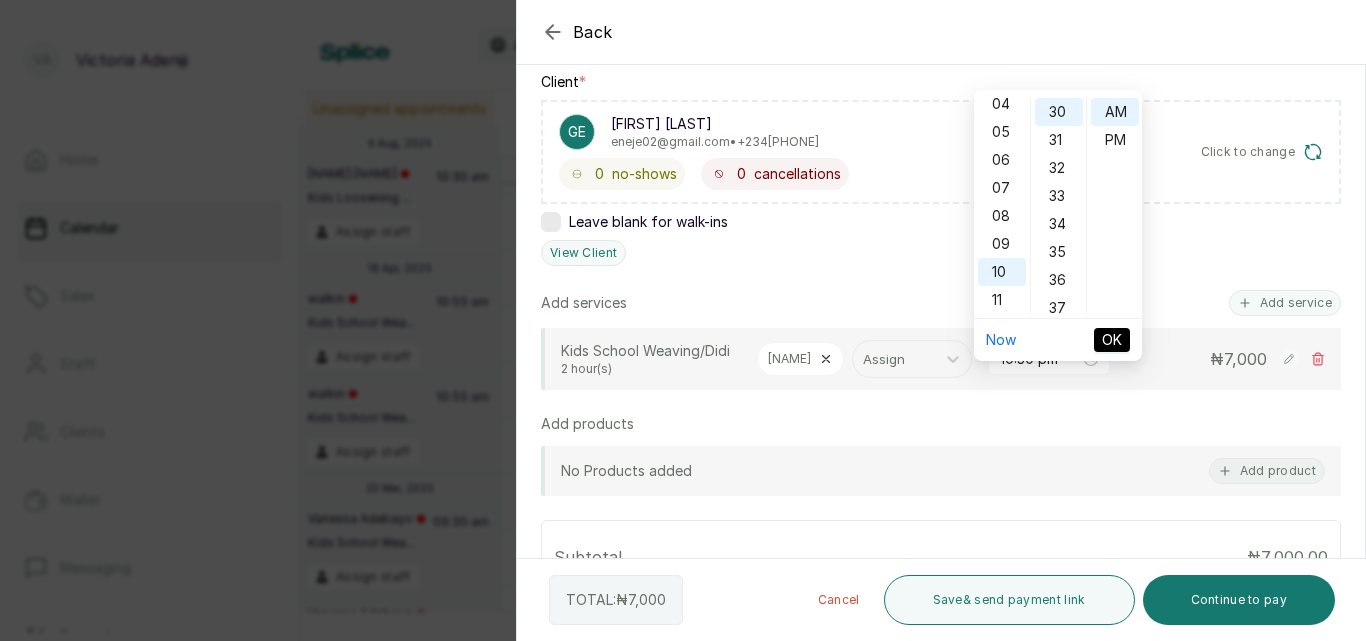 type on "10:30 am" 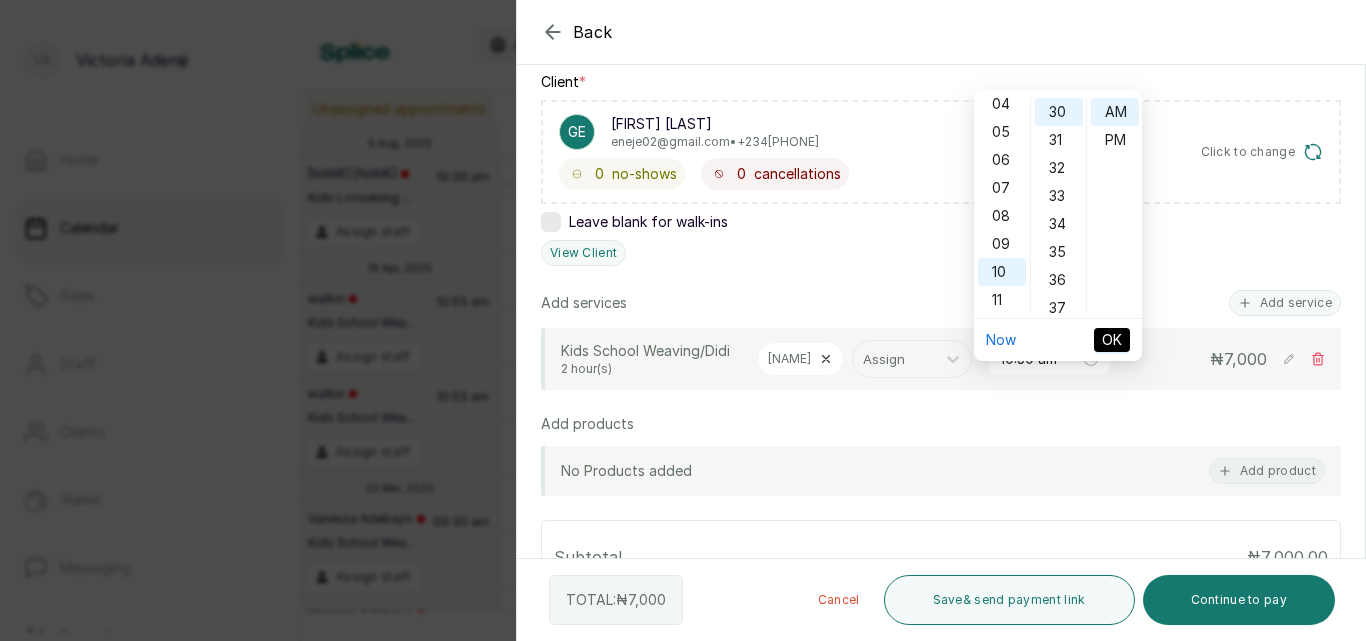 click on "OK" at bounding box center (1112, 340) 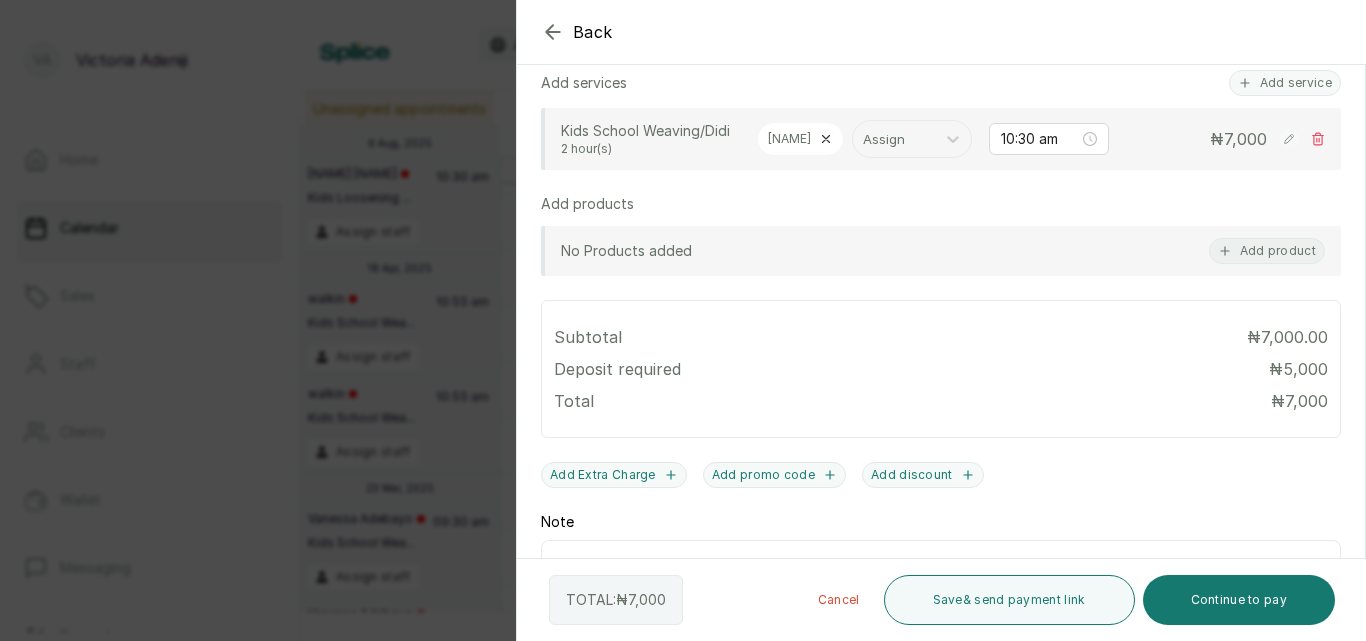 scroll, scrollTop: 531, scrollLeft: 0, axis: vertical 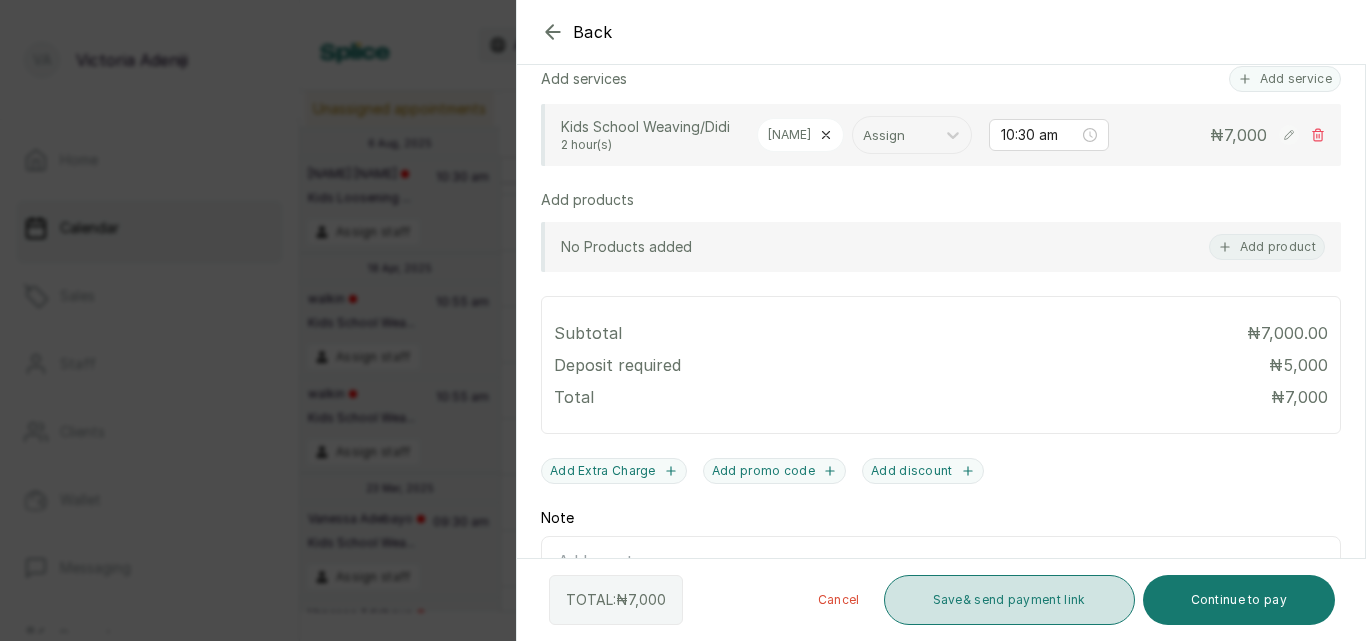 click on "Save  & send payment link" at bounding box center (1009, 600) 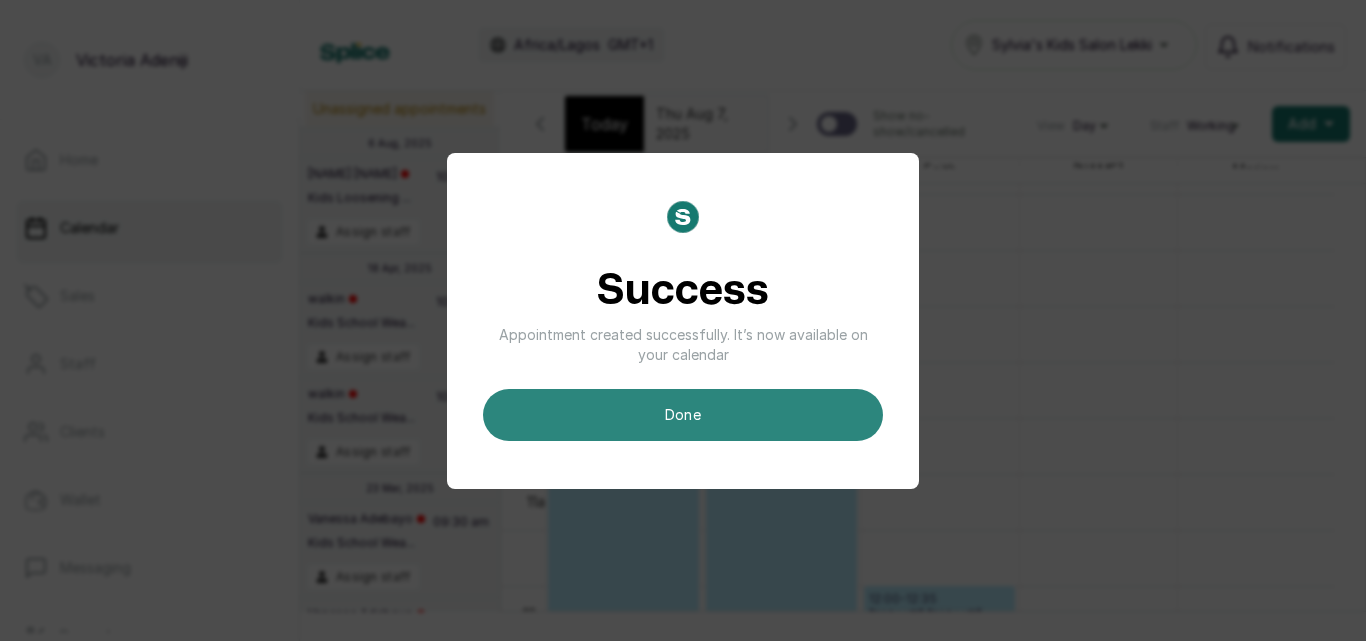 click on "done" at bounding box center (683, 415) 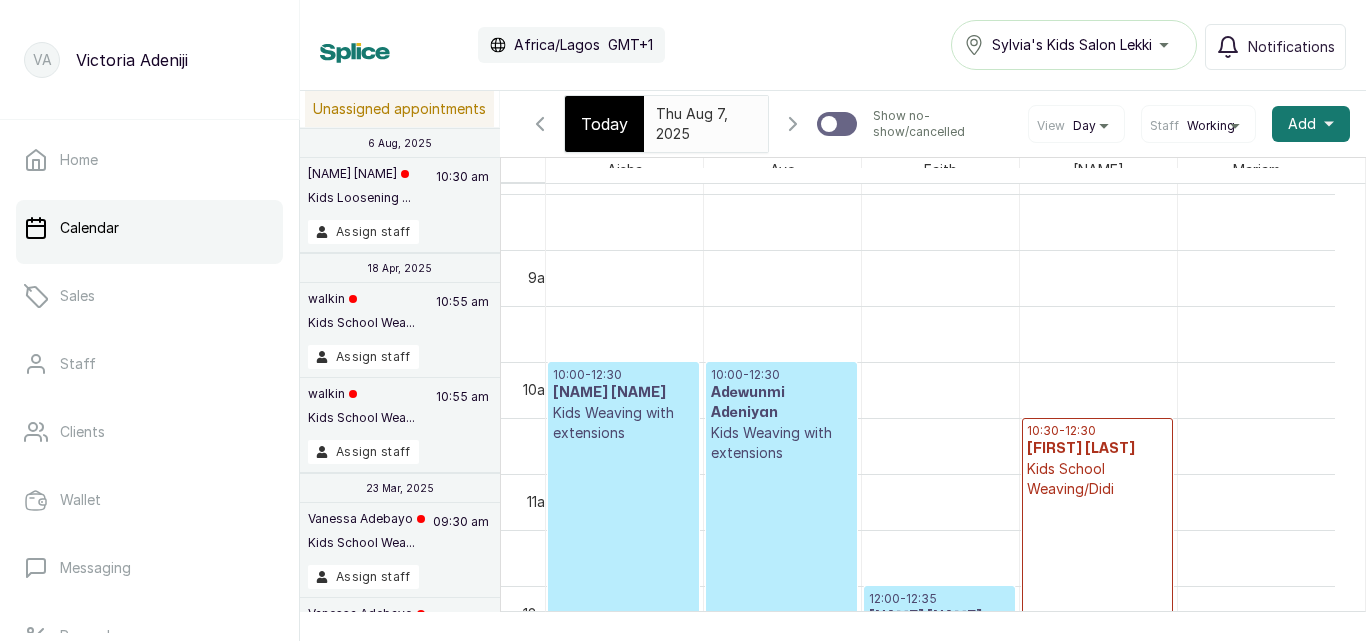 scroll, scrollTop: 1389, scrollLeft: 0, axis: vertical 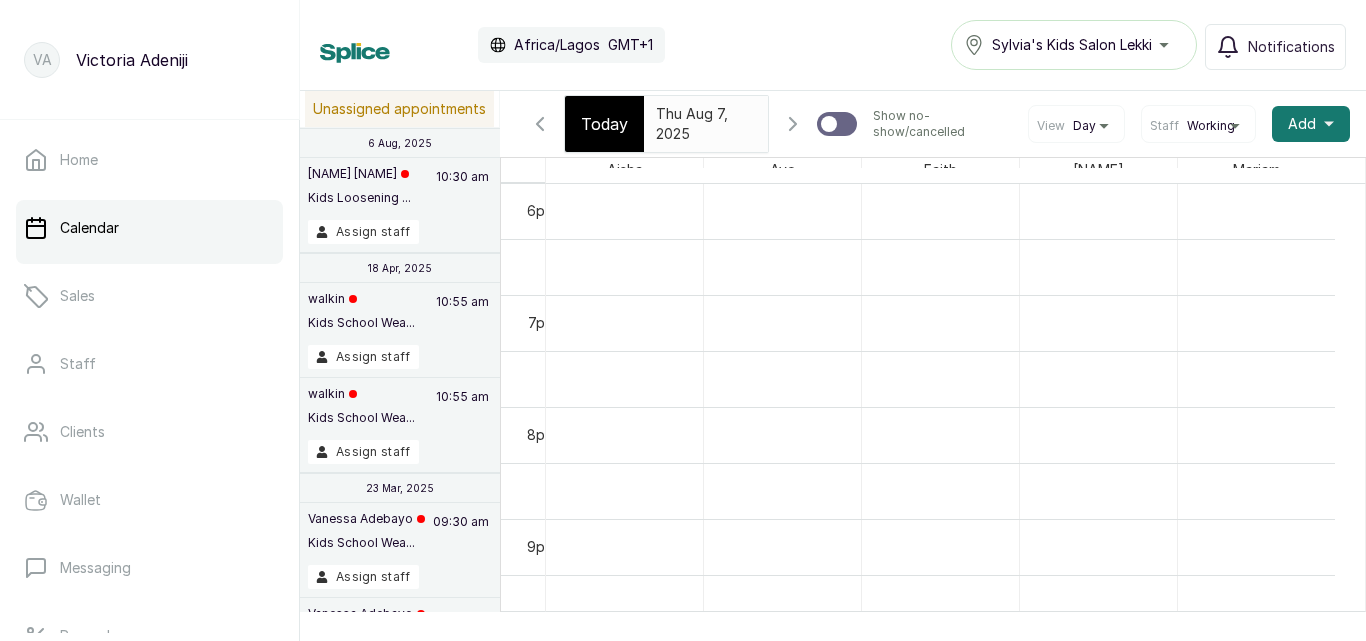 click on "Today" at bounding box center [604, 124] 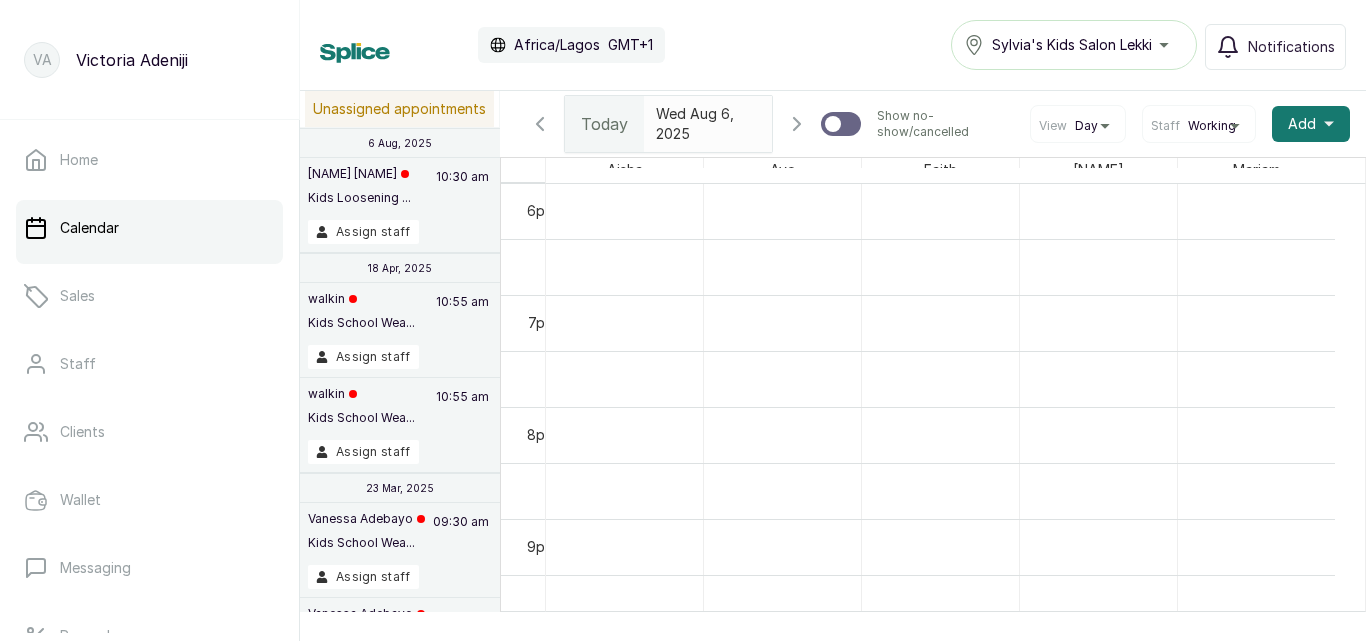 scroll, scrollTop: 673, scrollLeft: 0, axis: vertical 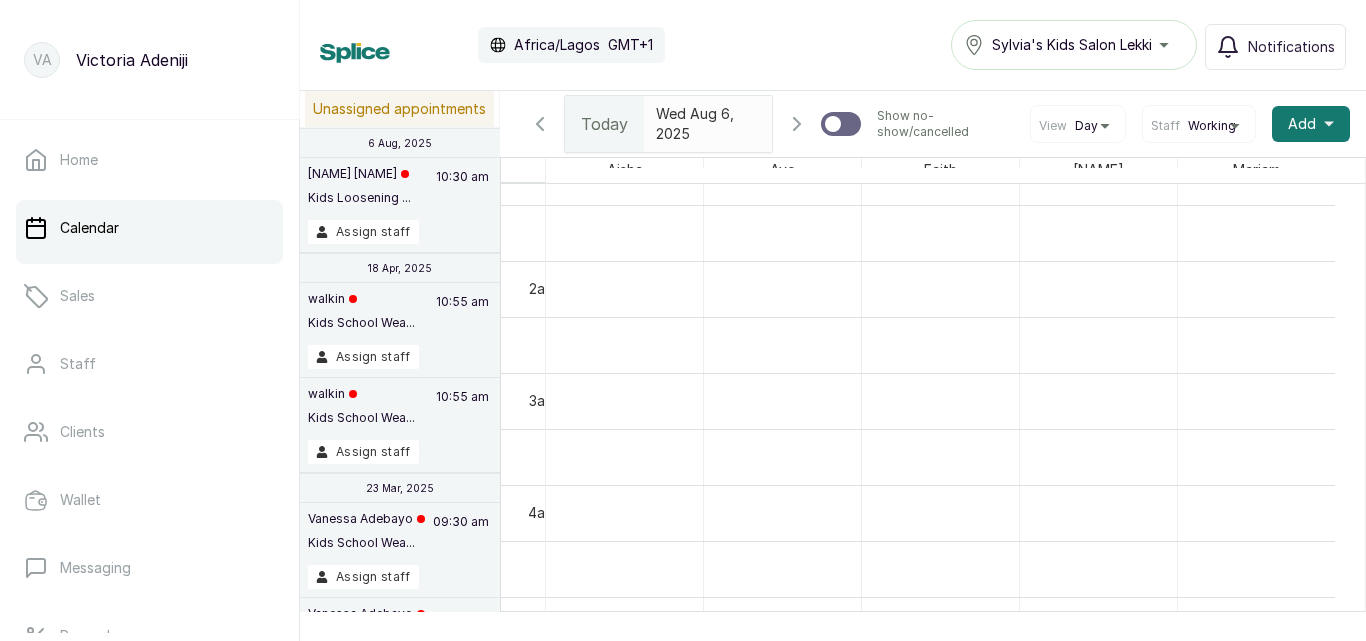 click on "Today" at bounding box center [604, 124] 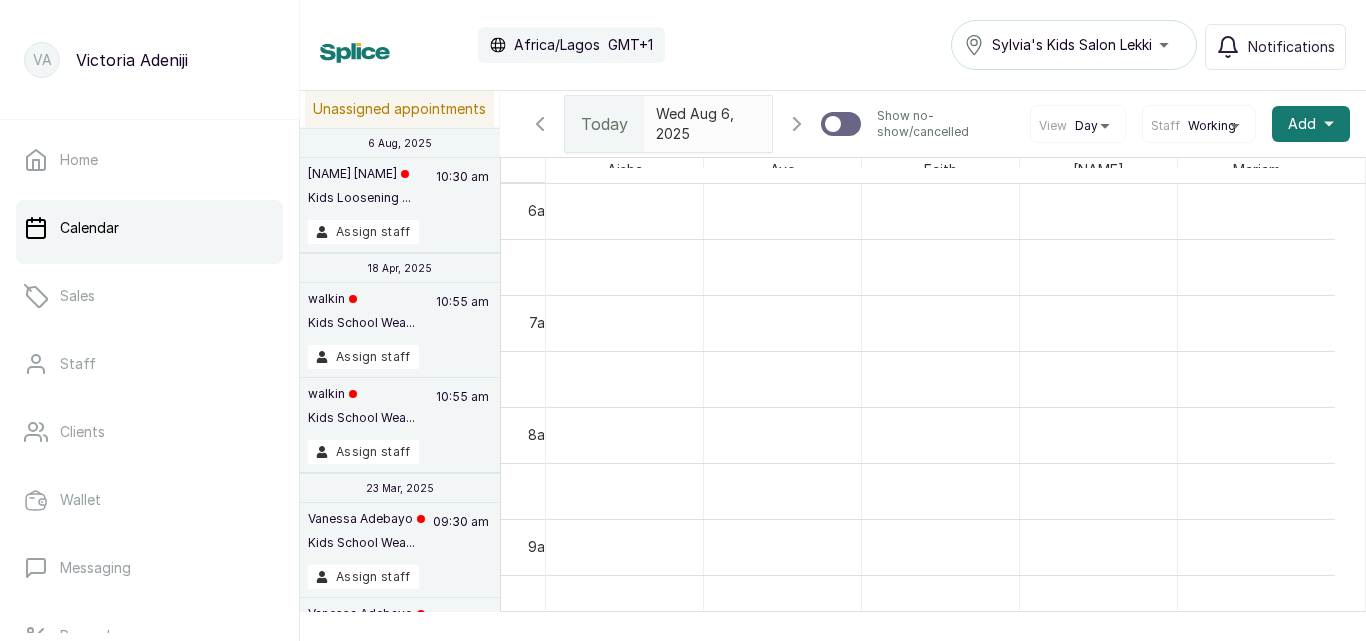 click on "Today" at bounding box center (604, 124) 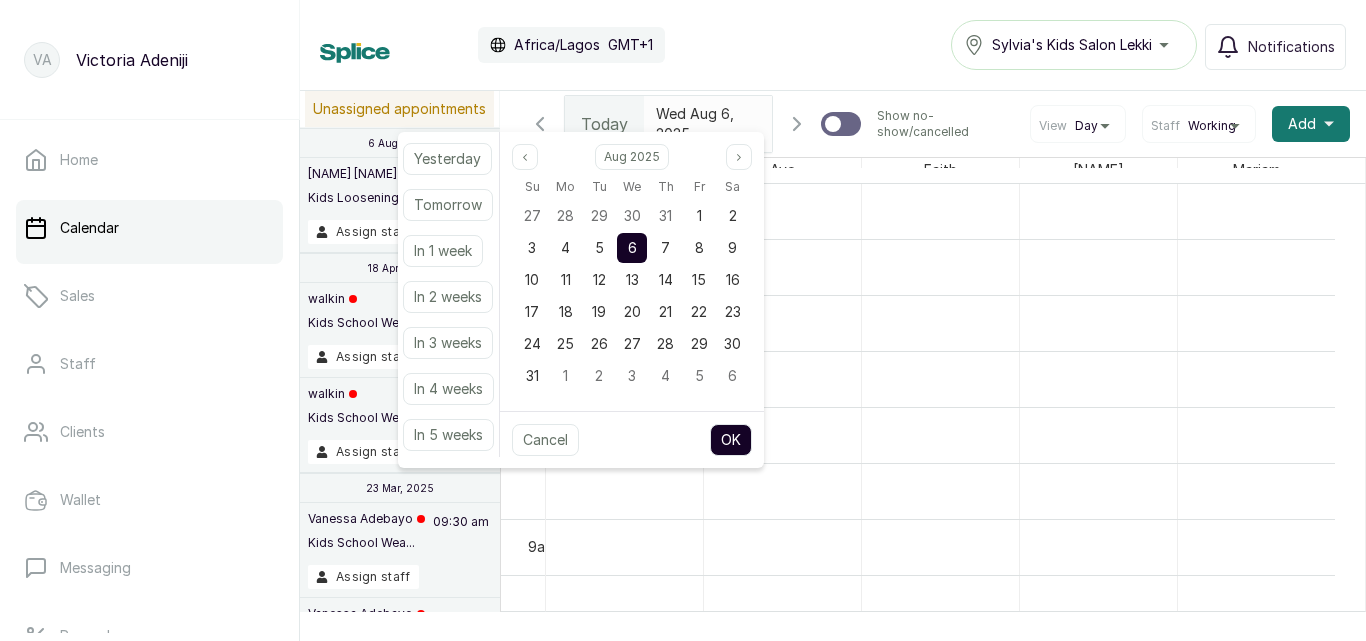 click on "6" at bounding box center [632, 247] 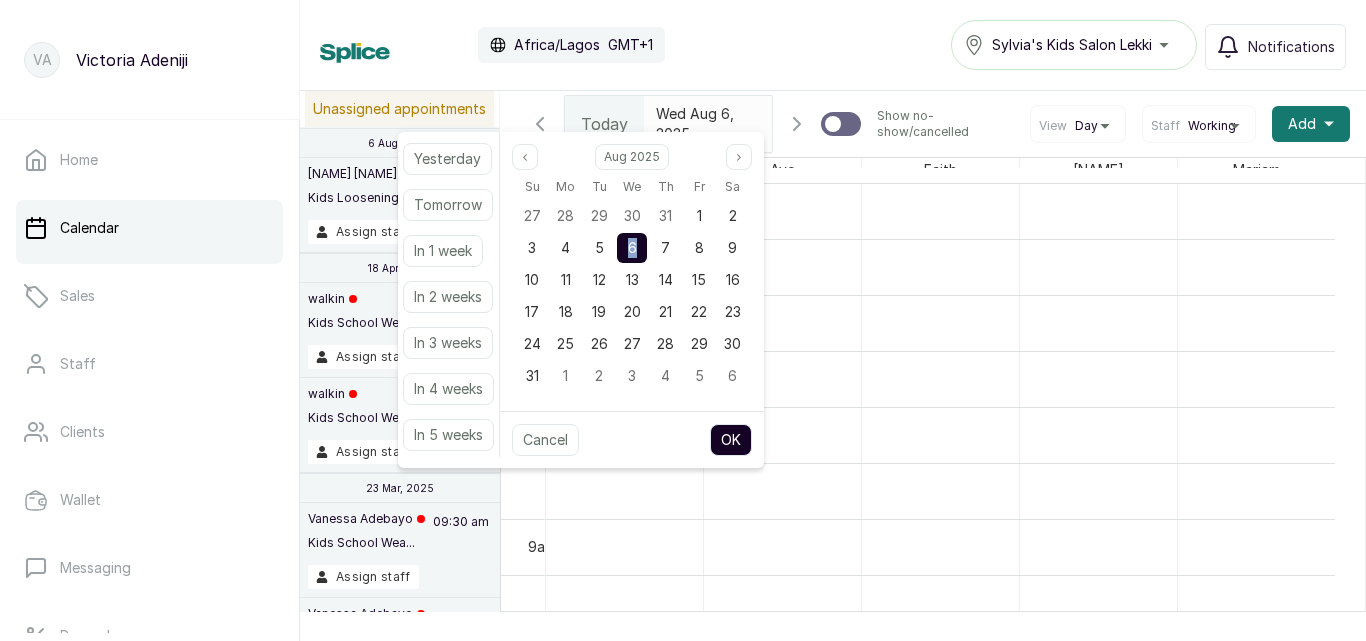 click on "6" at bounding box center (632, 247) 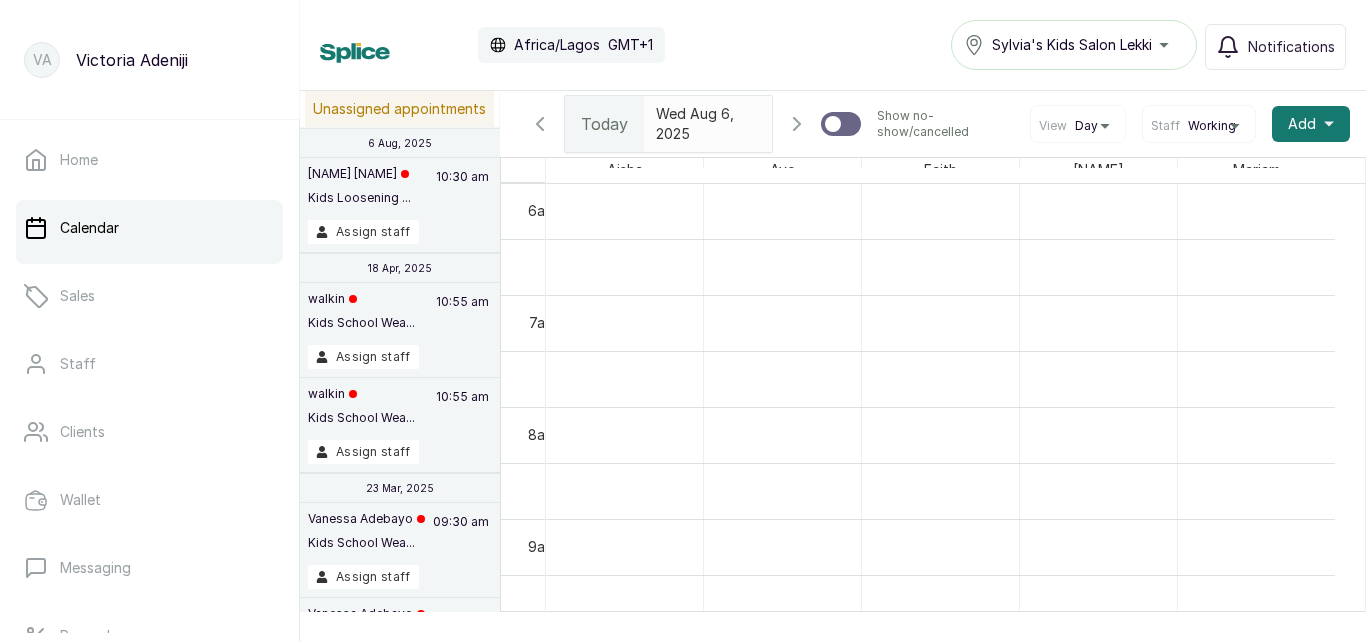 type on "2025-08-06" 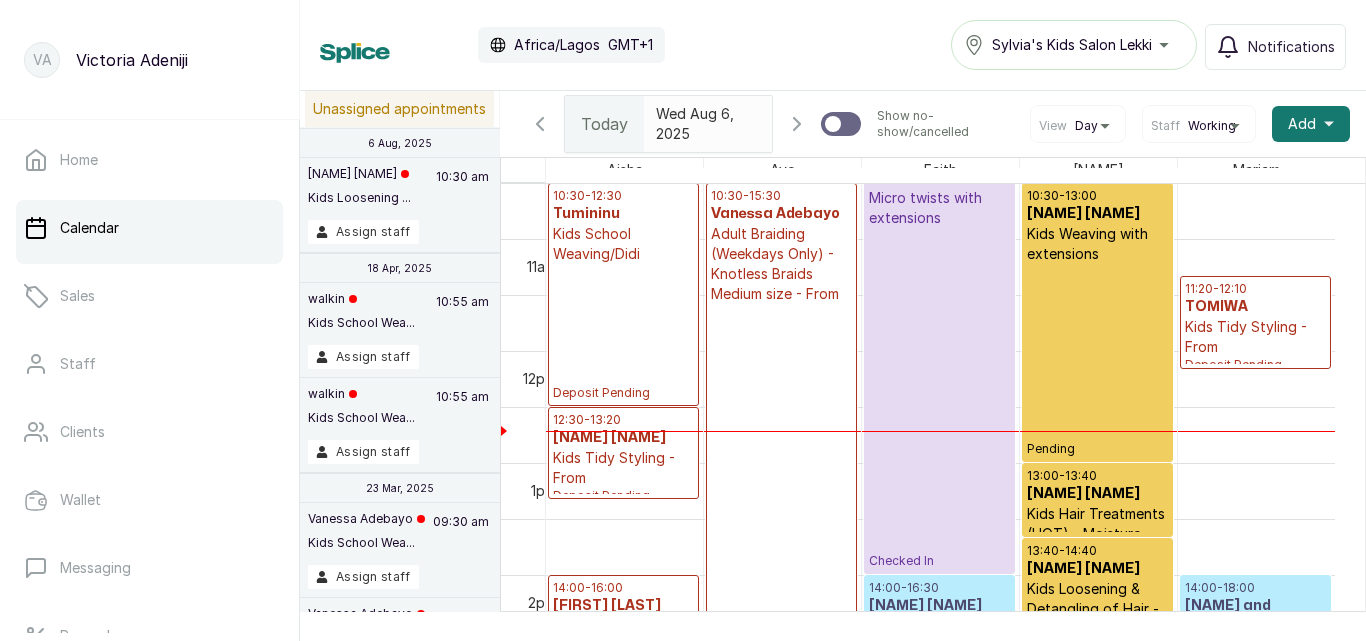 click on "10:30  -  12:30 Tumininu  Kids School Weaving/Didi Deposit Pending" at bounding box center (623, 294) 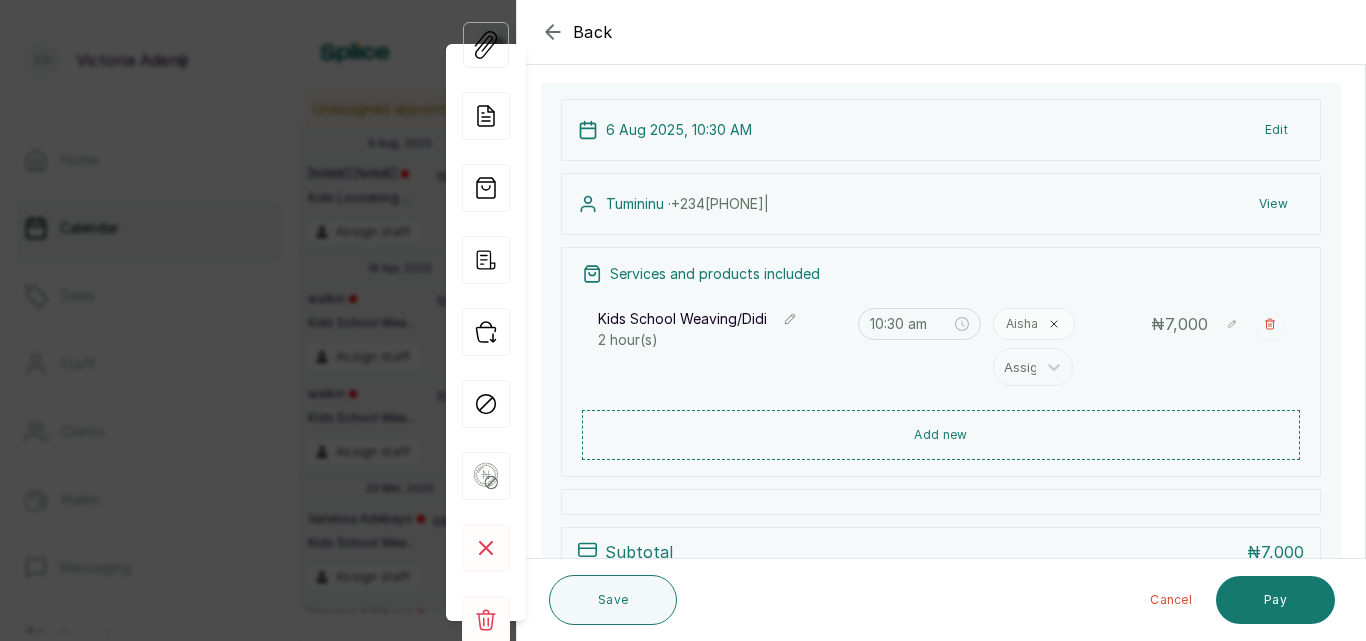 scroll, scrollTop: 119, scrollLeft: 0, axis: vertical 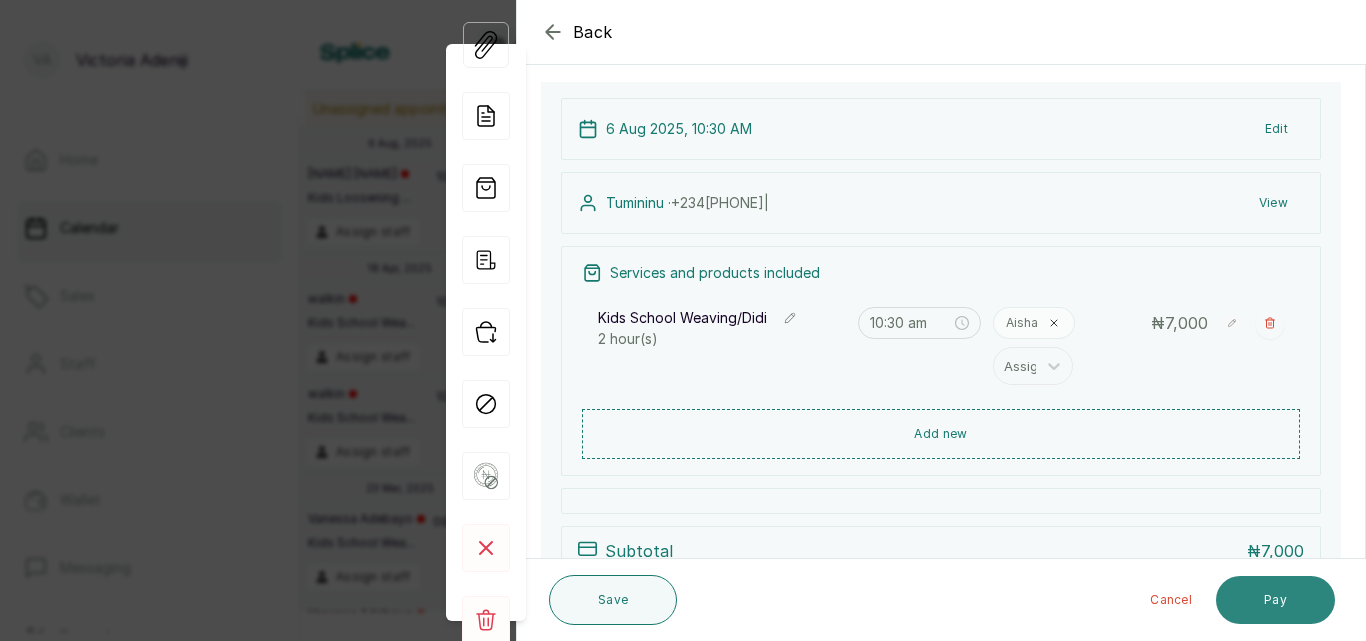 click on "Pay" at bounding box center (1275, 600) 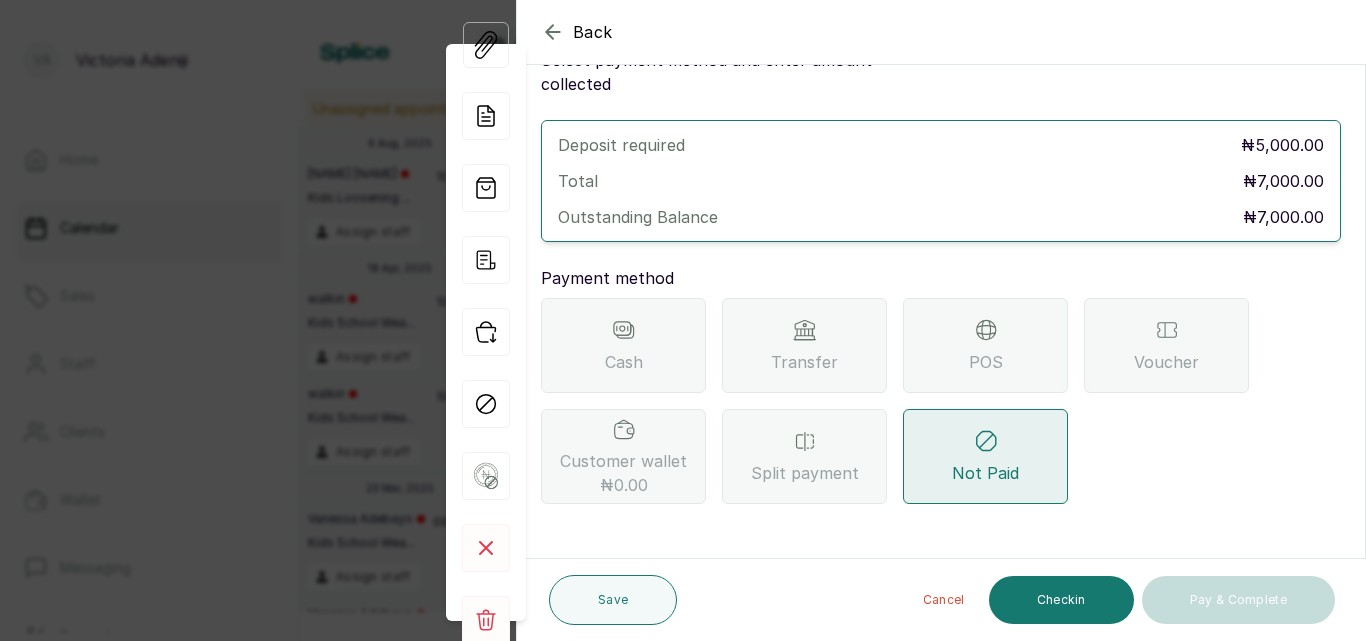 scroll, scrollTop: 57, scrollLeft: 0, axis: vertical 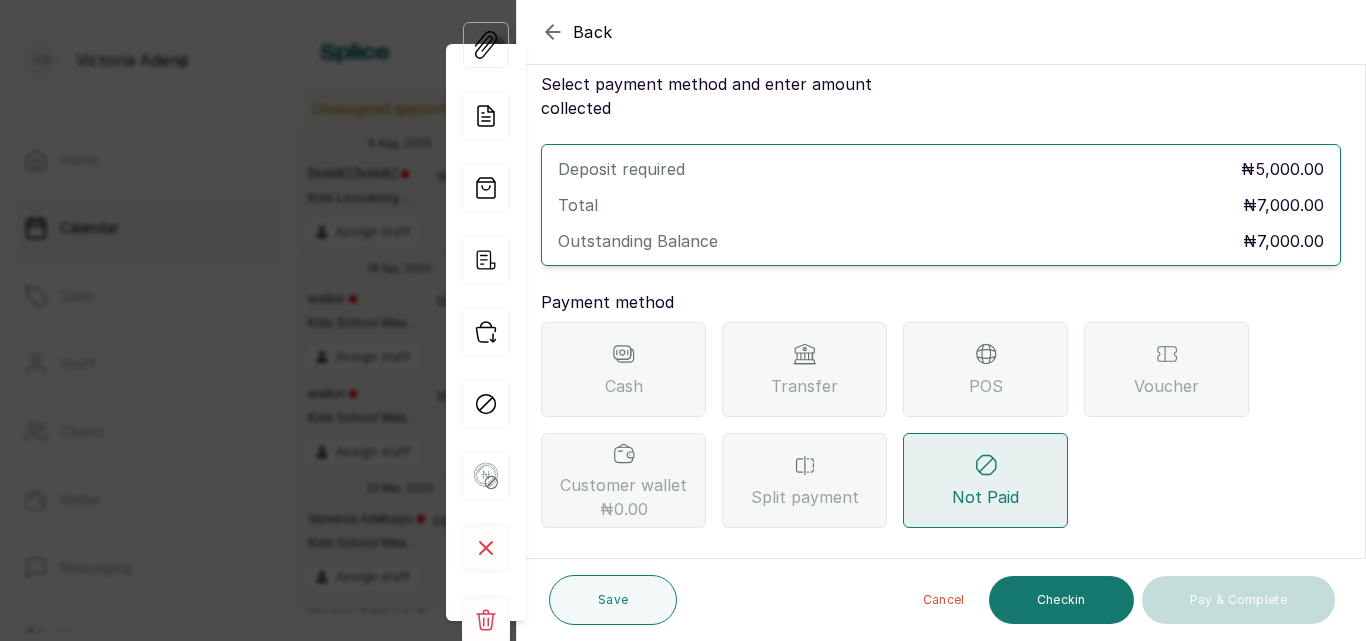 click on "Transfer" at bounding box center (804, 369) 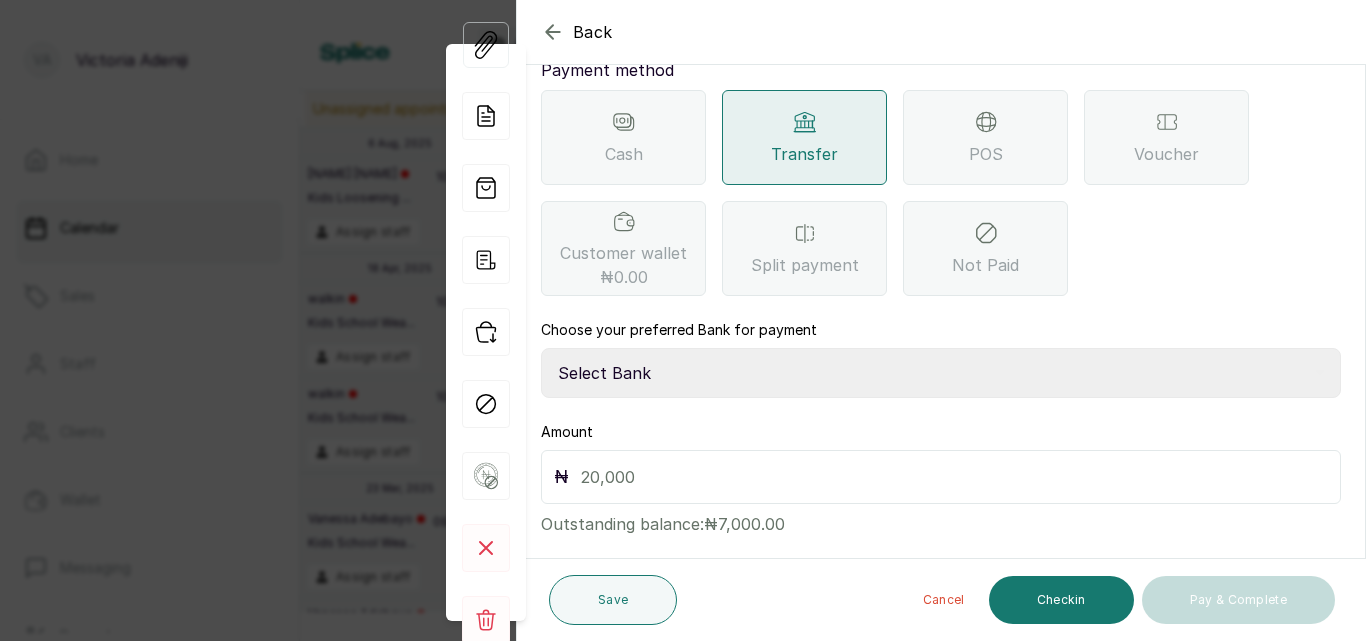 scroll, scrollTop: 297, scrollLeft: 0, axis: vertical 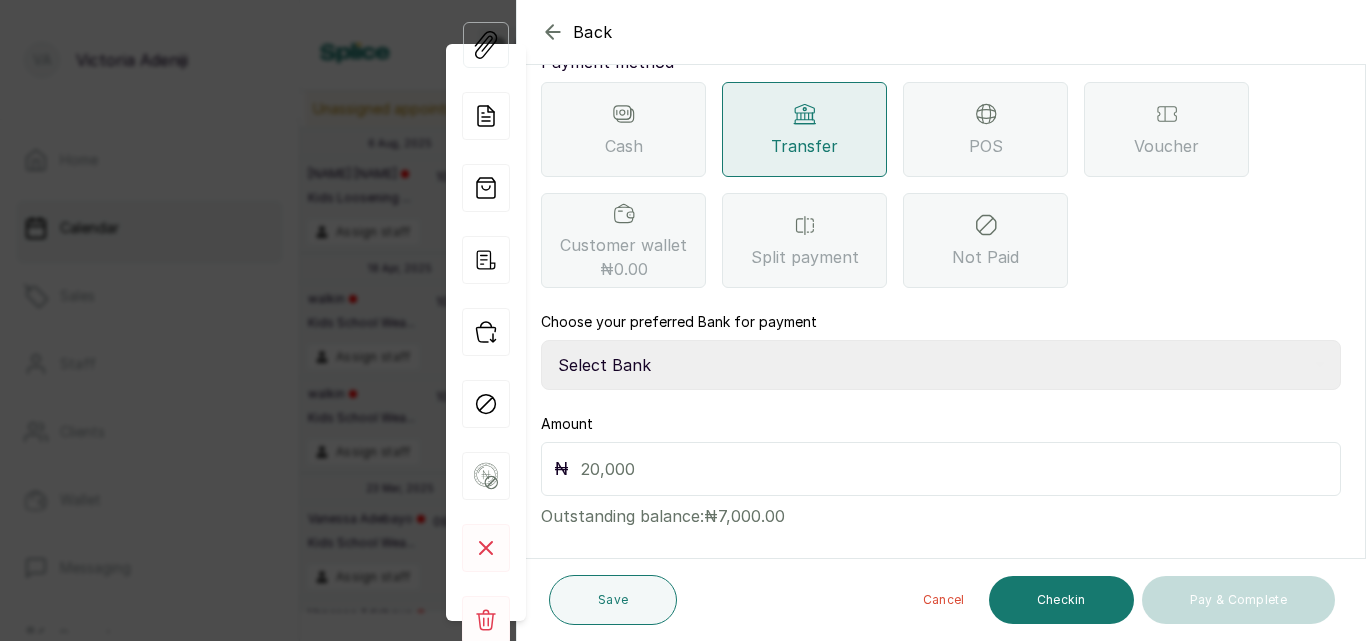 click on "Select Bank CANARY YELLOW Moniepoint MFB CANARY YELLOW Sparkle Microfinance Bank" at bounding box center (941, 365) 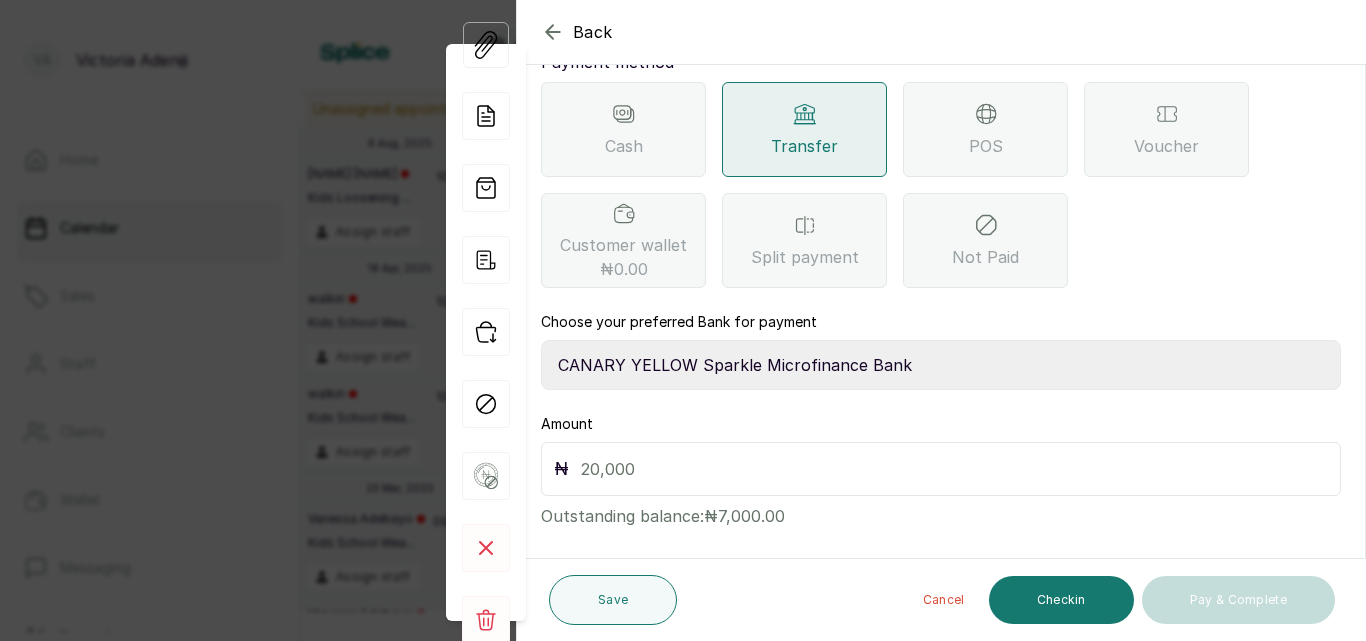click on "Select Bank CANARY YELLOW Moniepoint MFB CANARY YELLOW Sparkle Microfinance Bank" at bounding box center [941, 365] 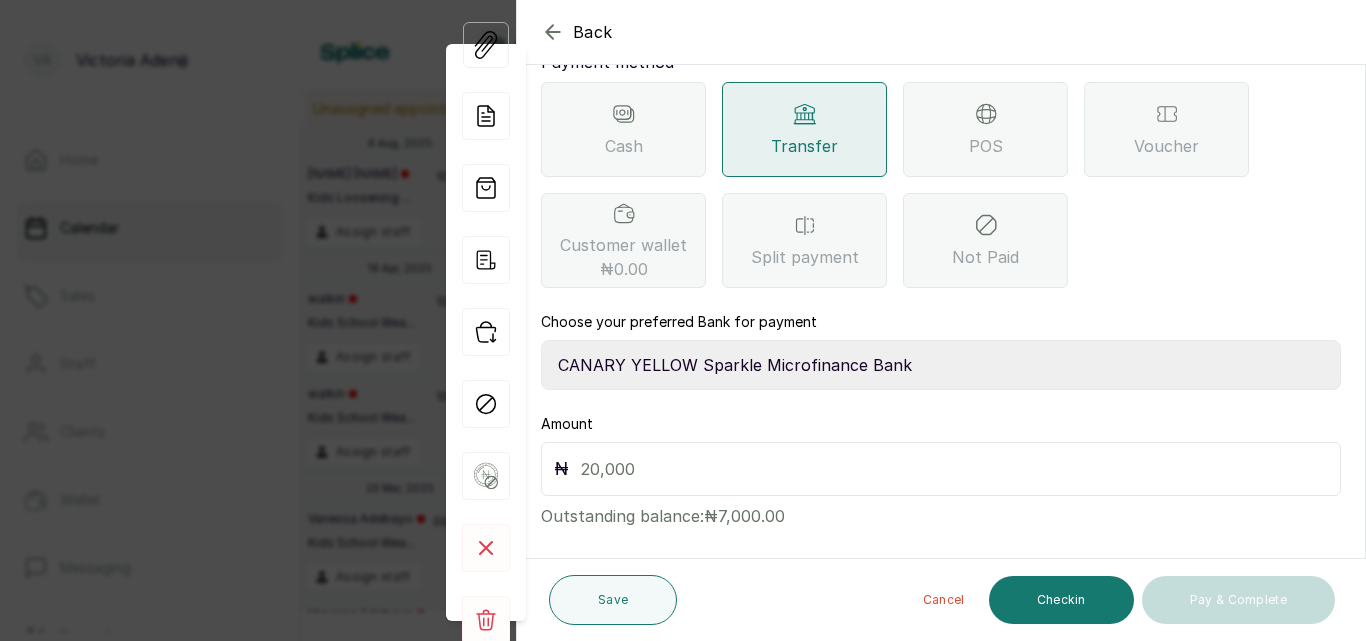 click at bounding box center [954, 469] 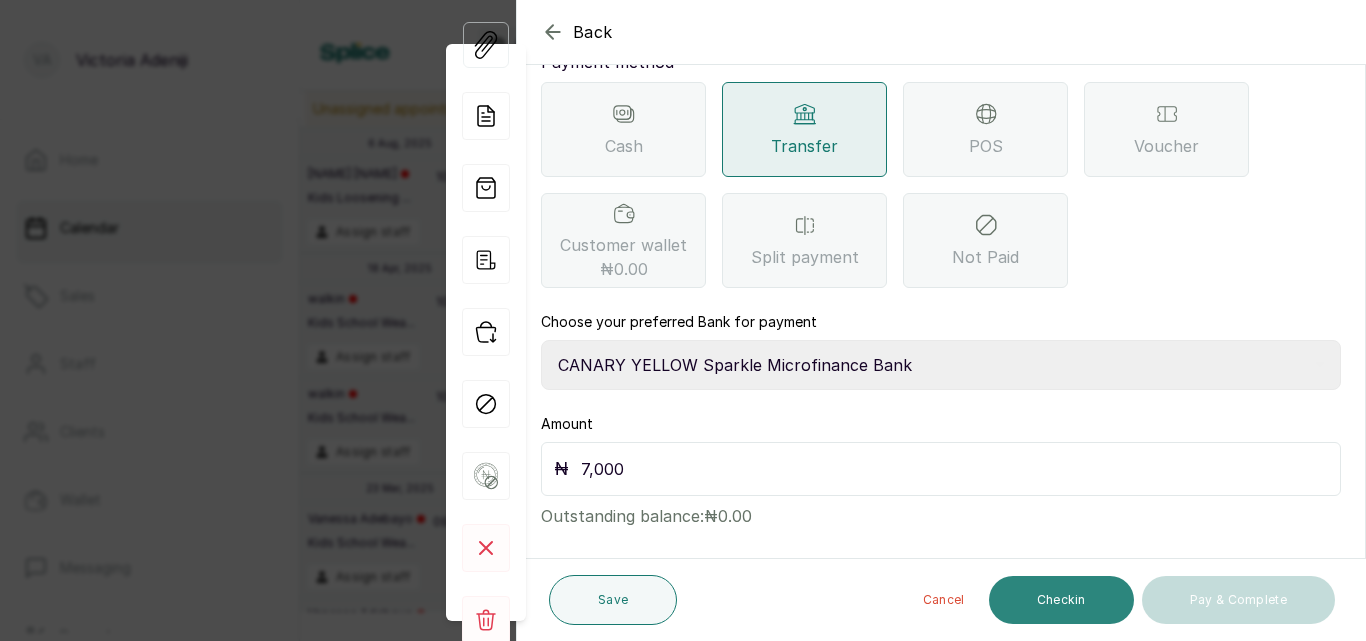 type on "7,000" 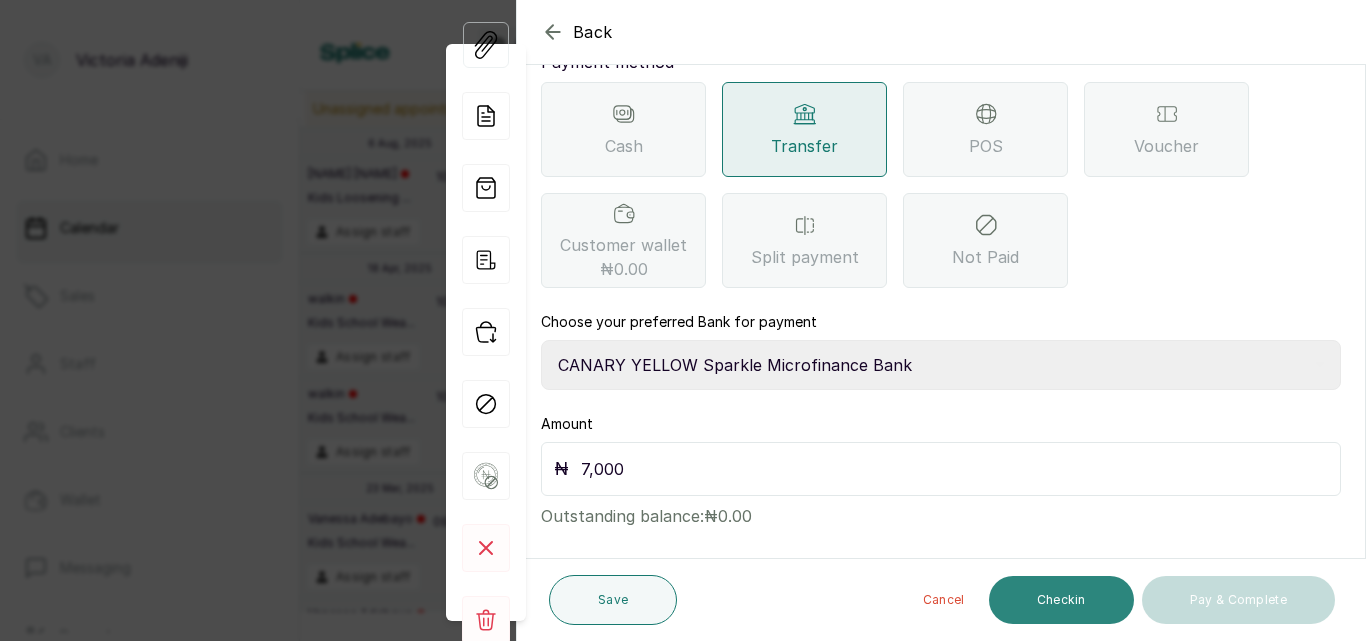 click on "Checkin" at bounding box center (1061, 600) 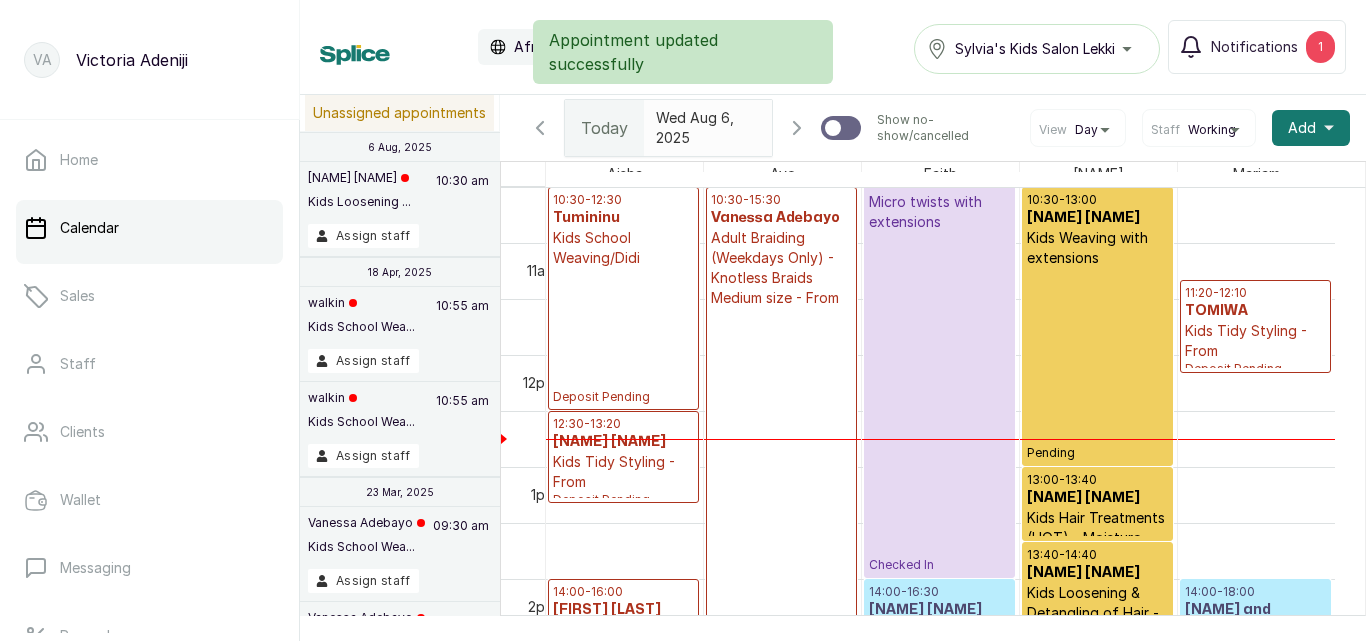 scroll, scrollTop: 0, scrollLeft: 9, axis: horizontal 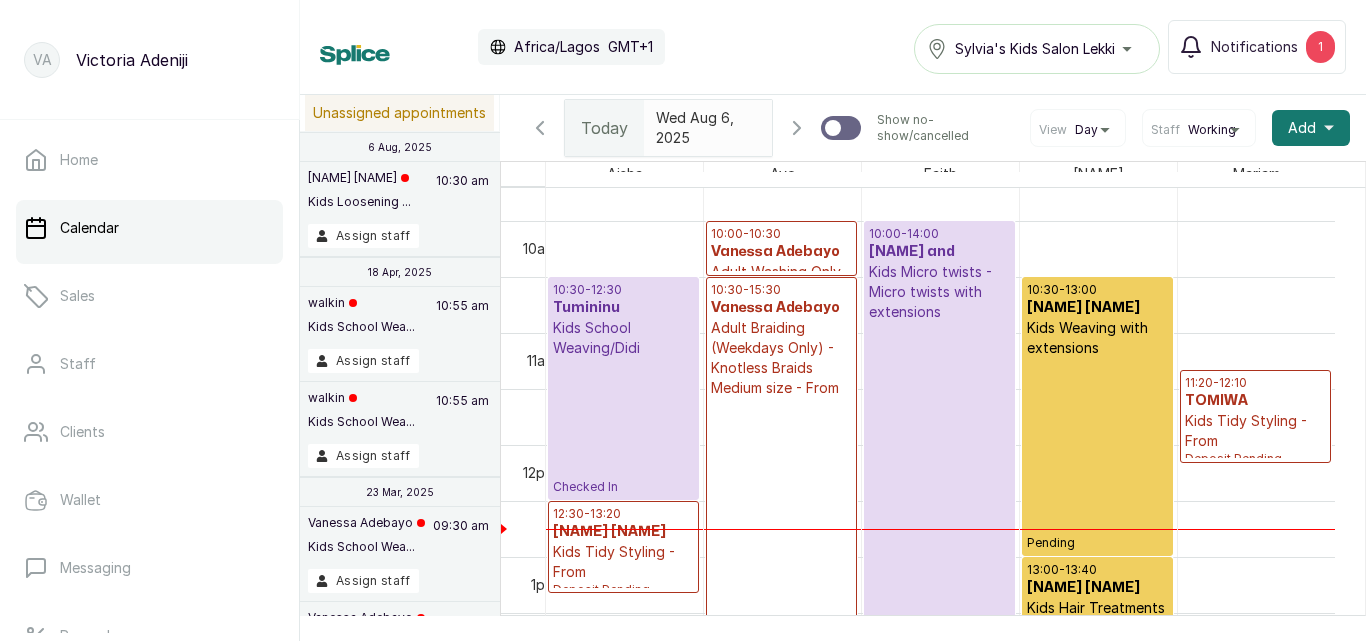 click on "10:30  -  12:30 [FIRST]  Kids School Weaving/Didi Checked In" at bounding box center [623, 388] 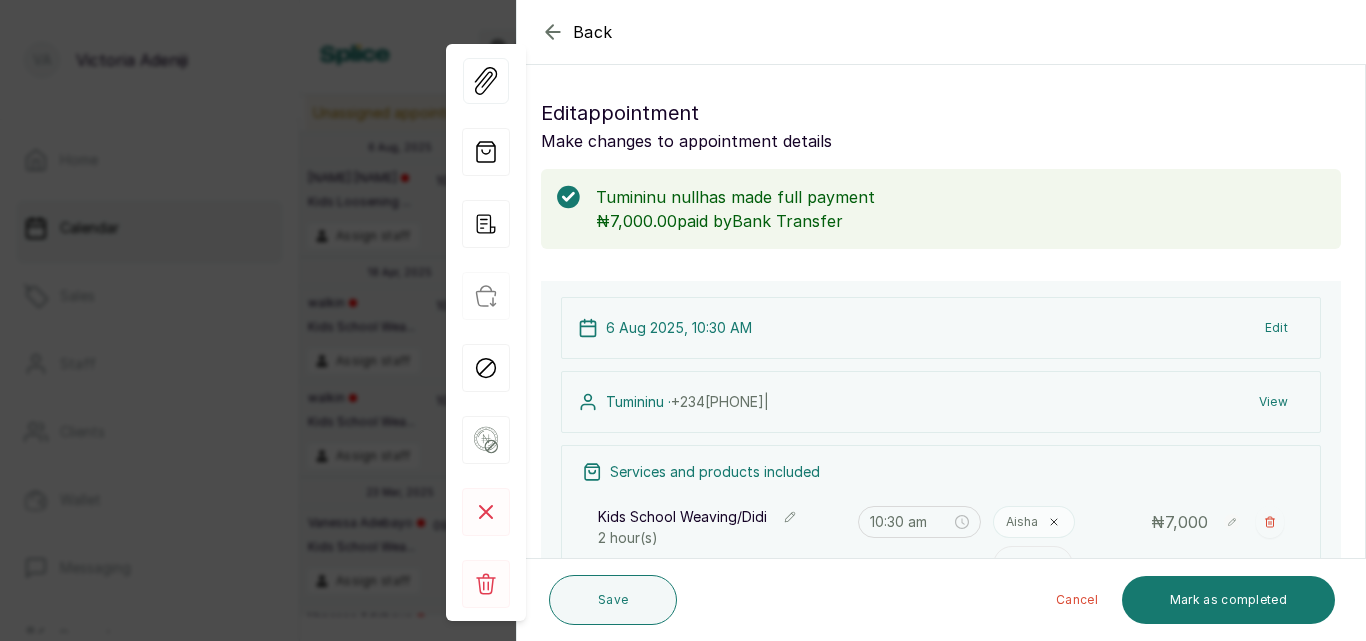 scroll, scrollTop: 0, scrollLeft: 0, axis: both 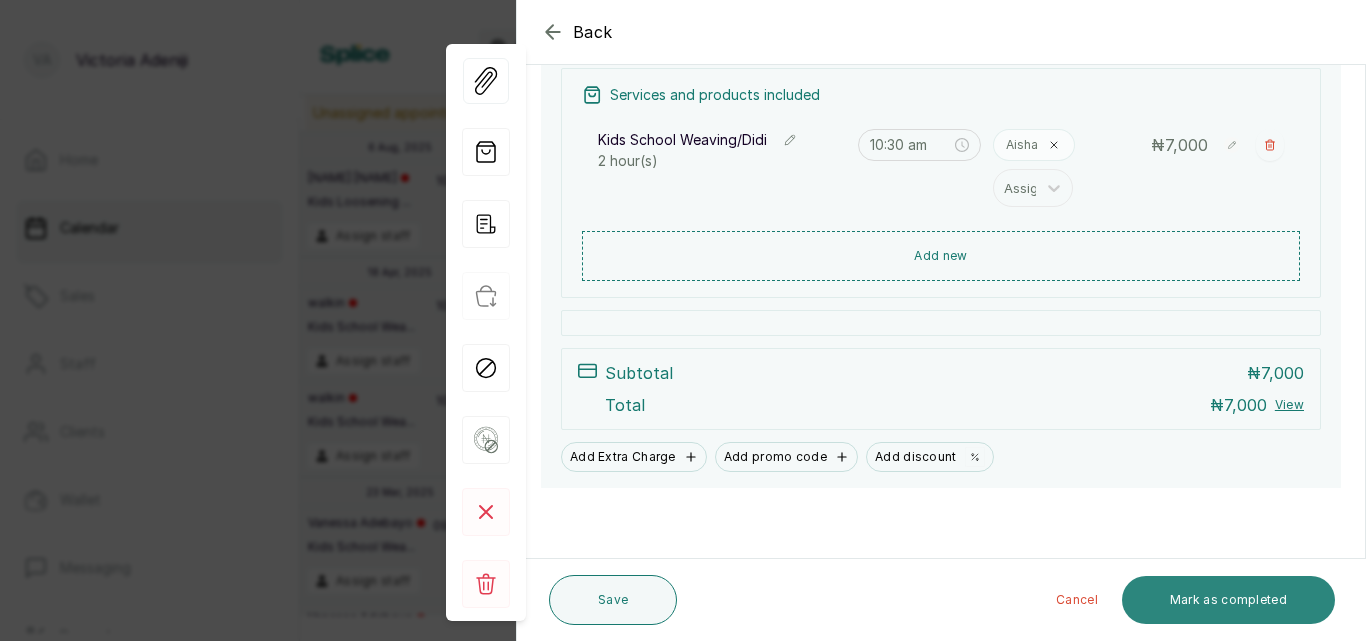 click on "Mark as completed" at bounding box center [1228, 600] 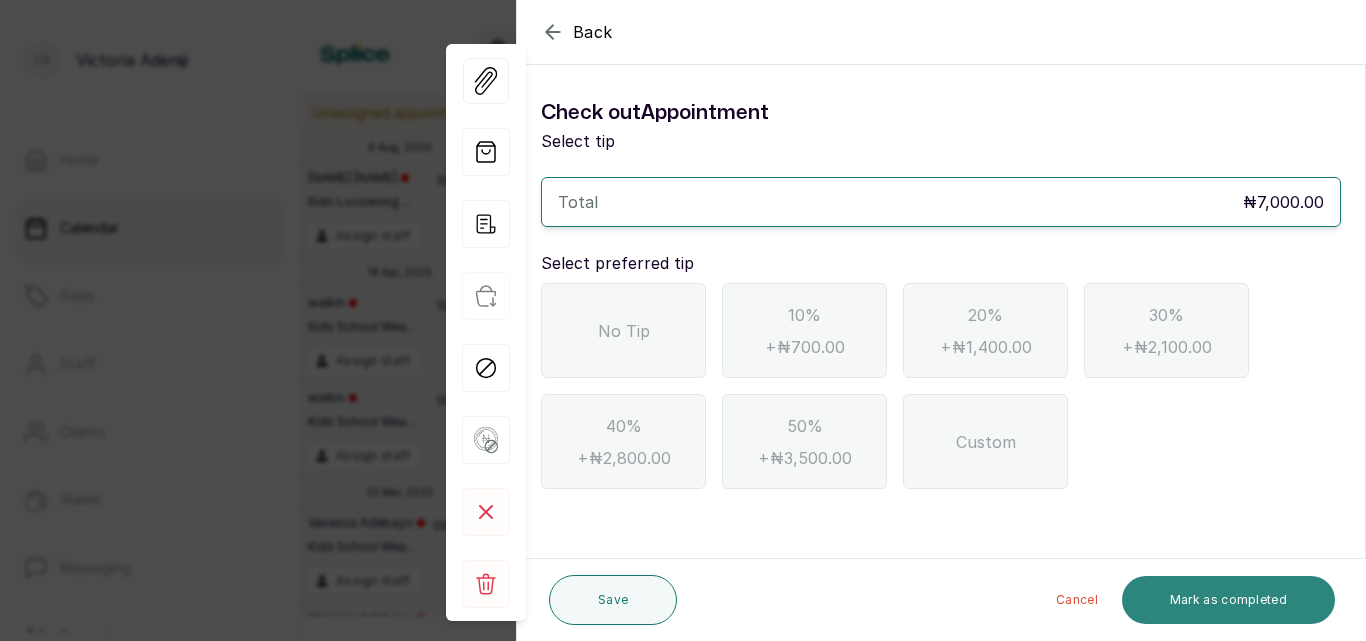 scroll, scrollTop: 0, scrollLeft: 0, axis: both 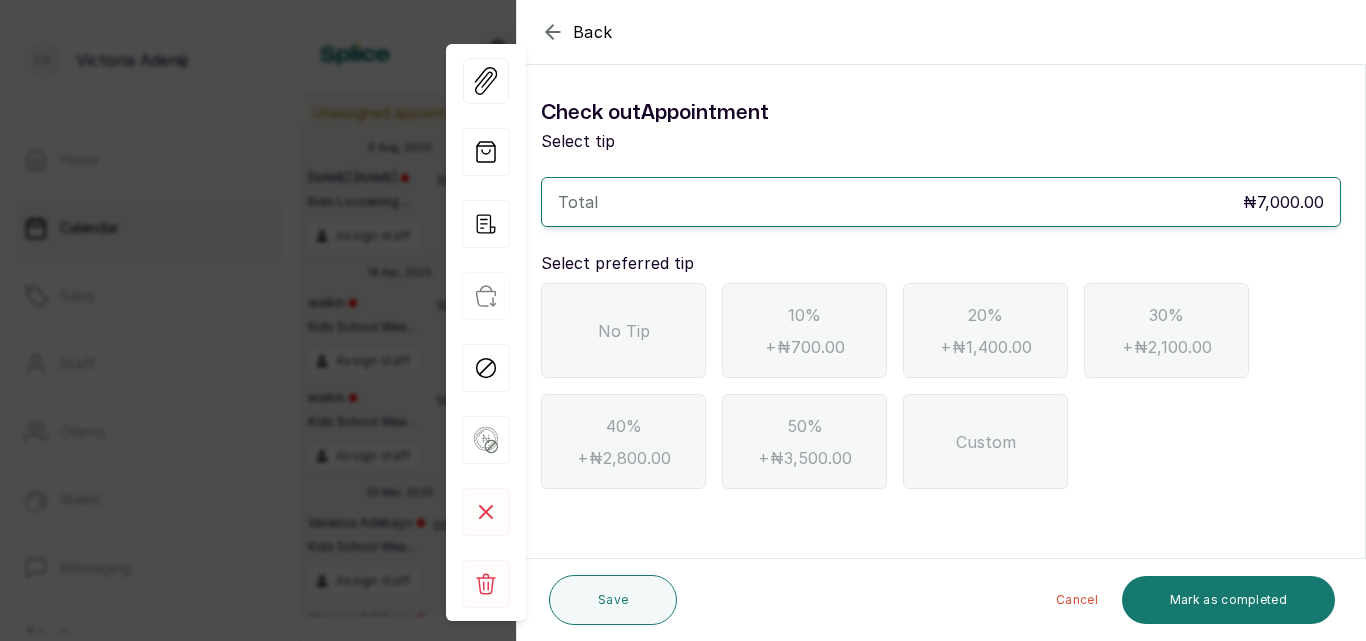 click on "No Tip" at bounding box center [624, 331] 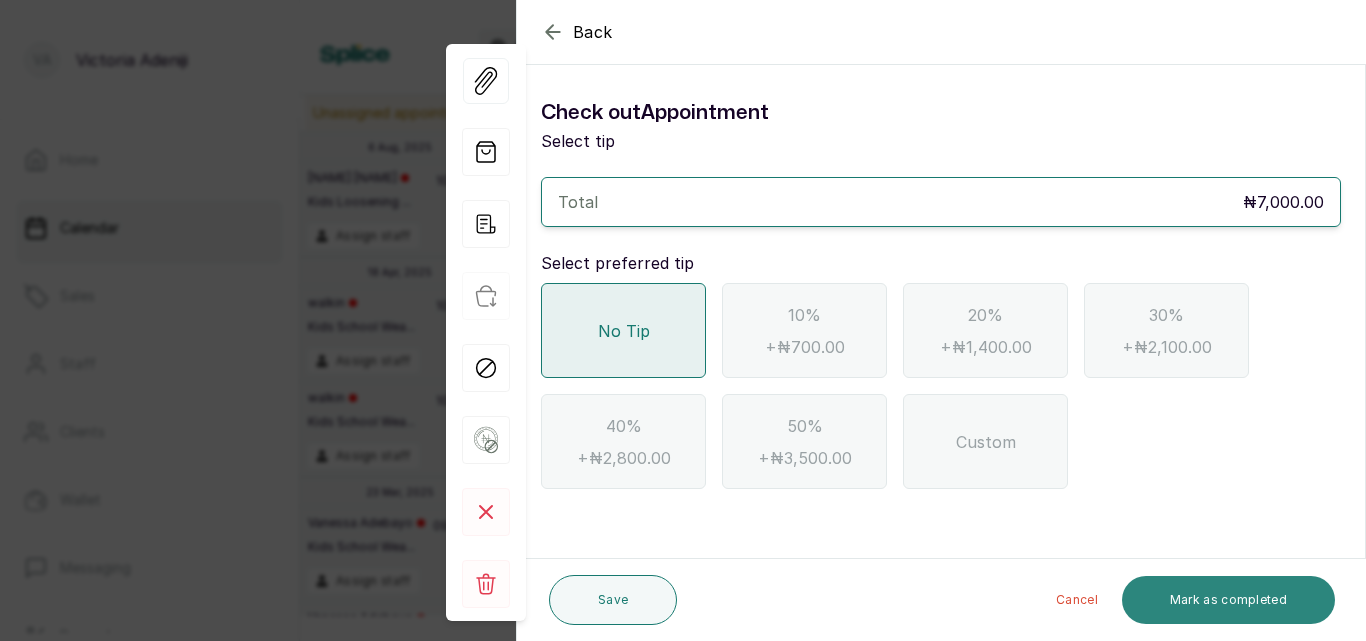 click on "Mark as completed" at bounding box center [1228, 600] 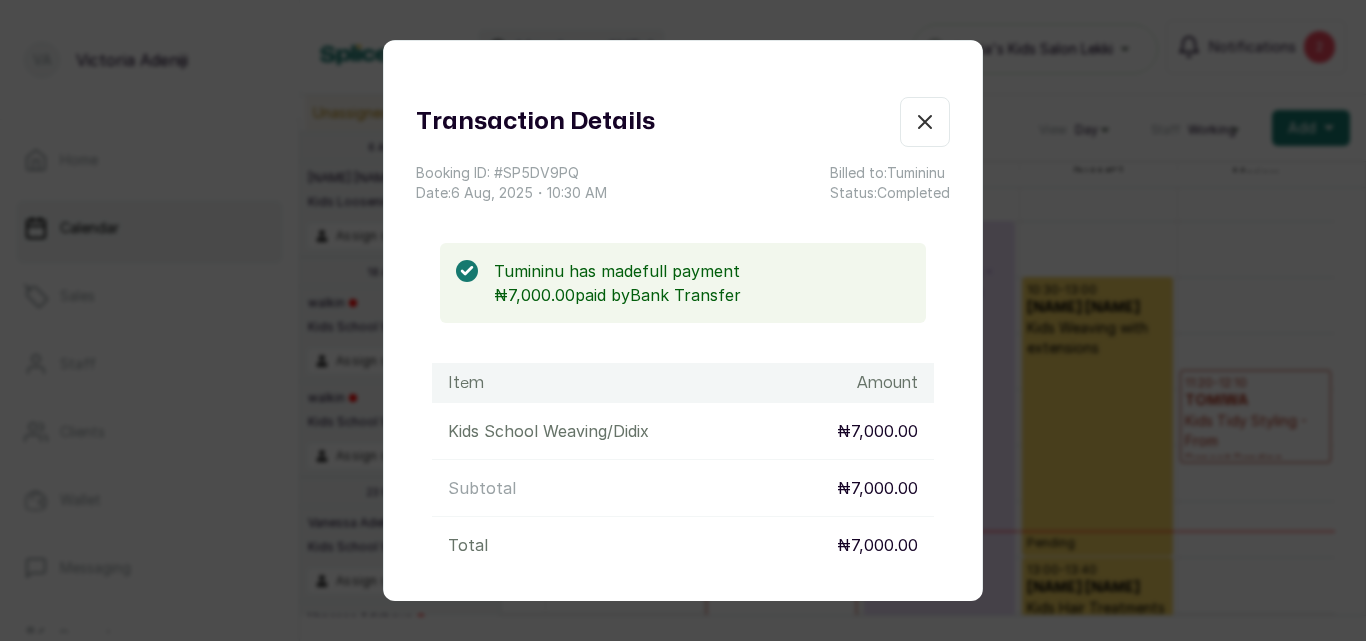 click 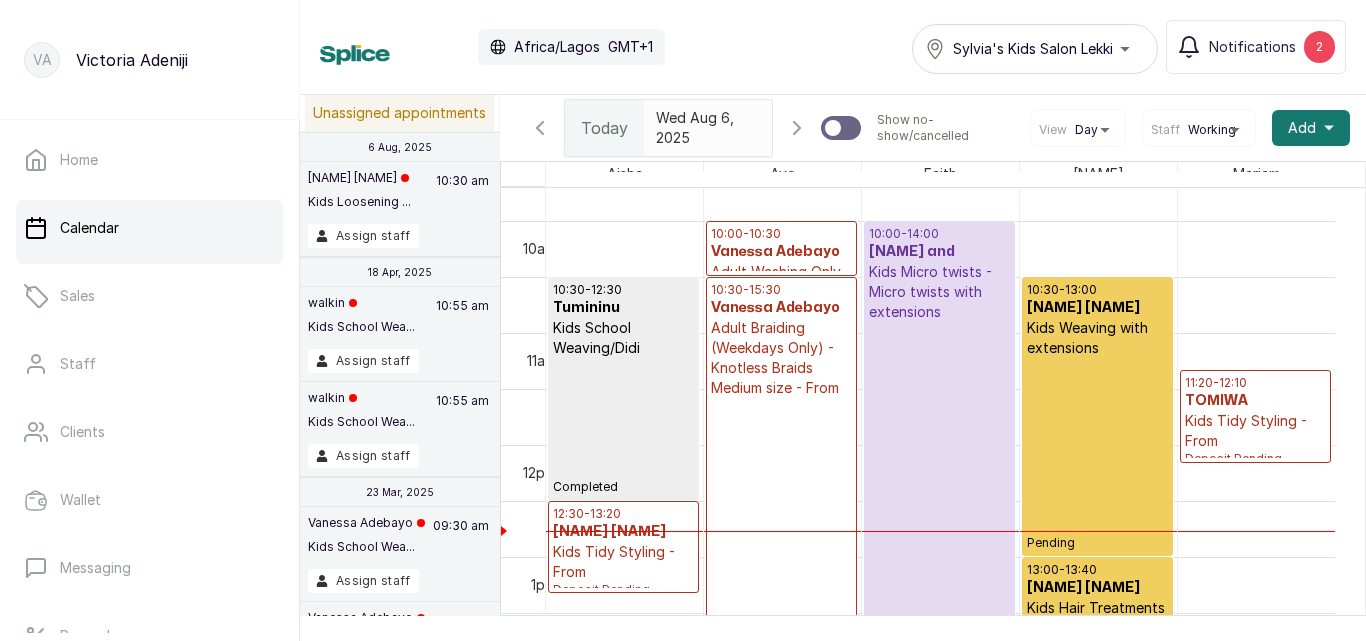 scroll, scrollTop: 0, scrollLeft: 9, axis: horizontal 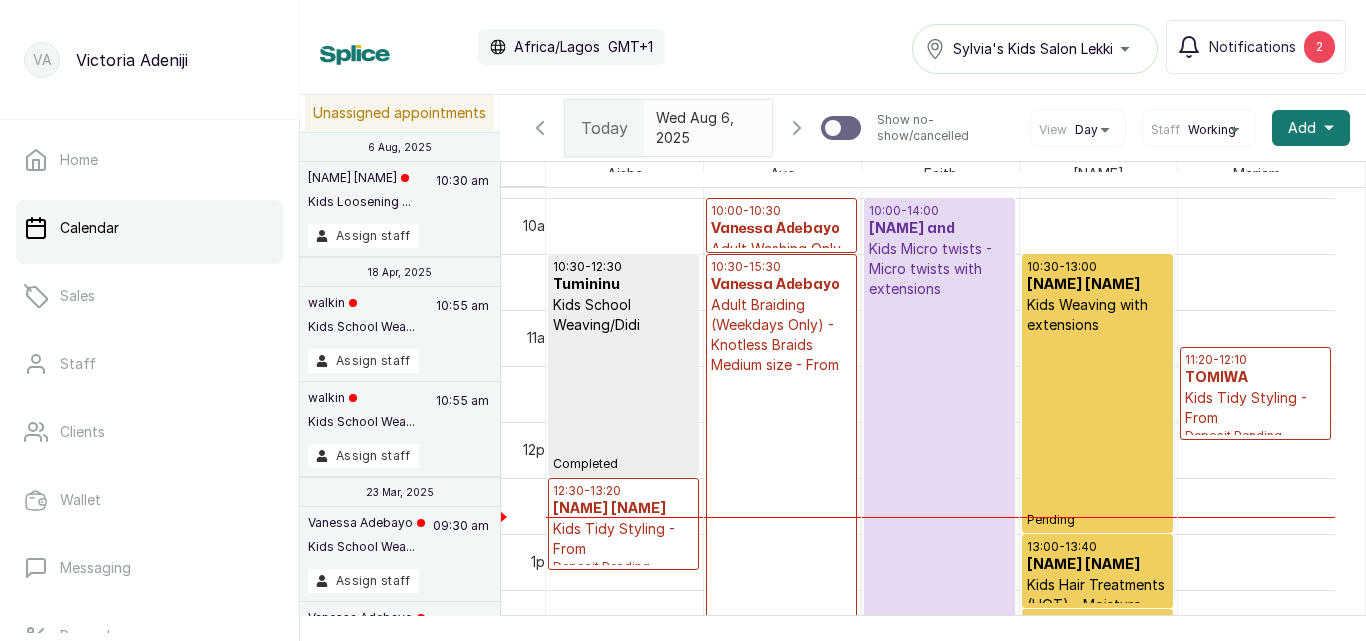 click on "Kids Tidy Styling - From" at bounding box center (1255, 408) 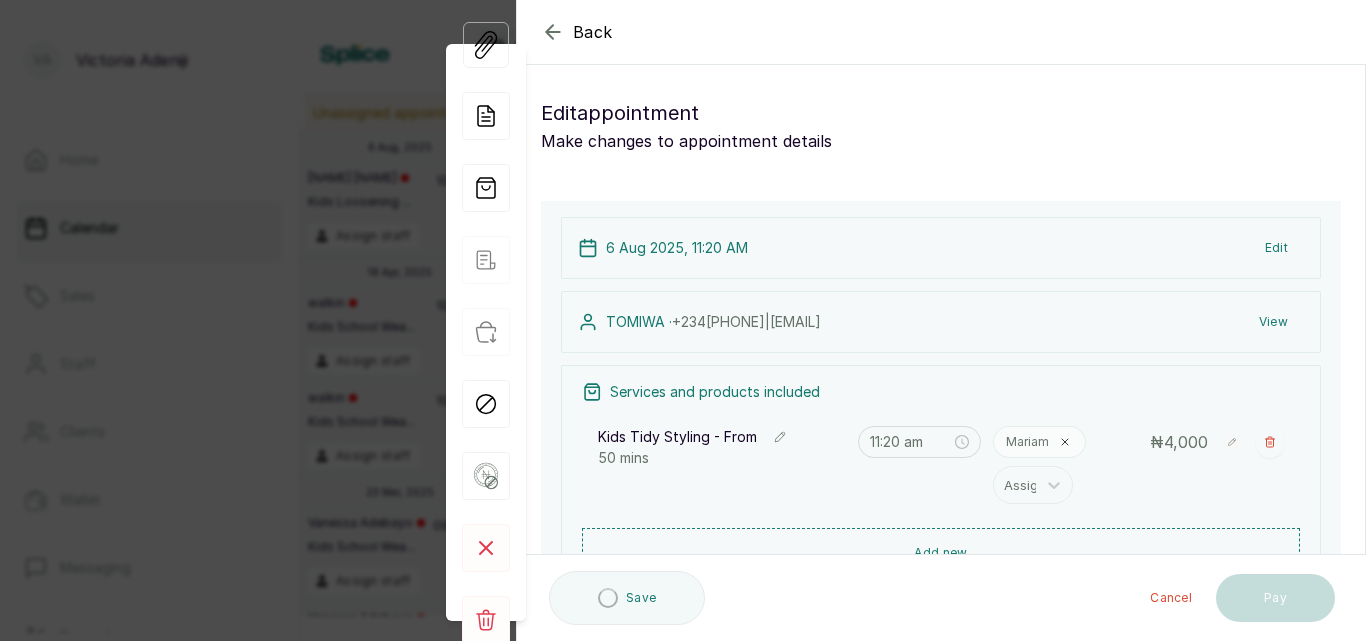 scroll, scrollTop: 0, scrollLeft: 0, axis: both 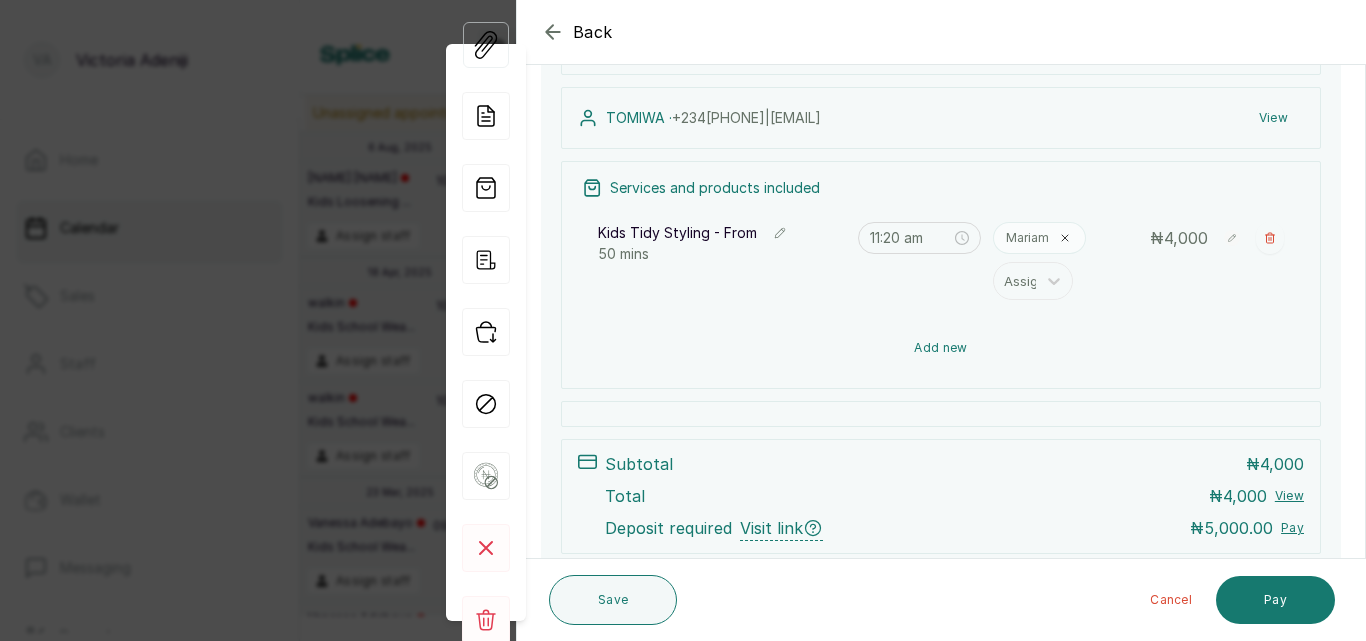 click on "Add new" at bounding box center [941, 348] 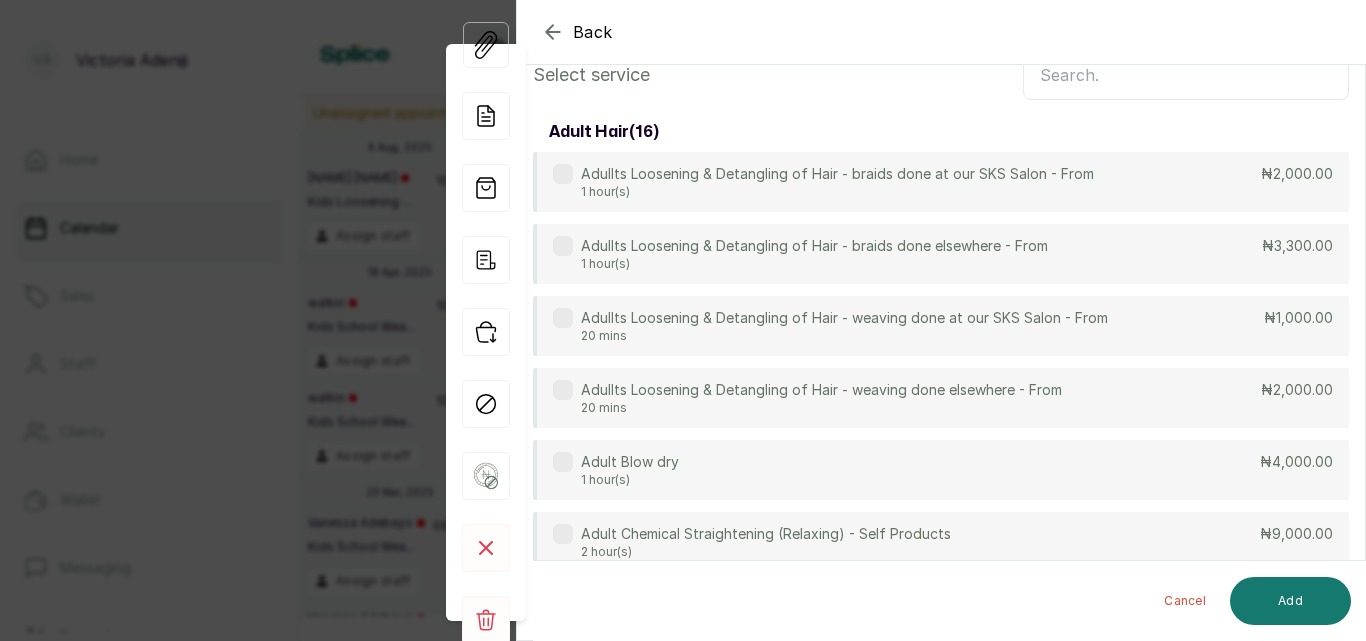 scroll, scrollTop: 149, scrollLeft: 0, axis: vertical 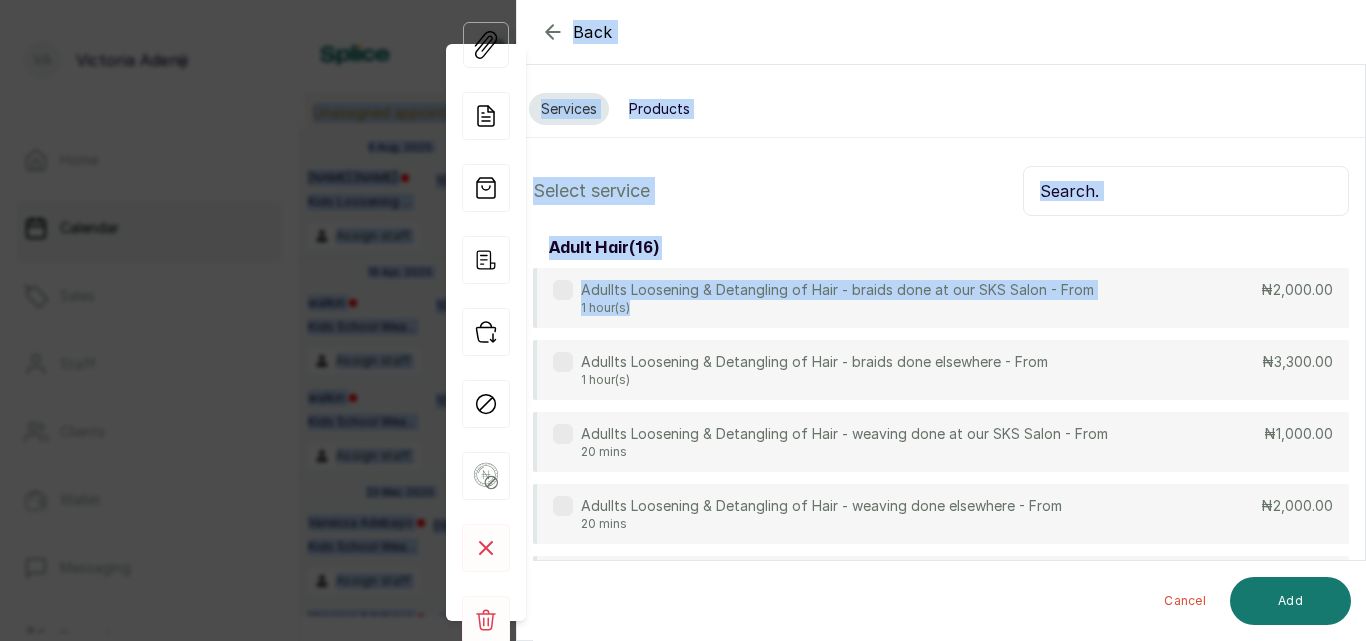 drag, startPoint x: 1165, startPoint y: 179, endPoint x: 1199, endPoint y: -50, distance: 231.51025 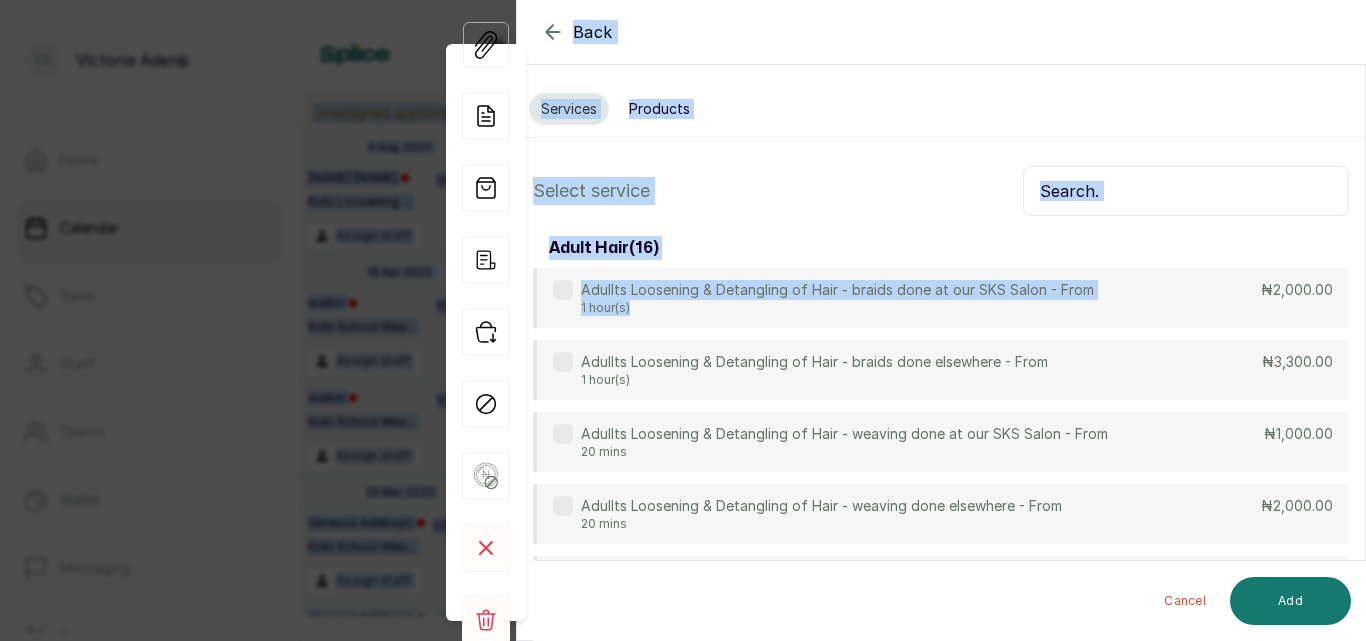 click at bounding box center (1186, 191) 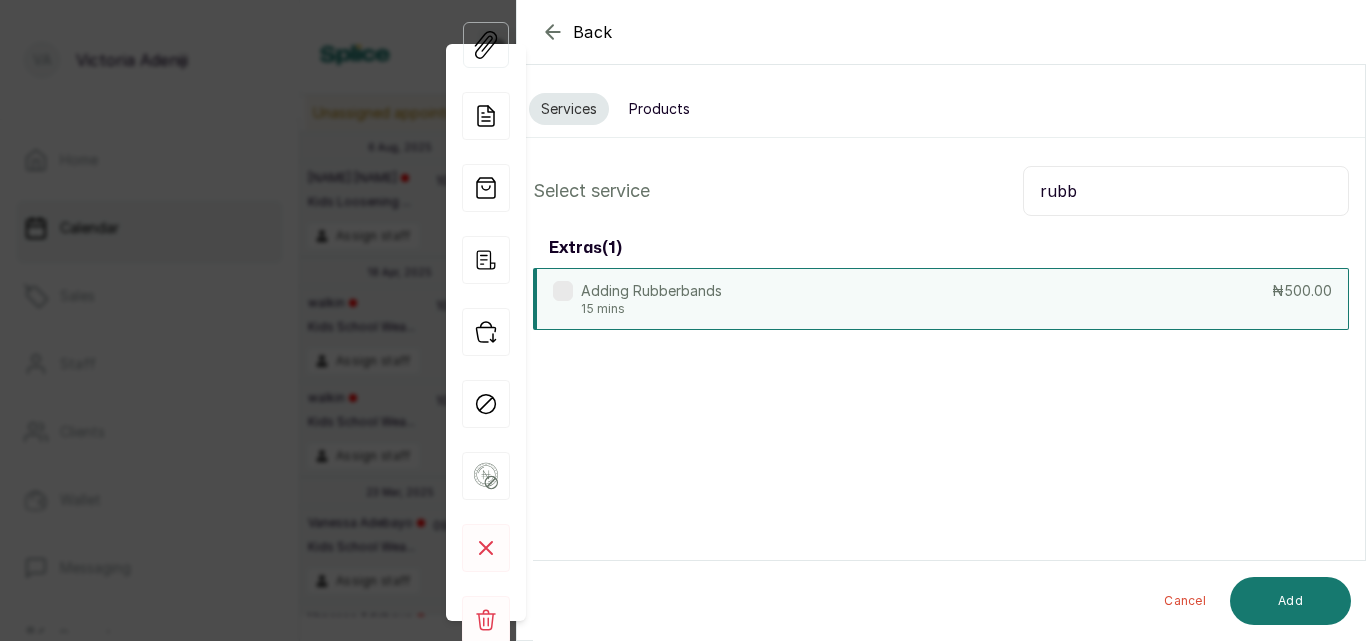 click on "Adding Rubberbands 15 mins ₦500.00" at bounding box center (941, 299) 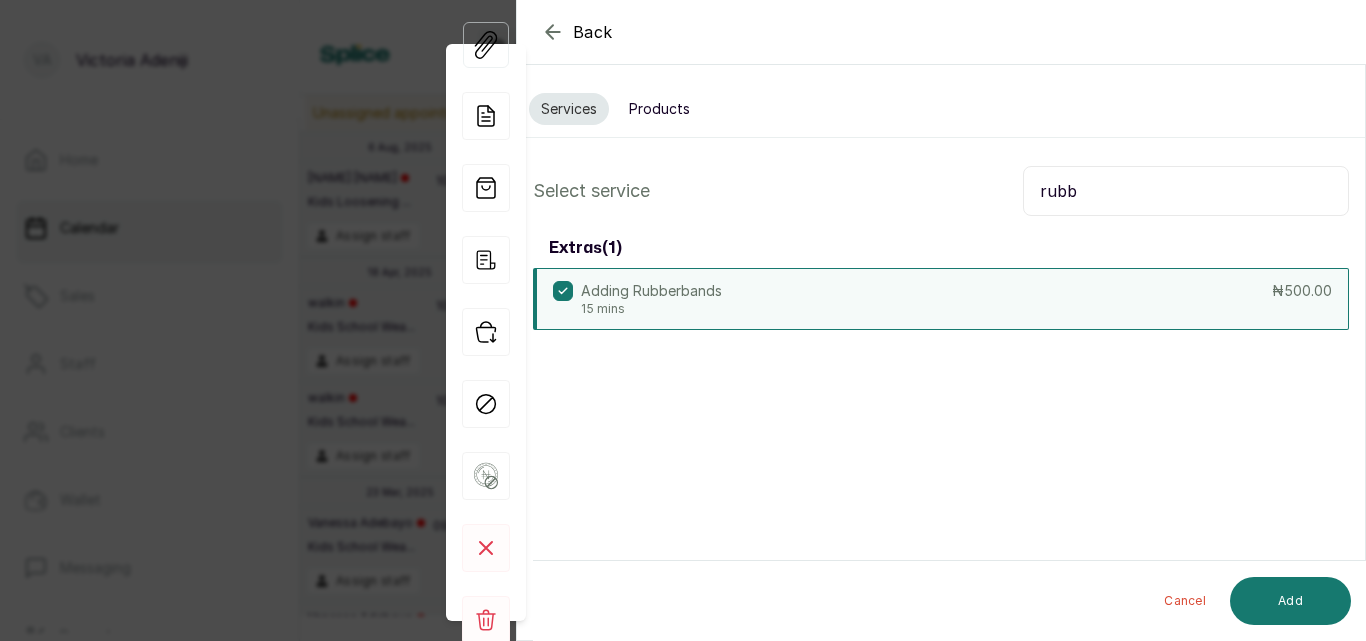 click on "rubb" at bounding box center [1186, 191] 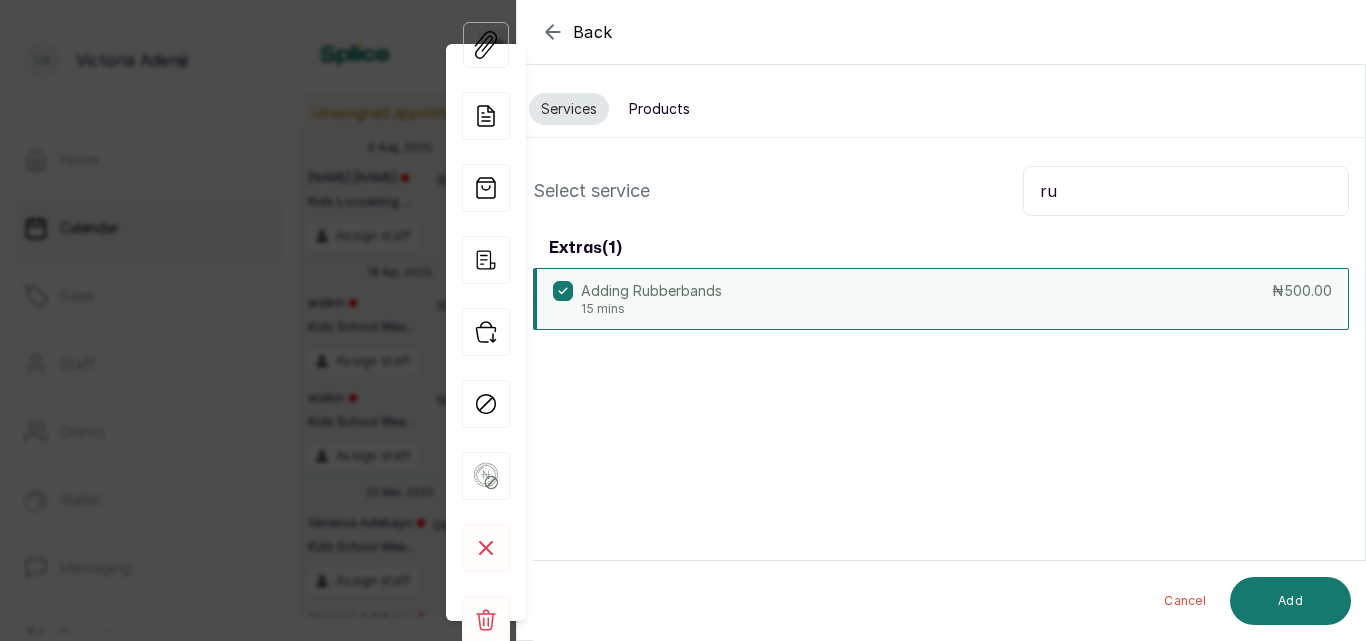 type on "r" 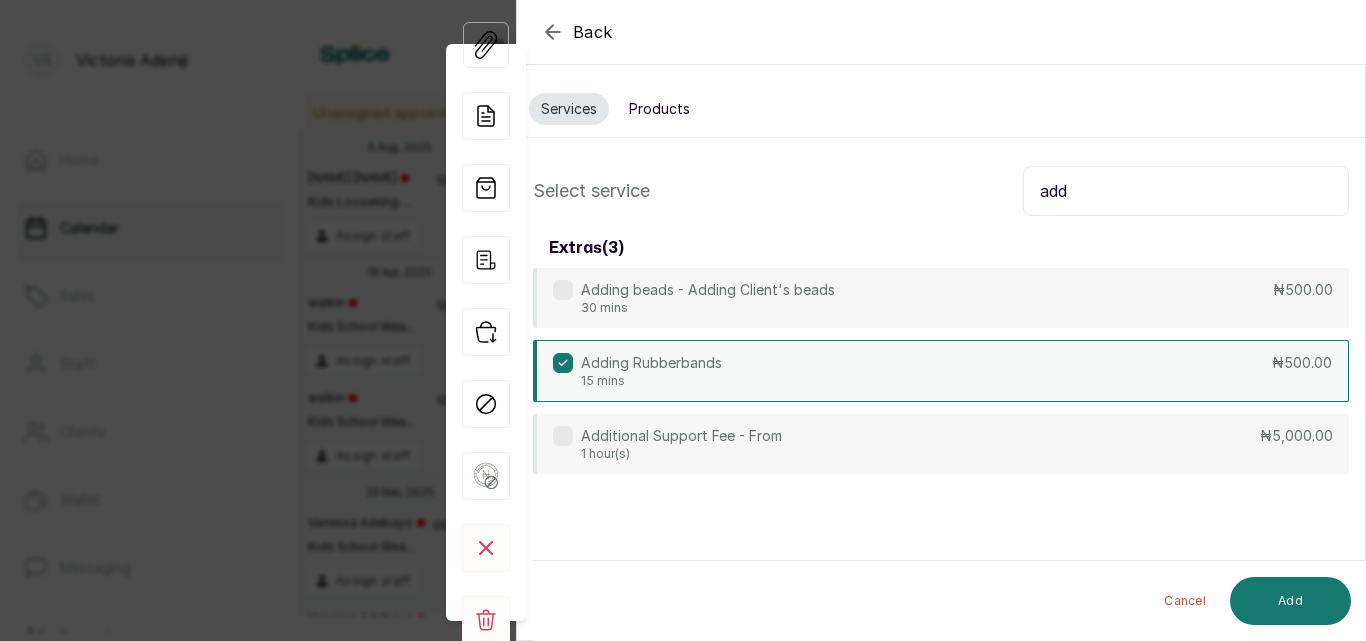click on "add" at bounding box center (1186, 191) 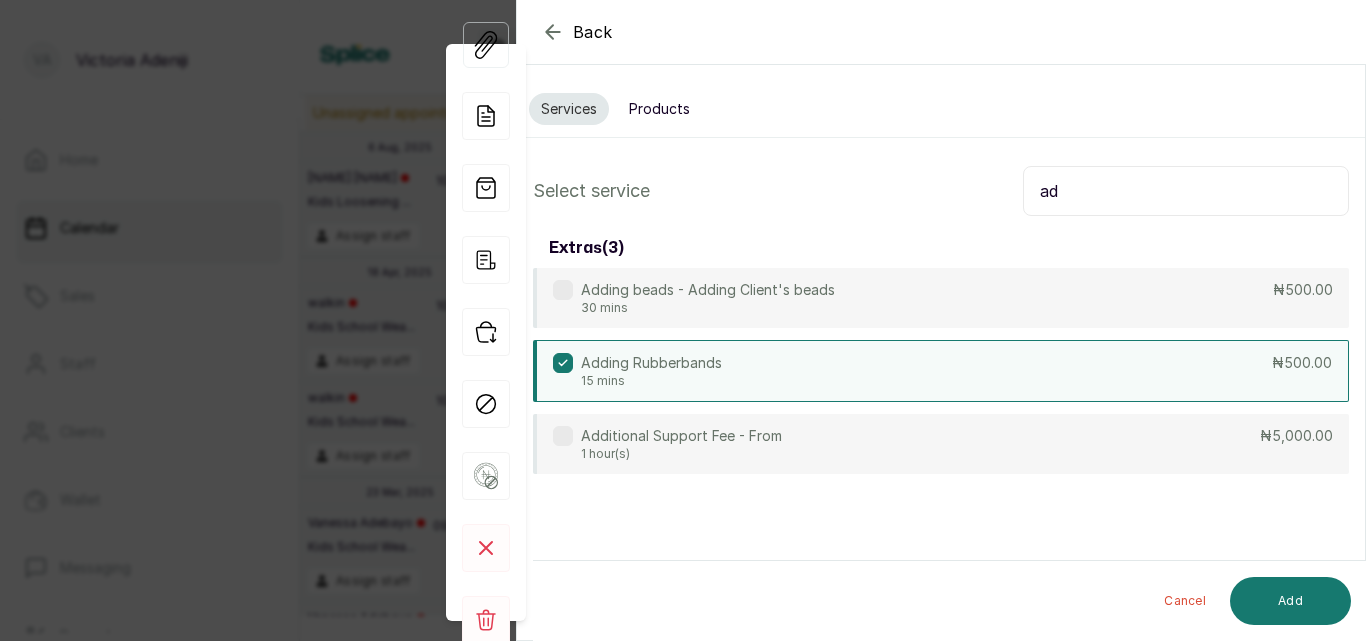 type on "a" 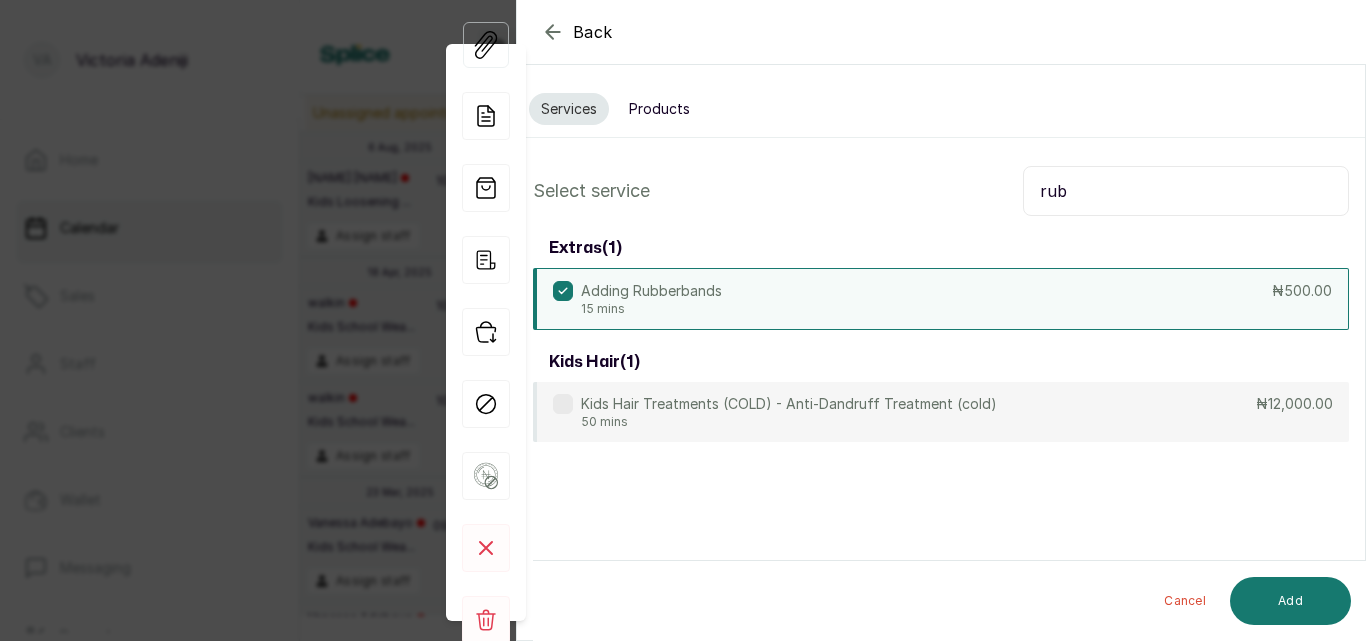 type on "rubb" 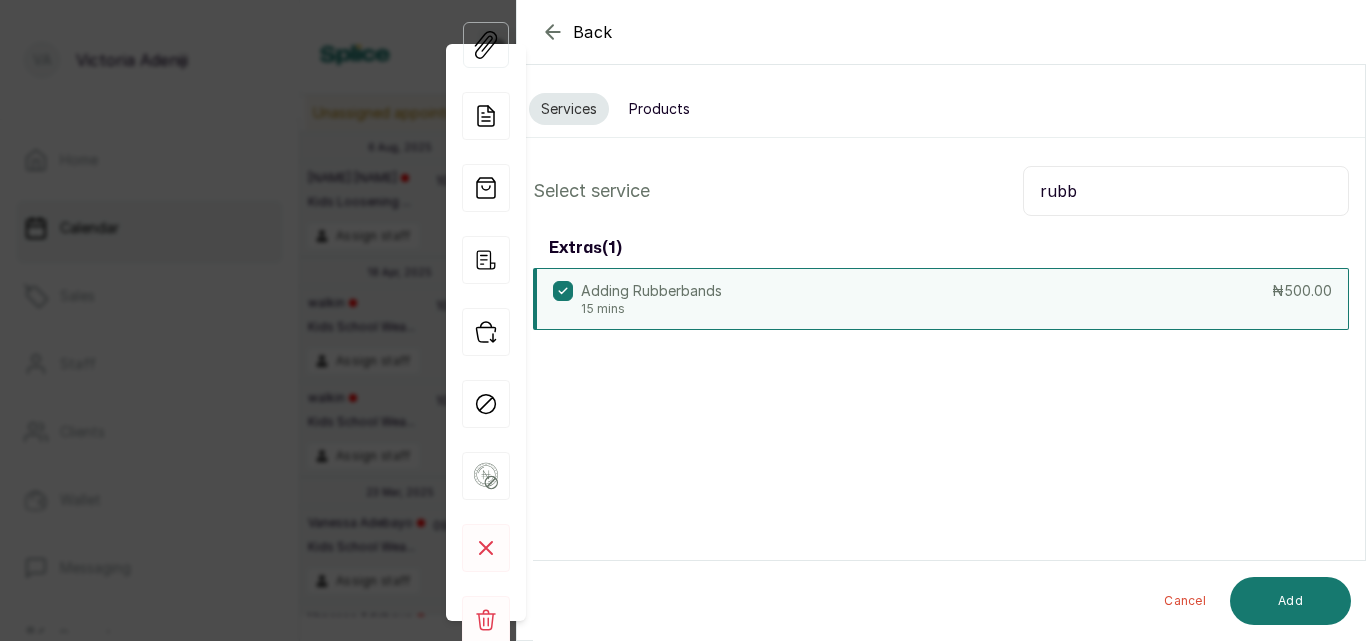 click on "Products" at bounding box center (659, 109) 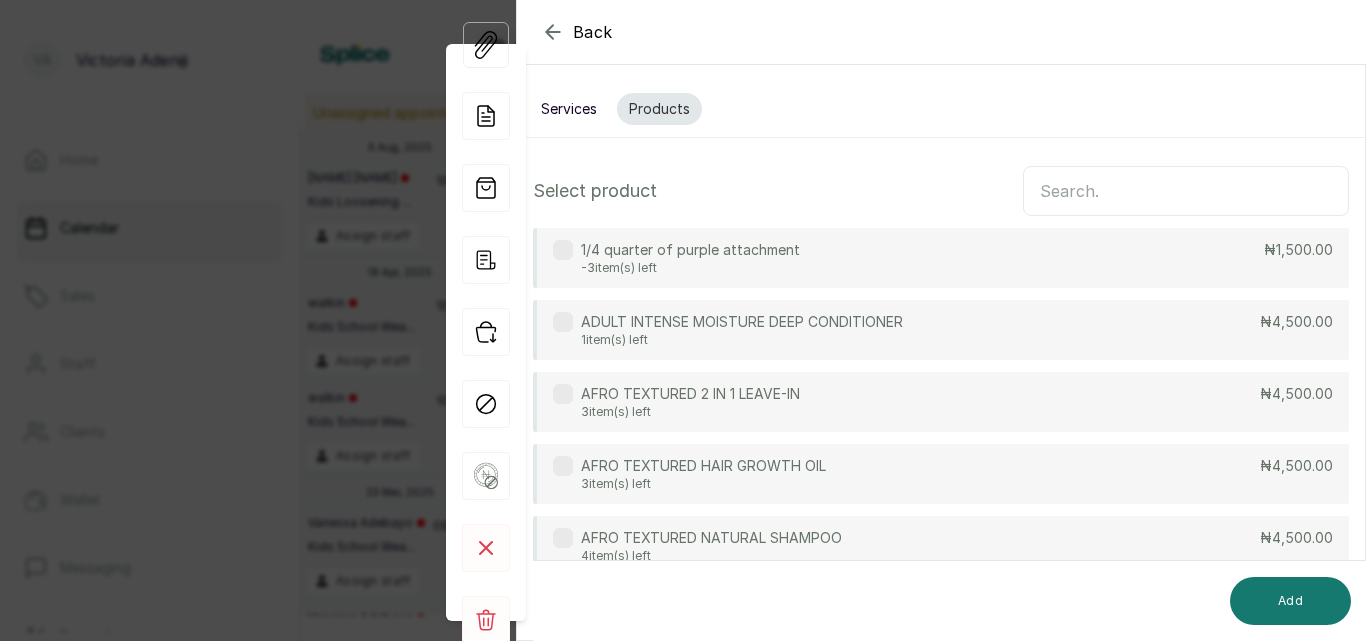 click at bounding box center (1186, 191) 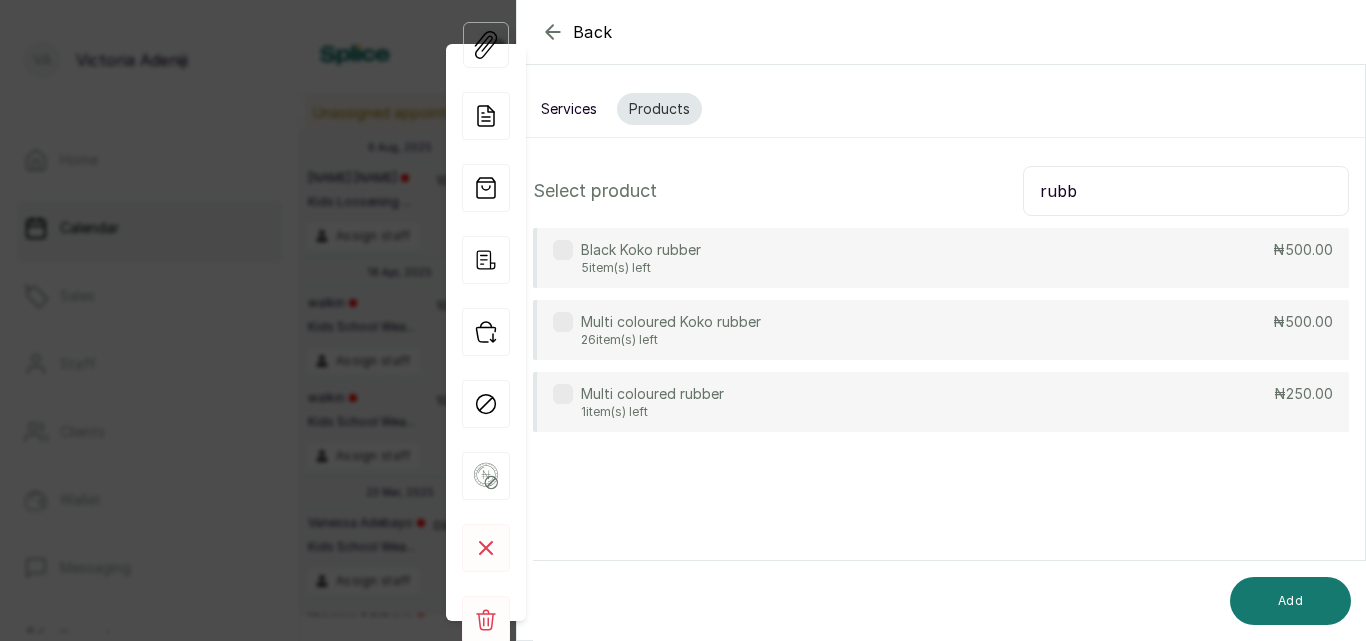 type on "rubb" 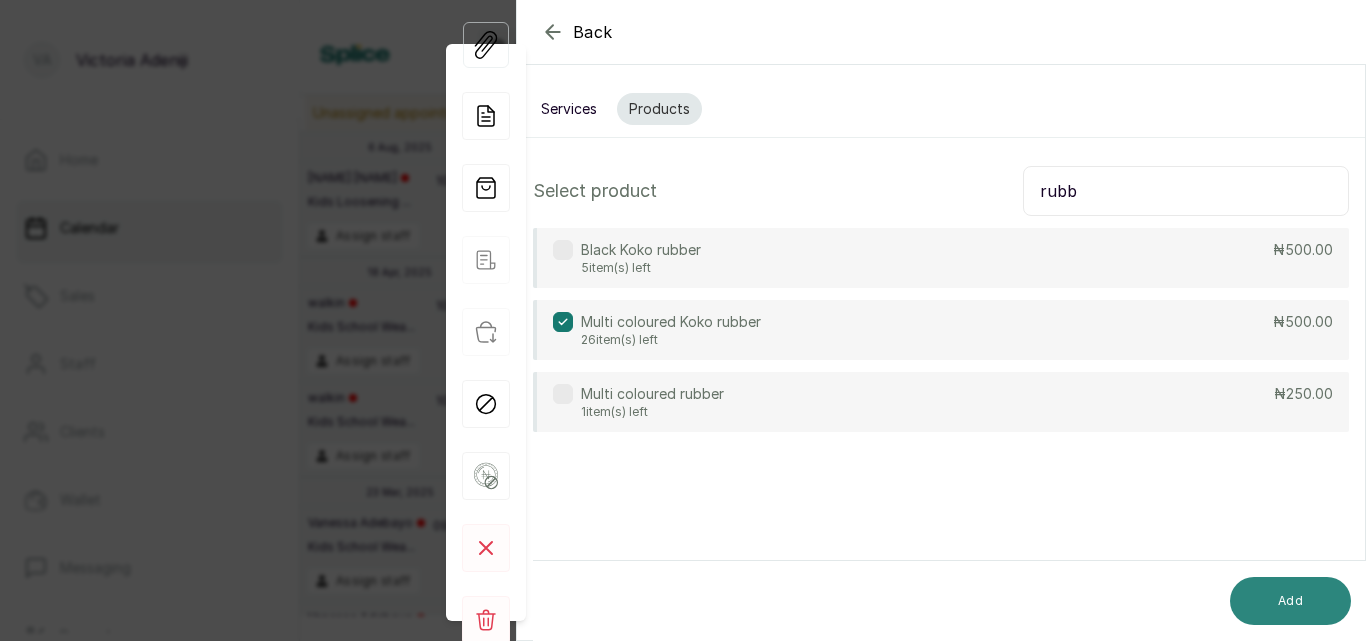 click on "Add" at bounding box center [1290, 601] 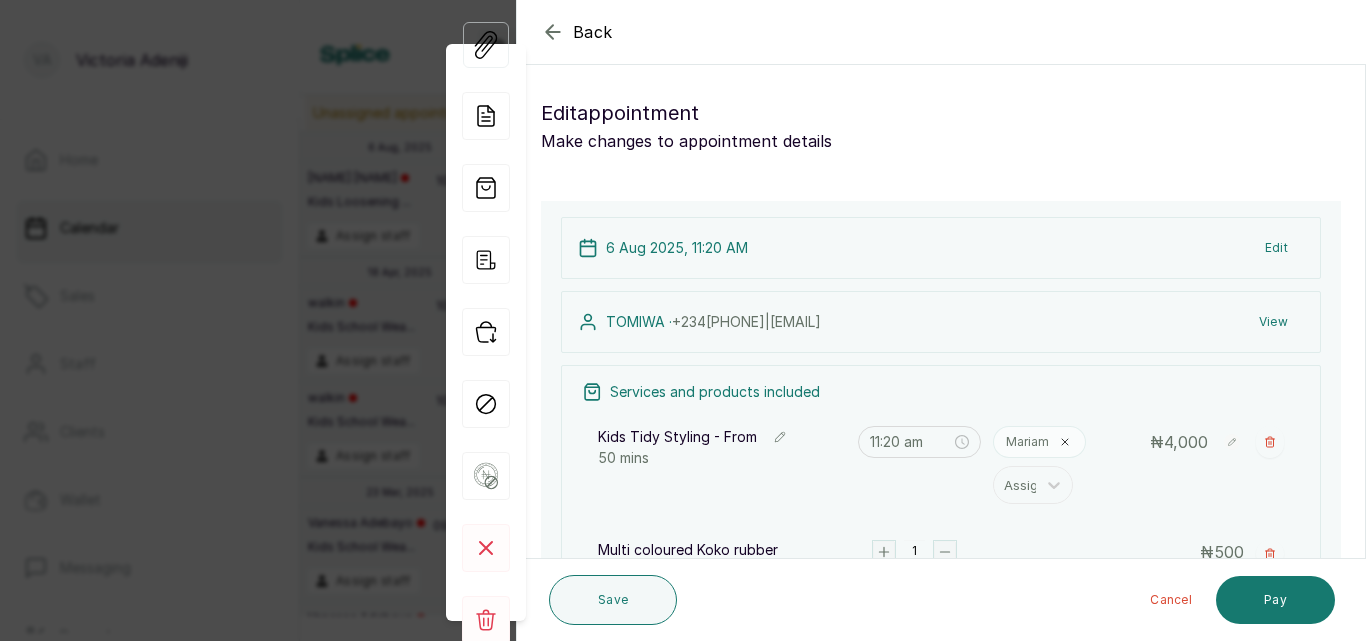 scroll, scrollTop: 180, scrollLeft: 0, axis: vertical 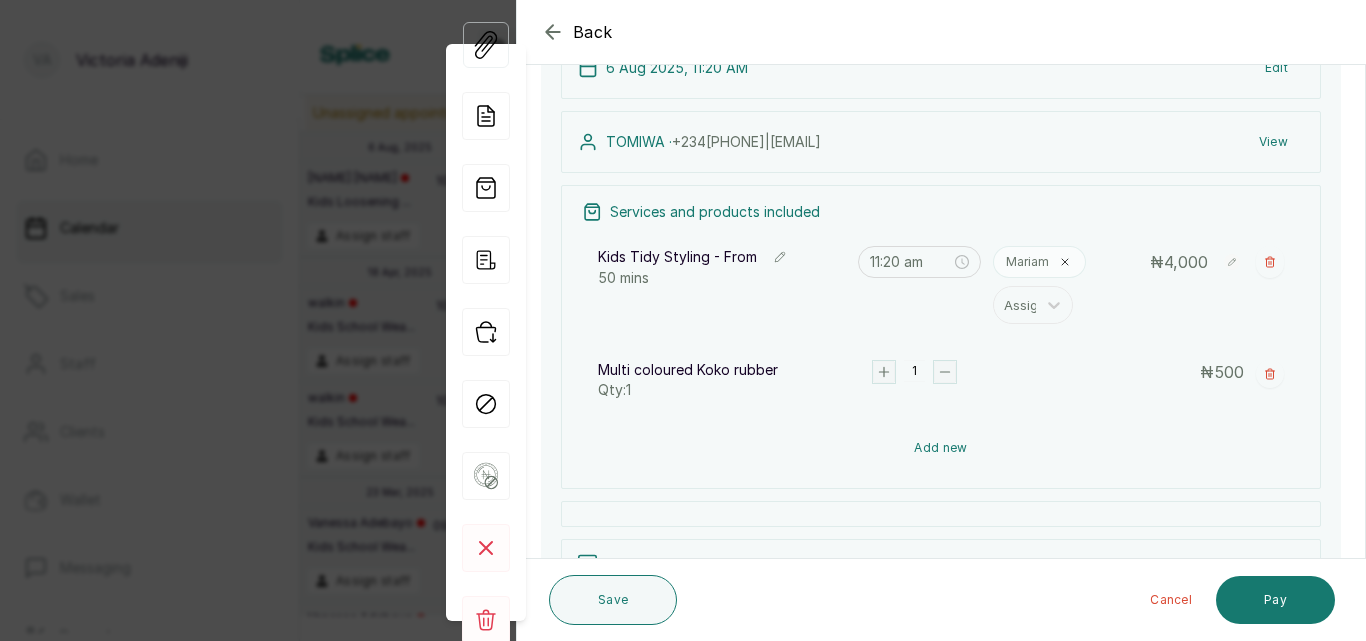 click on "Add new" at bounding box center (941, 448) 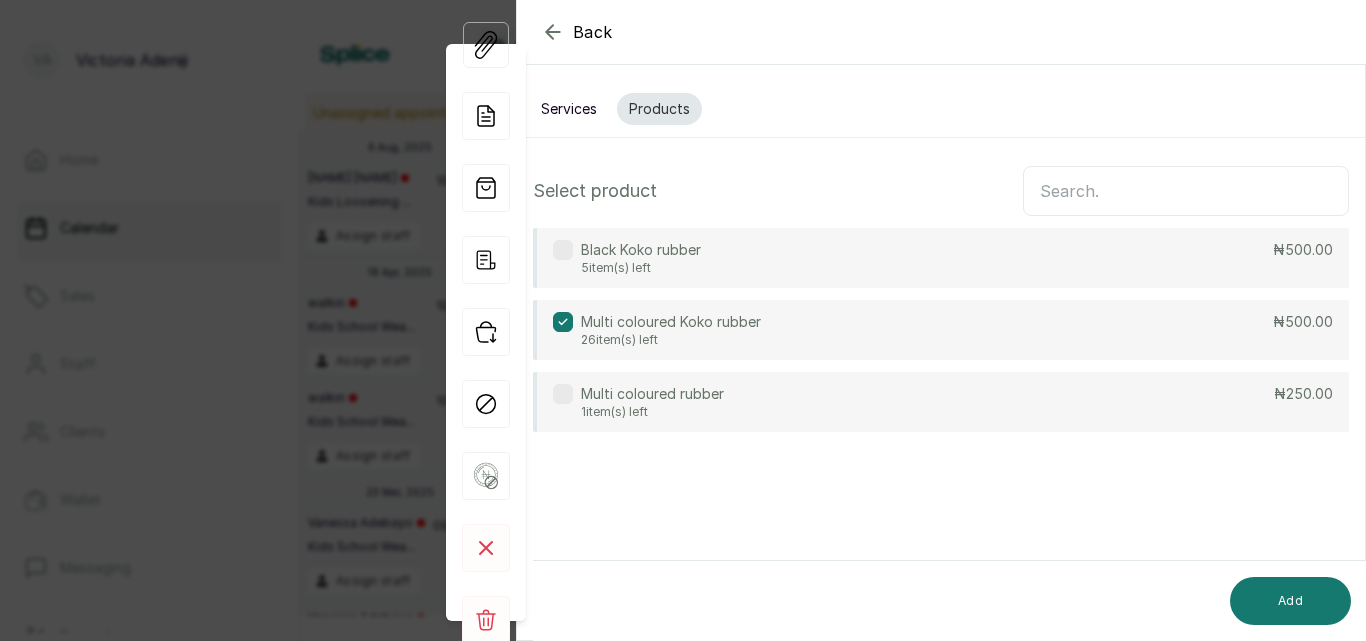 scroll, scrollTop: 0, scrollLeft: 0, axis: both 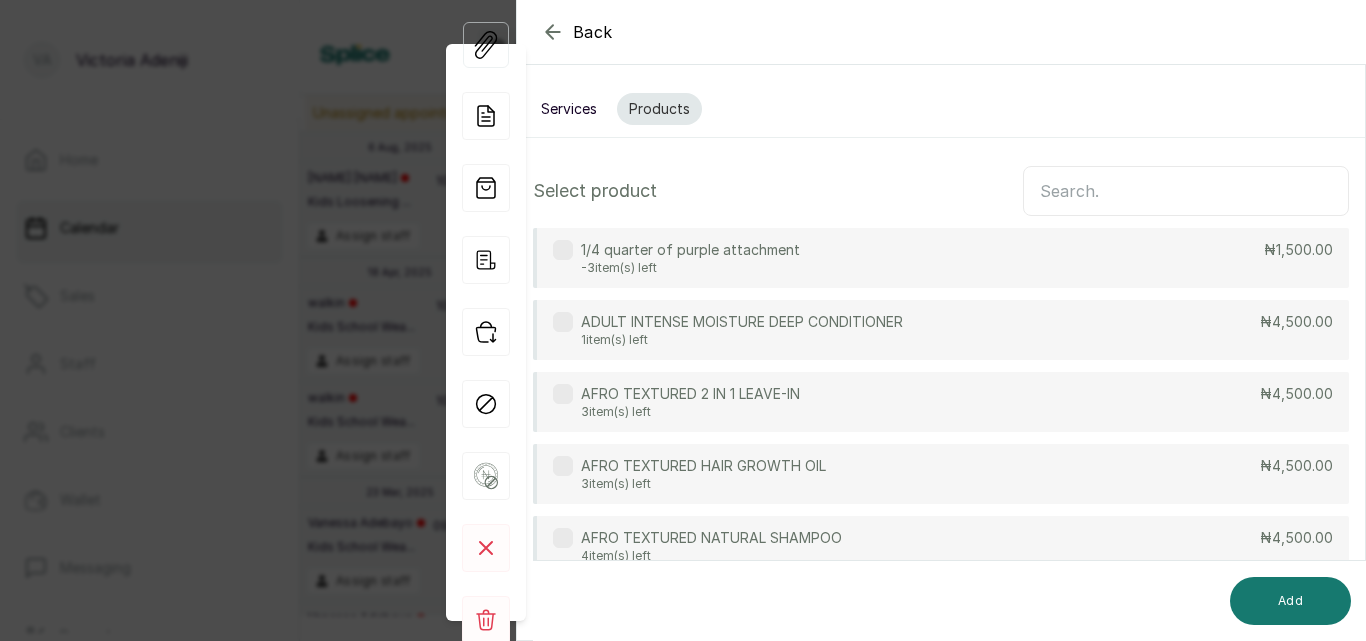 click on "Services" at bounding box center [569, 109] 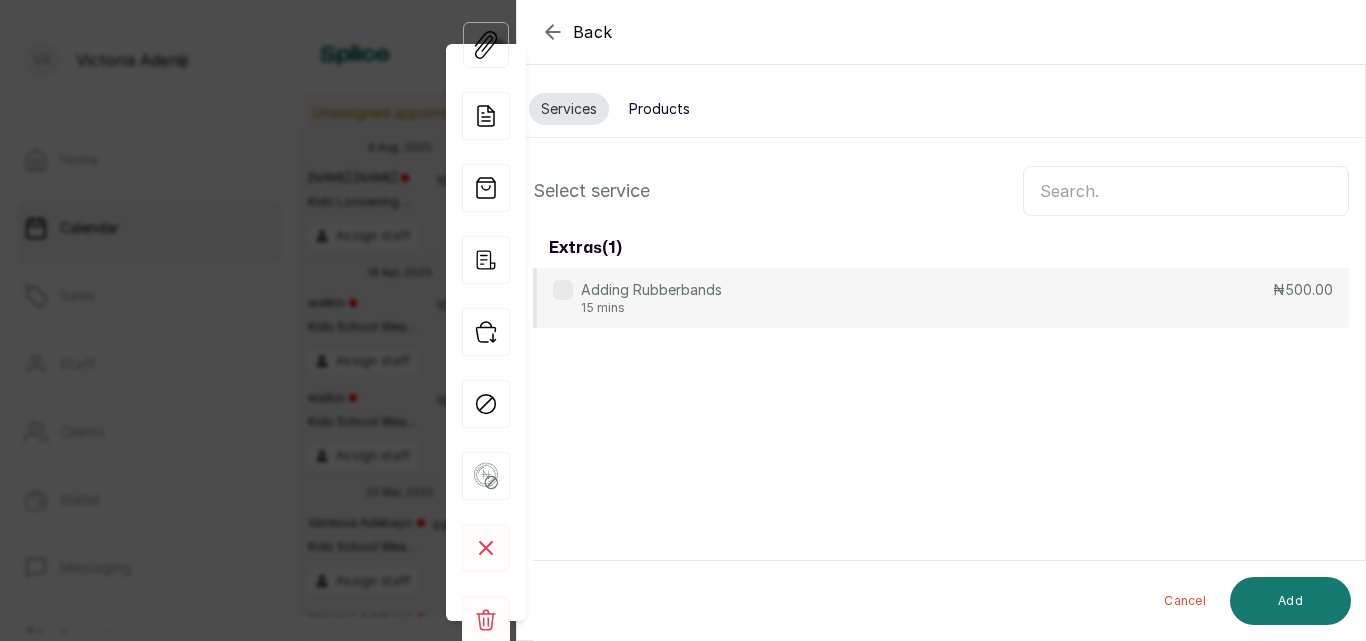 click on "Services" at bounding box center [569, 109] 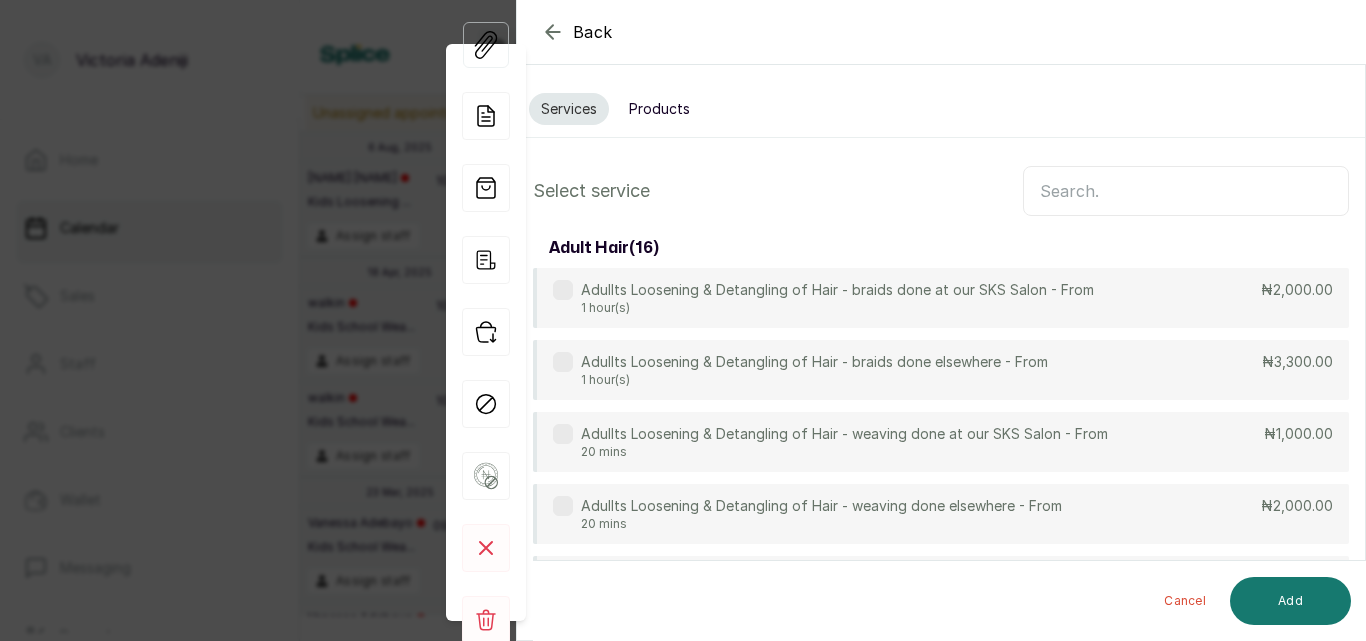 click at bounding box center (1186, 191) 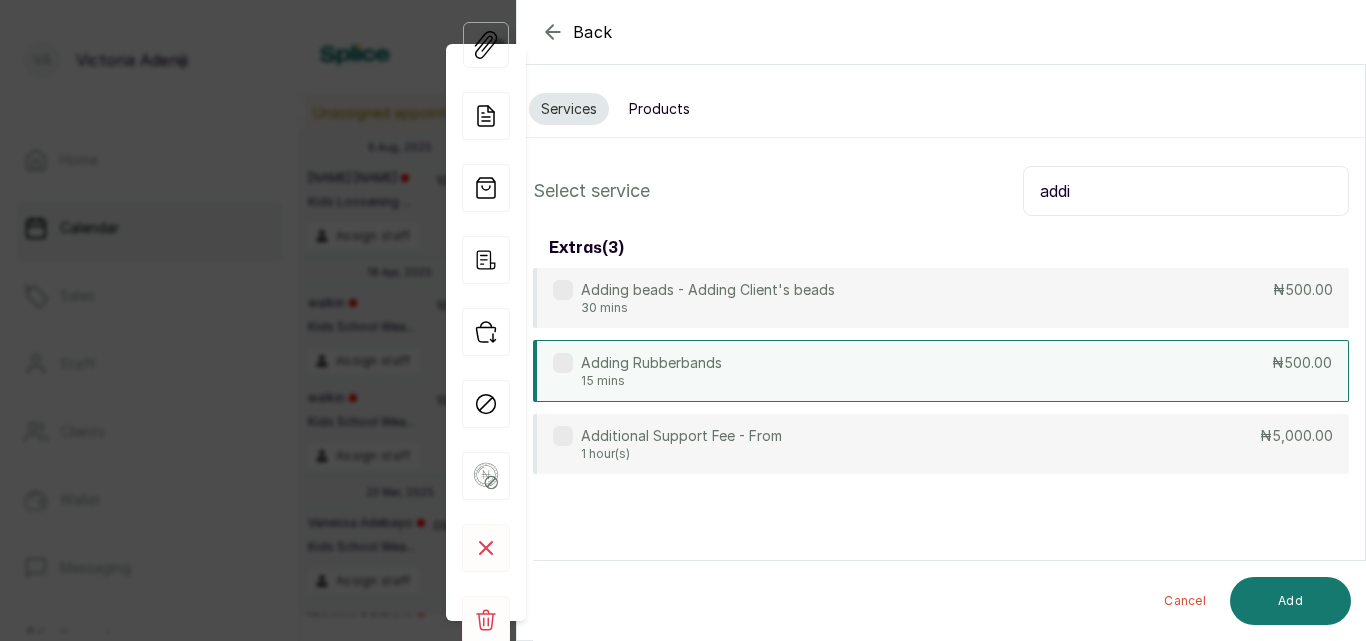 type on "addi" 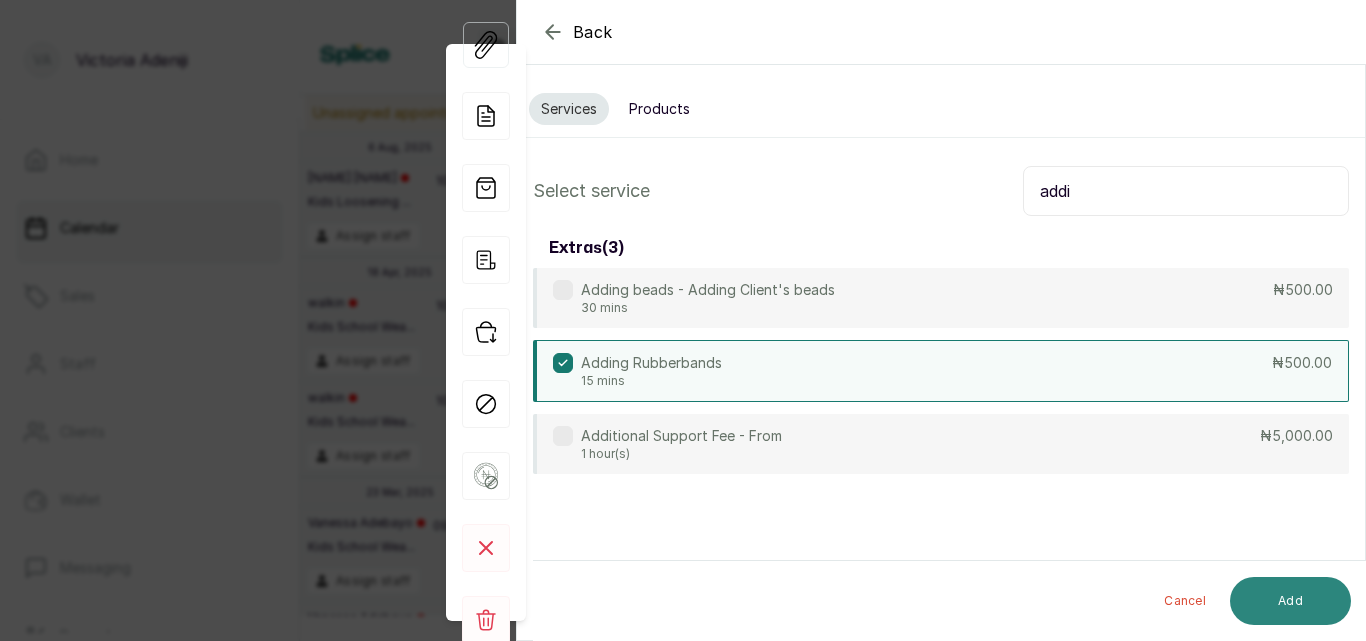 click on "Add" at bounding box center [1290, 601] 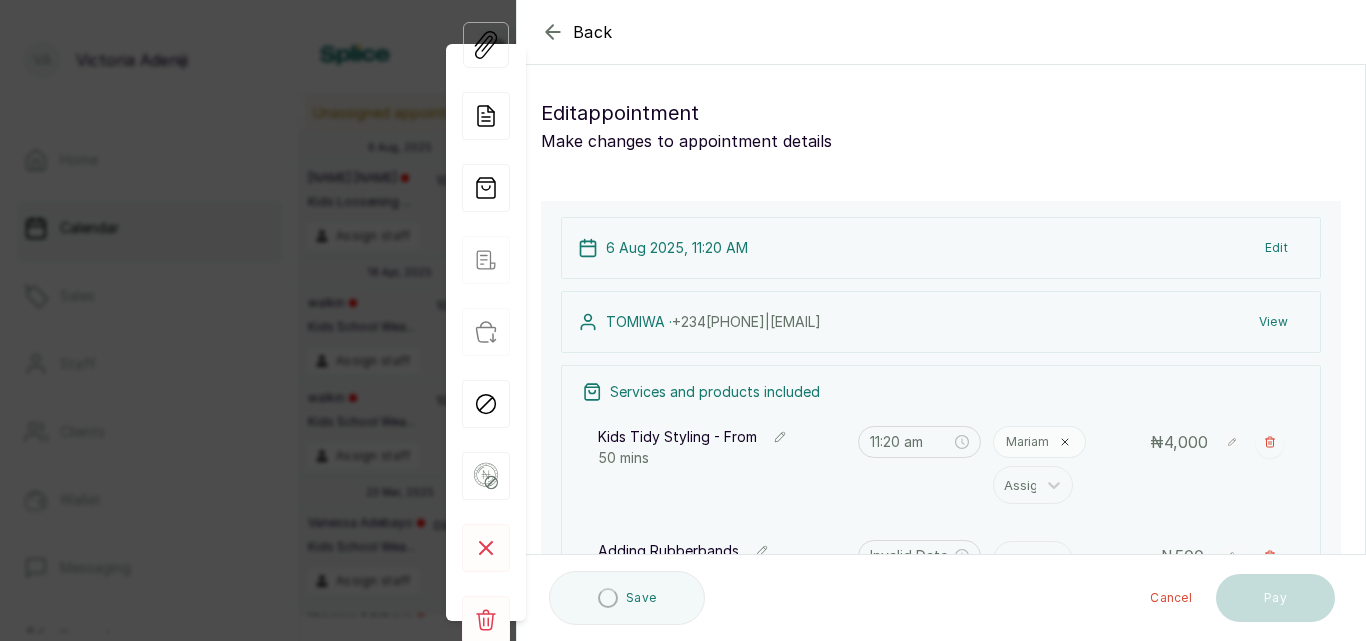 type on "12:10 pm" 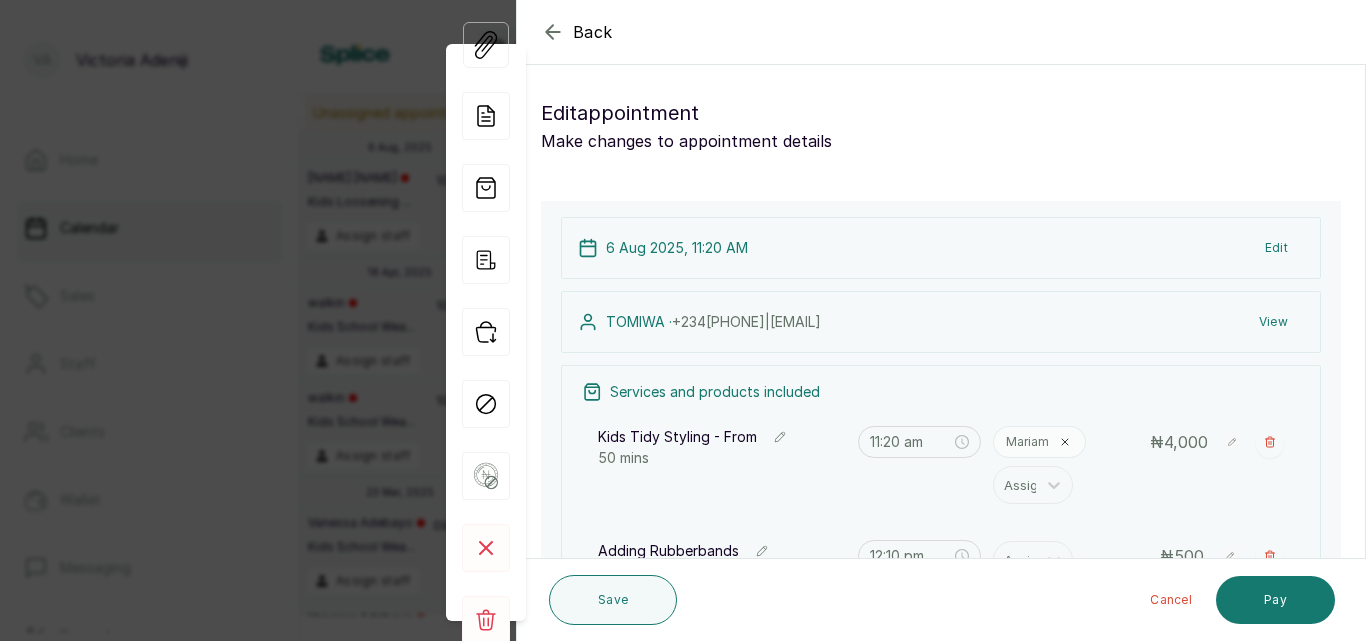 scroll, scrollTop: 266, scrollLeft: 0, axis: vertical 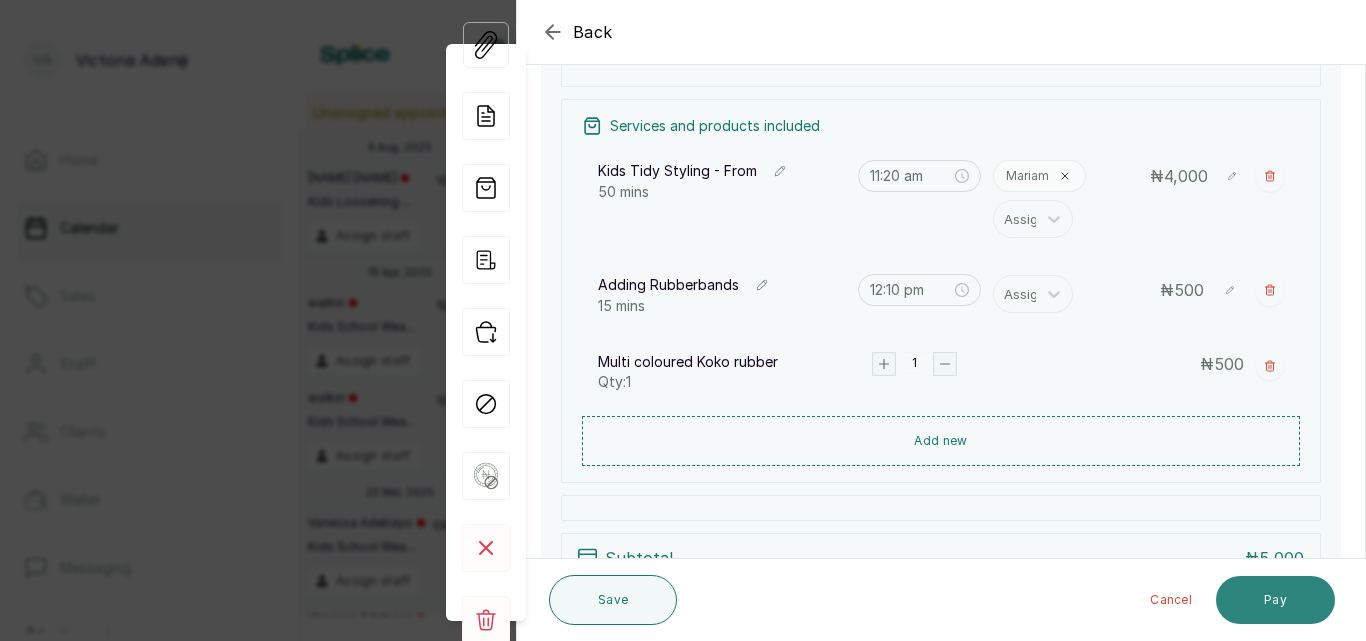 click on "Pay" at bounding box center [1275, 600] 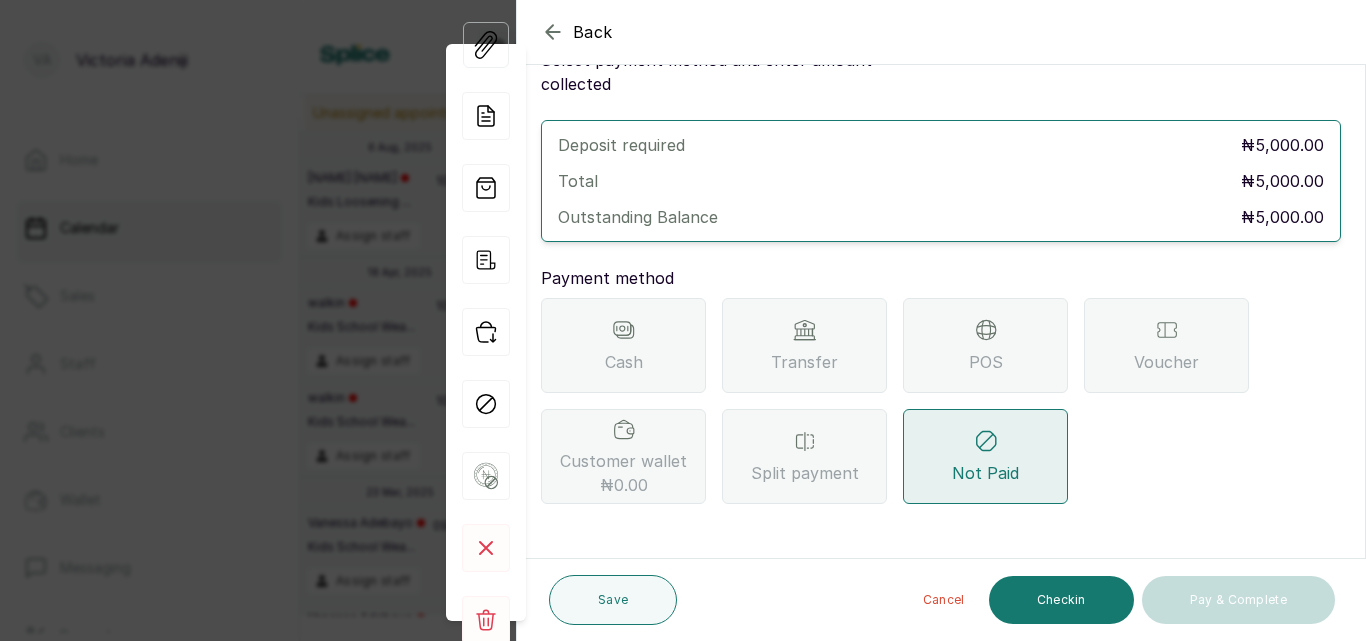 scroll, scrollTop: 57, scrollLeft: 0, axis: vertical 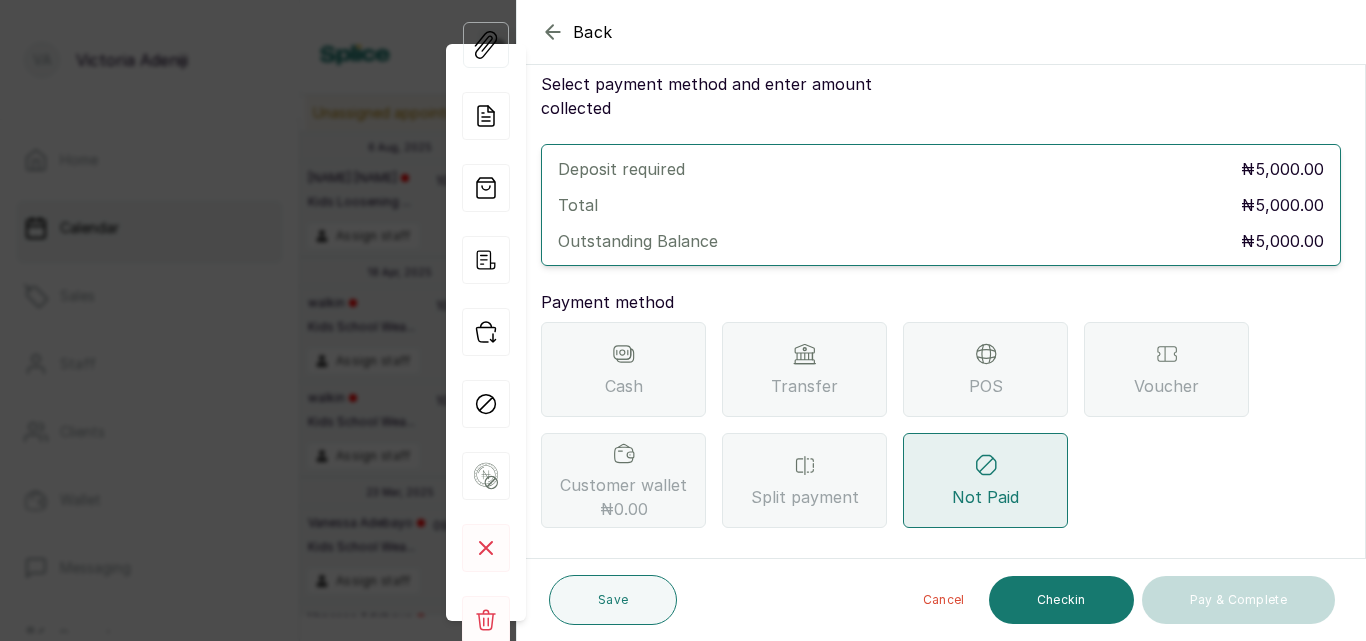 click on "Transfer" at bounding box center (804, 369) 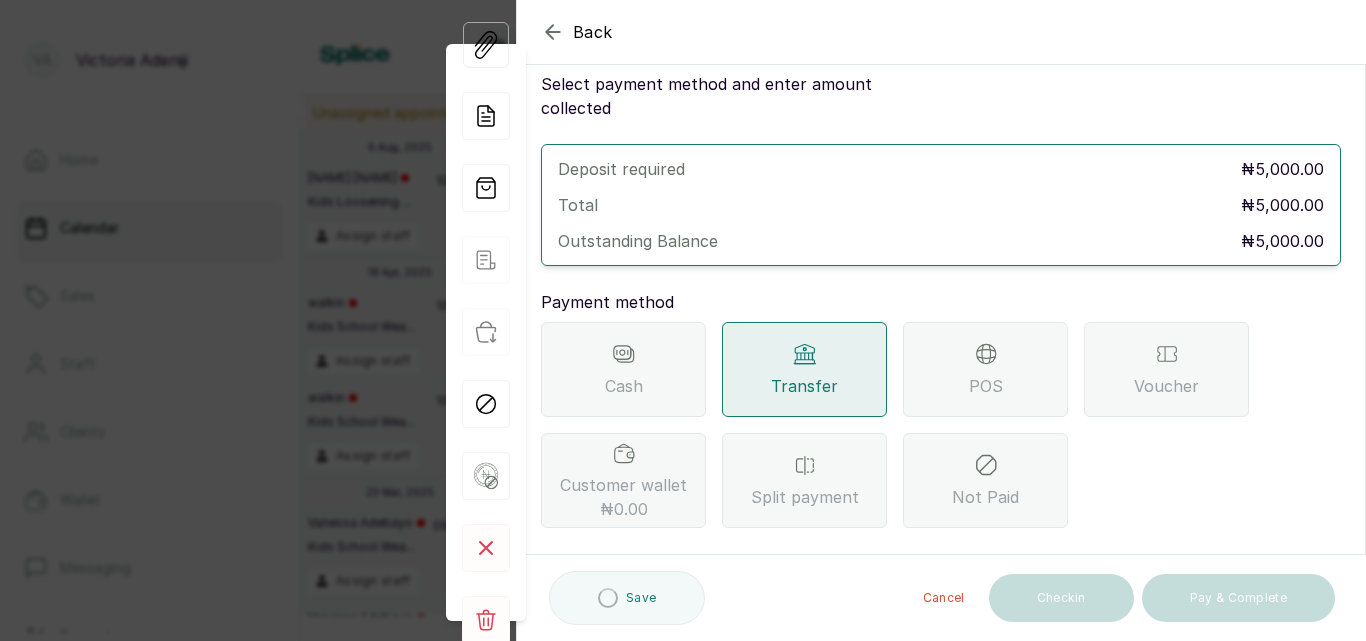 scroll, scrollTop: 266, scrollLeft: 0, axis: vertical 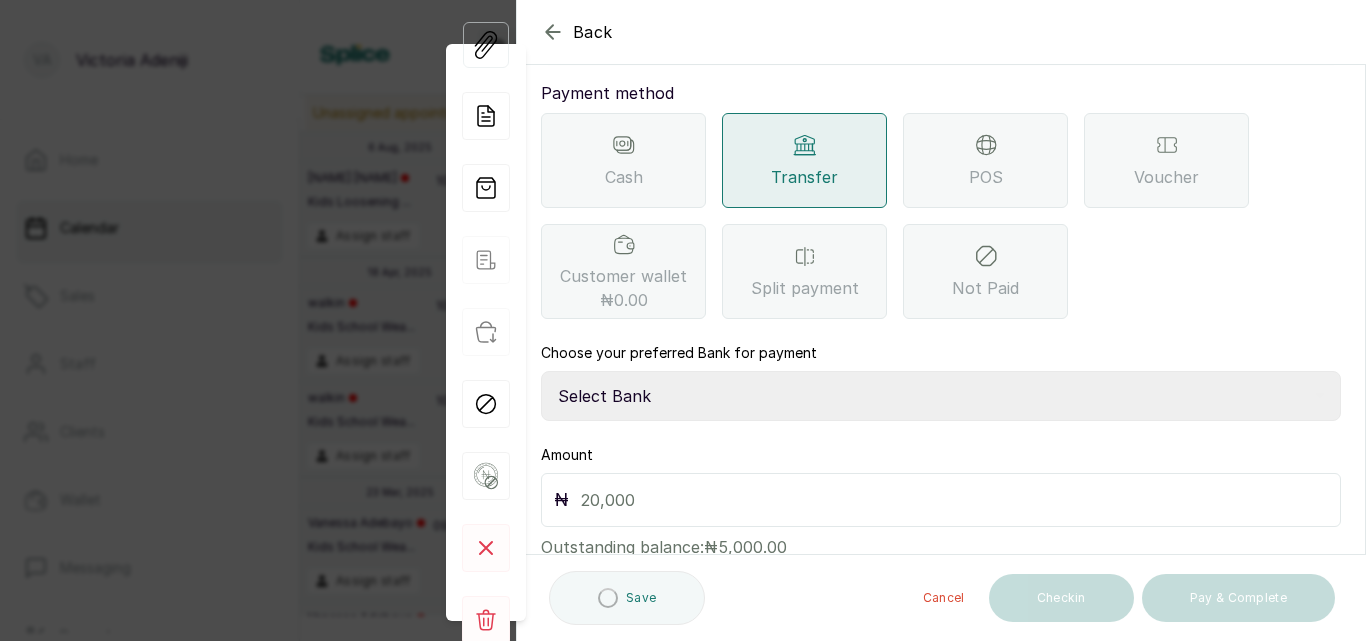 click on "Select Bank CANARY YELLOW Moniepoint MFB CANARY YELLOW Sparkle Microfinance Bank" at bounding box center (941, 396) 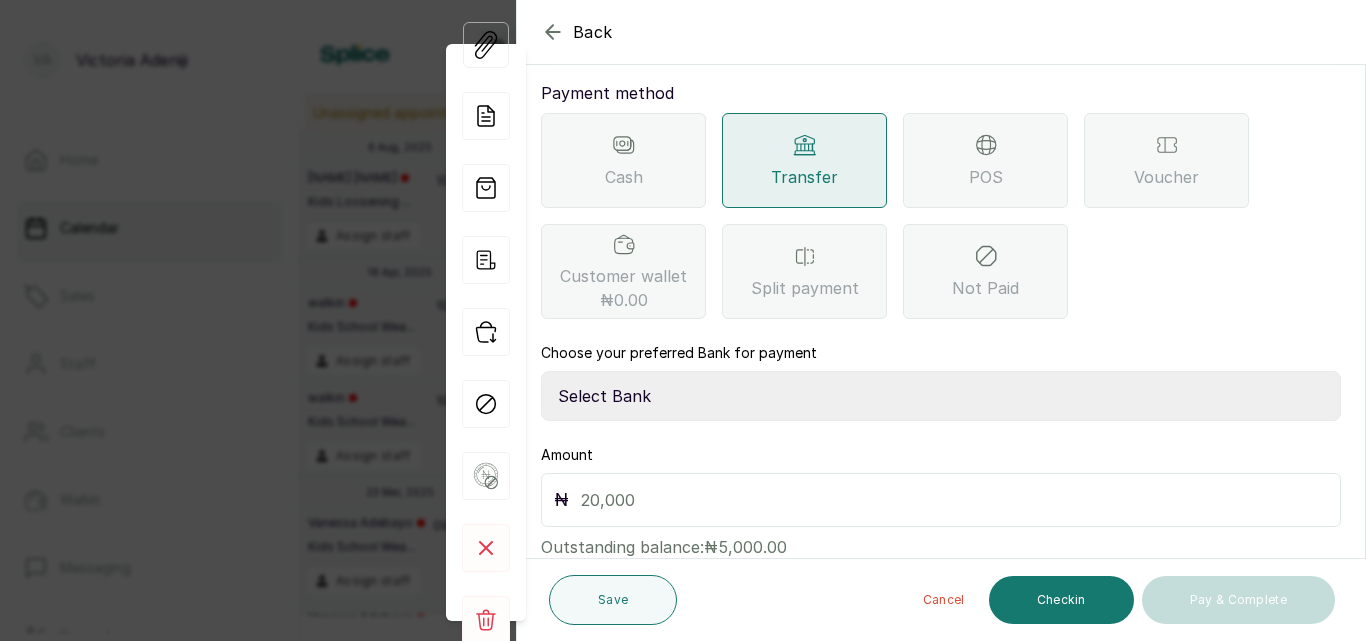 select on "a0df1ee2-db04-4e2a-8640-932656be21d6" 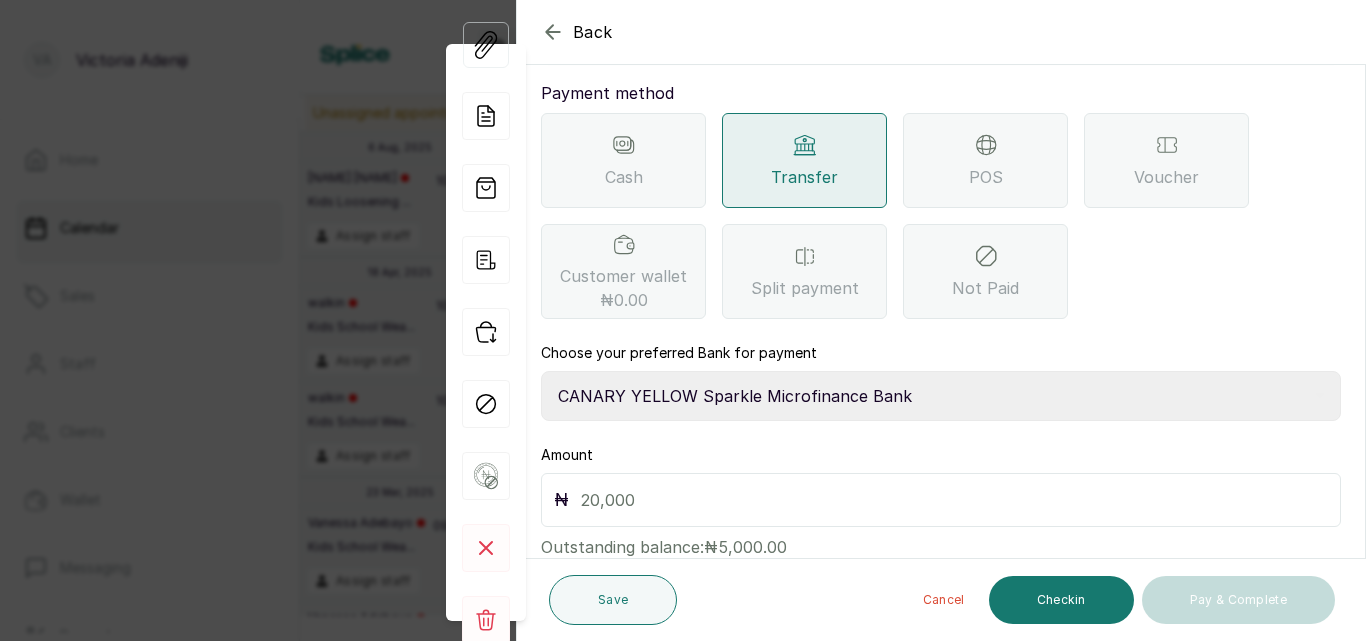 click on "Select Bank CANARY YELLOW Moniepoint MFB CANARY YELLOW Sparkle Microfinance Bank" at bounding box center (941, 396) 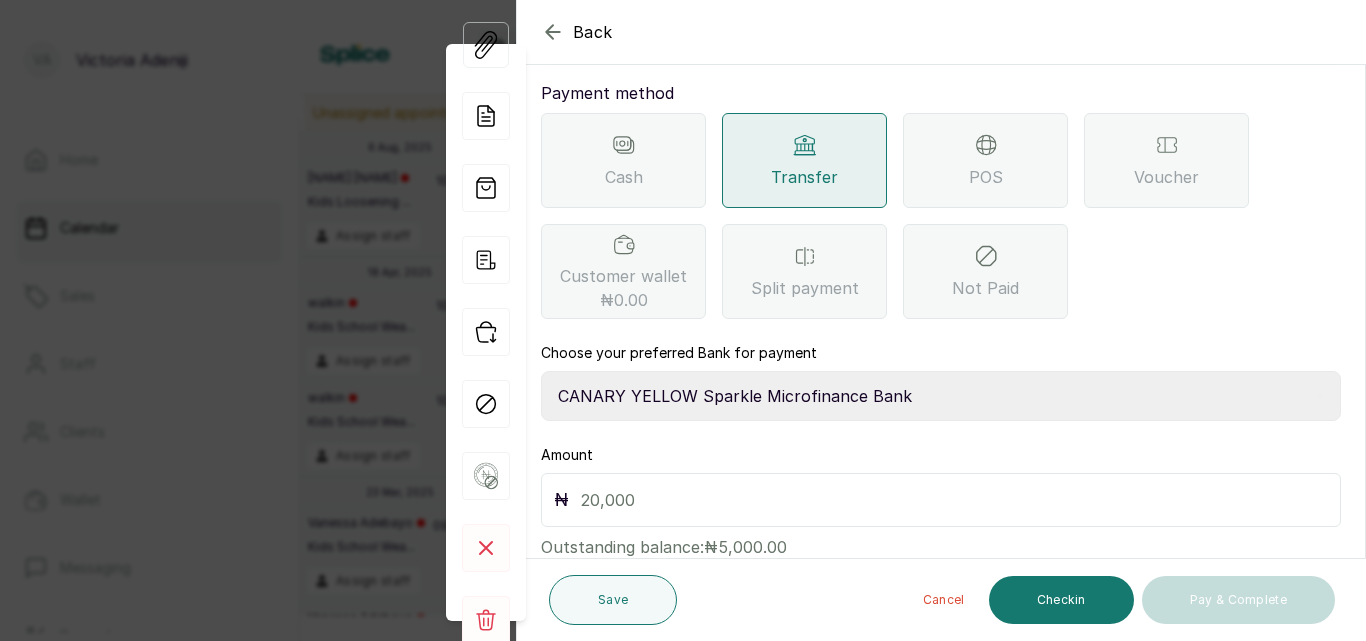 click at bounding box center [954, 500] 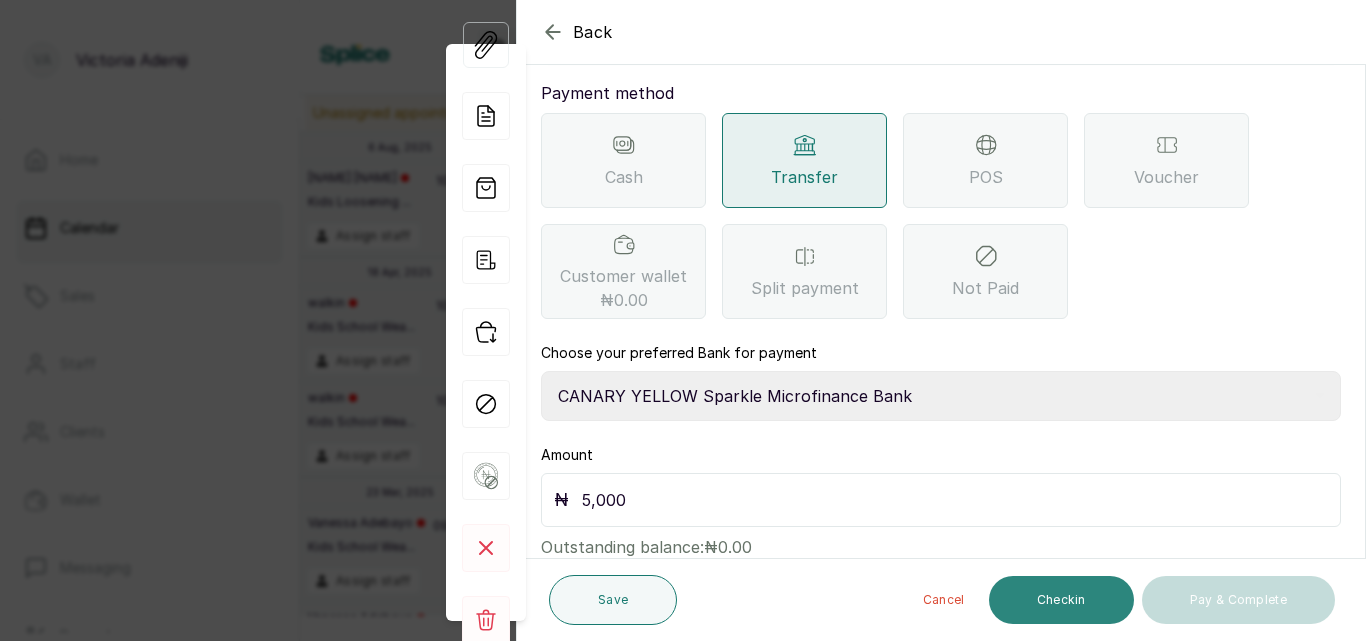 type on "5,000" 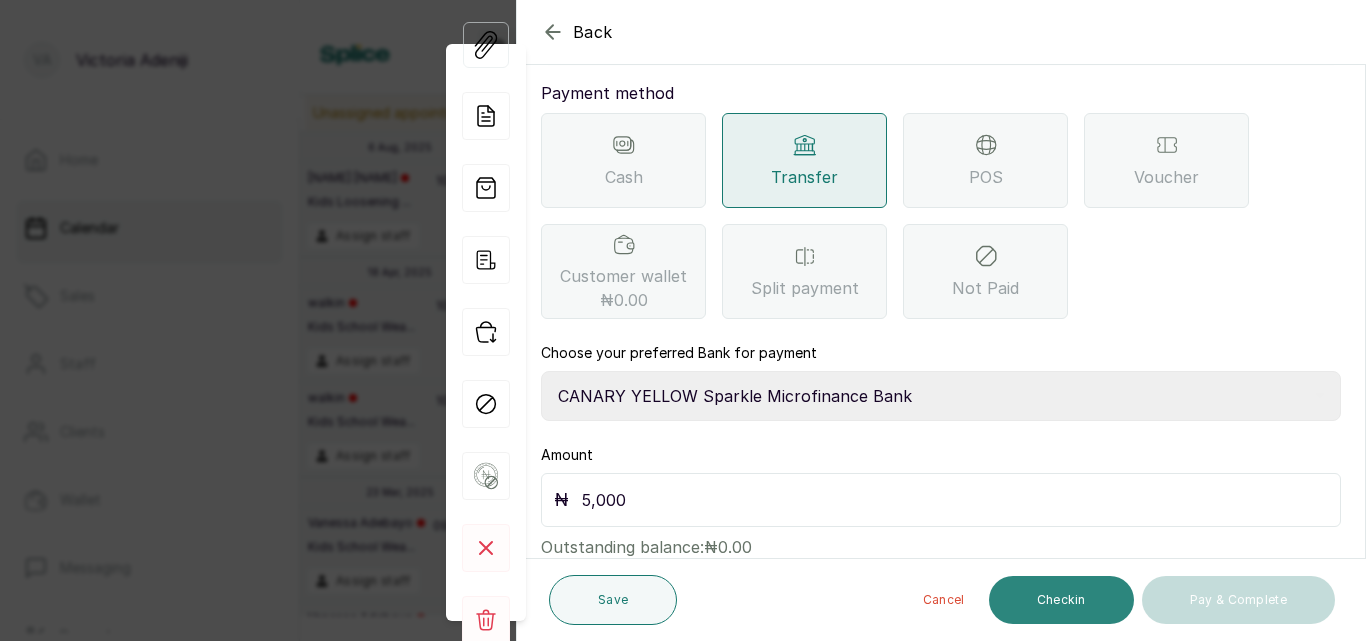 click on "Checkin" at bounding box center (1061, 600) 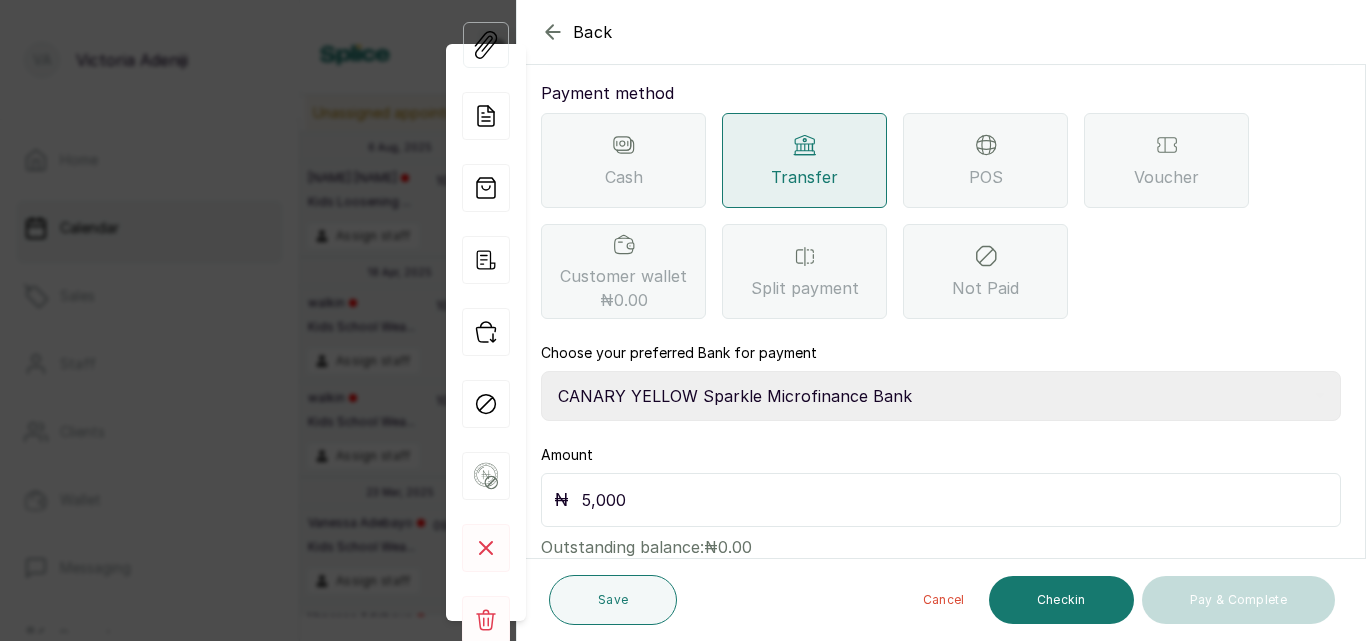 click 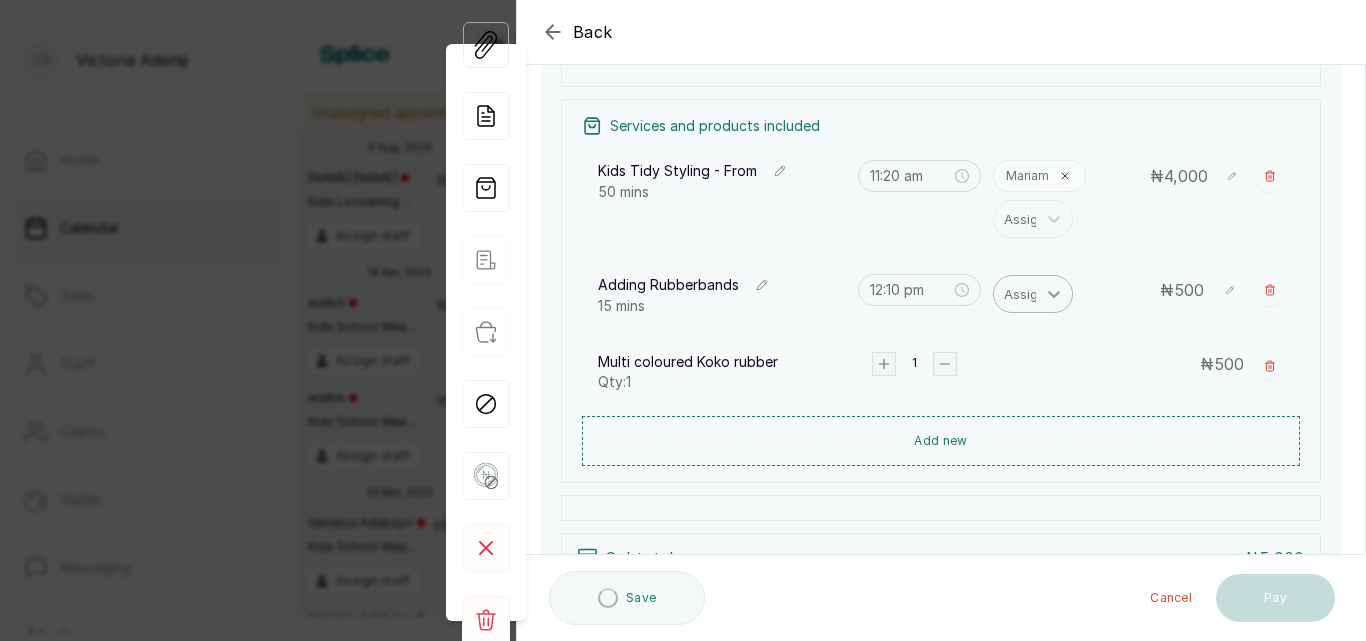 click 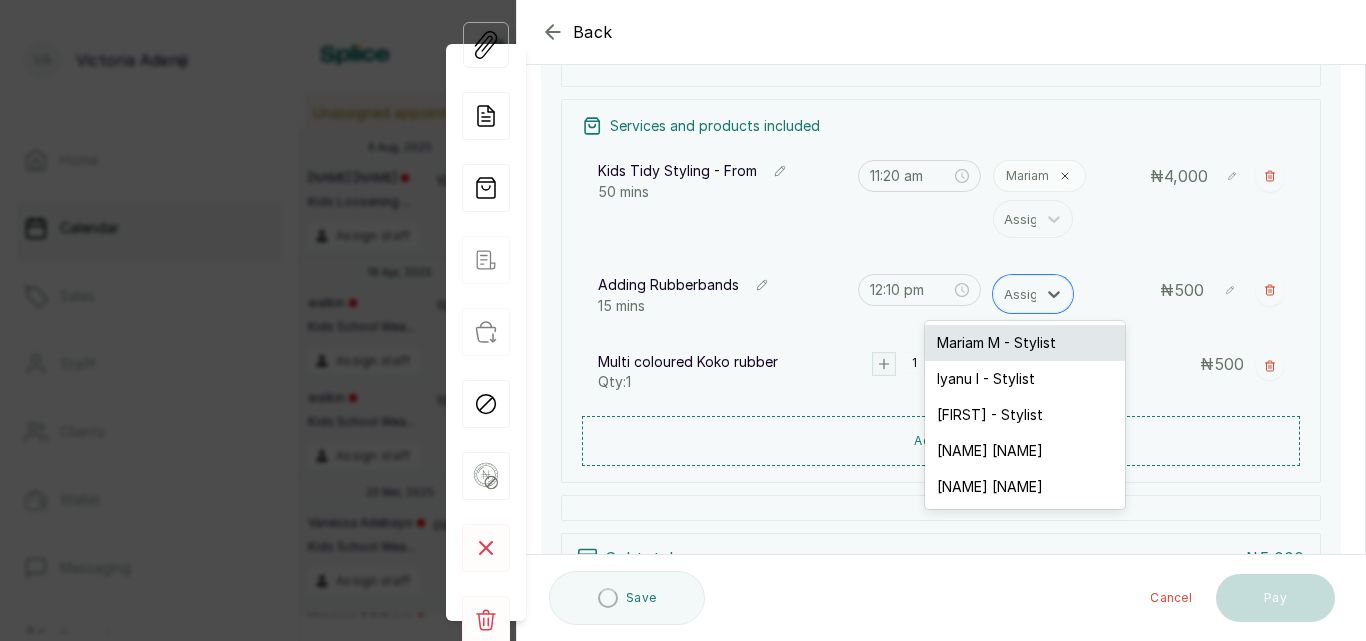 click on "Mariam M - Stylist" at bounding box center (1025, 343) 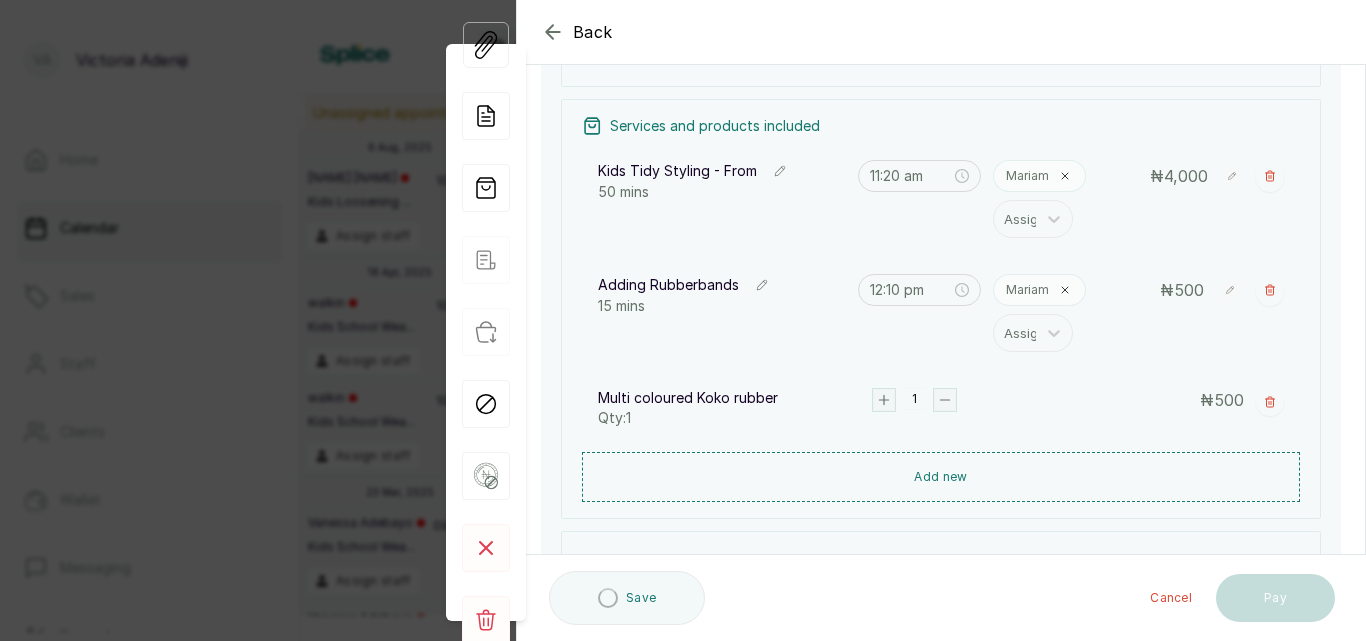 scroll, scrollTop: 479, scrollLeft: 0, axis: vertical 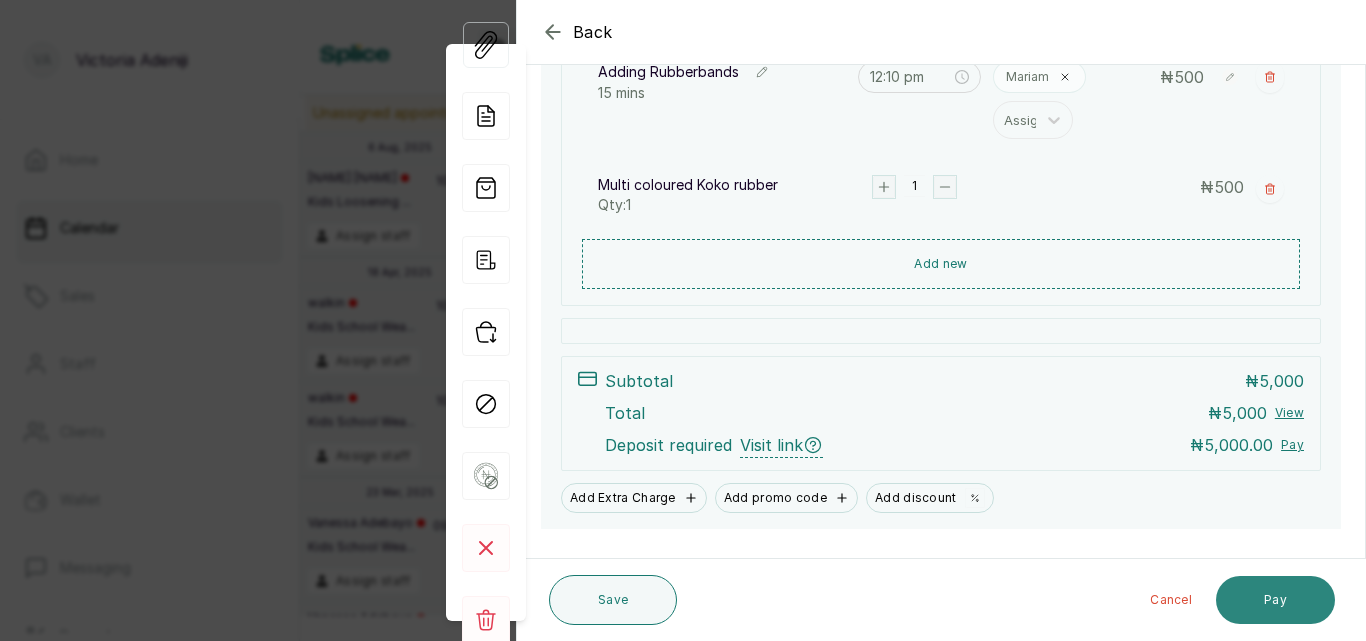 click on "Pay" at bounding box center [1275, 600] 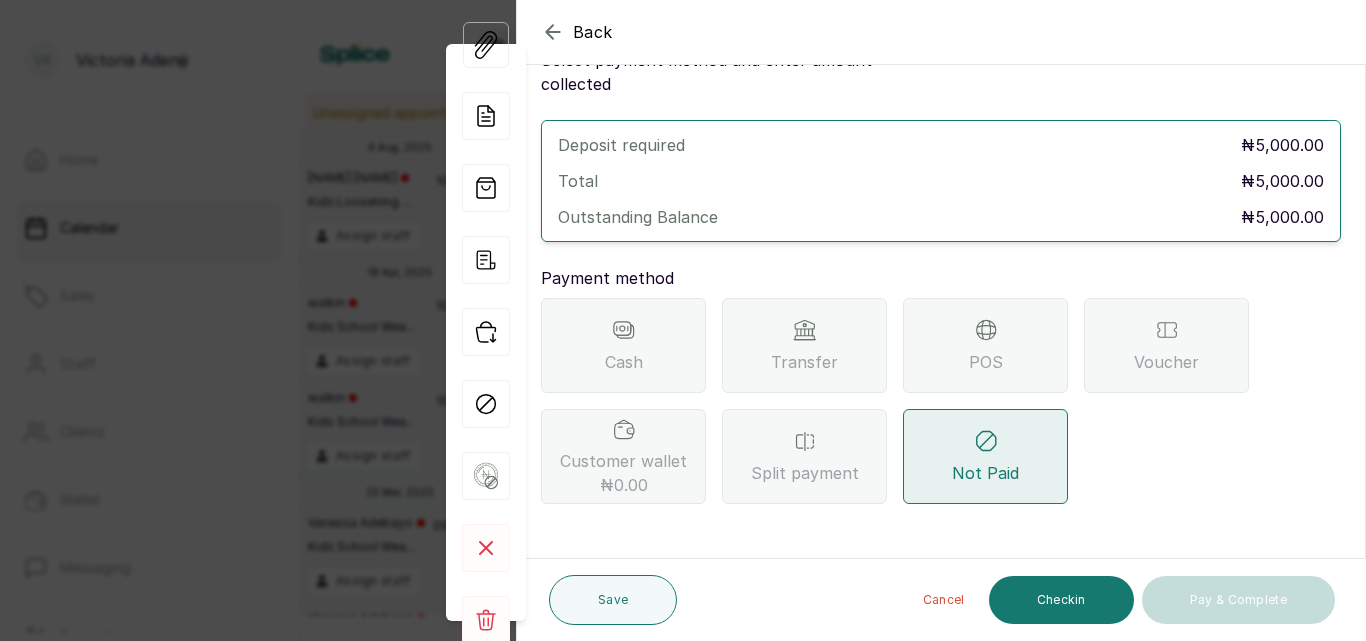 scroll, scrollTop: 57, scrollLeft: 0, axis: vertical 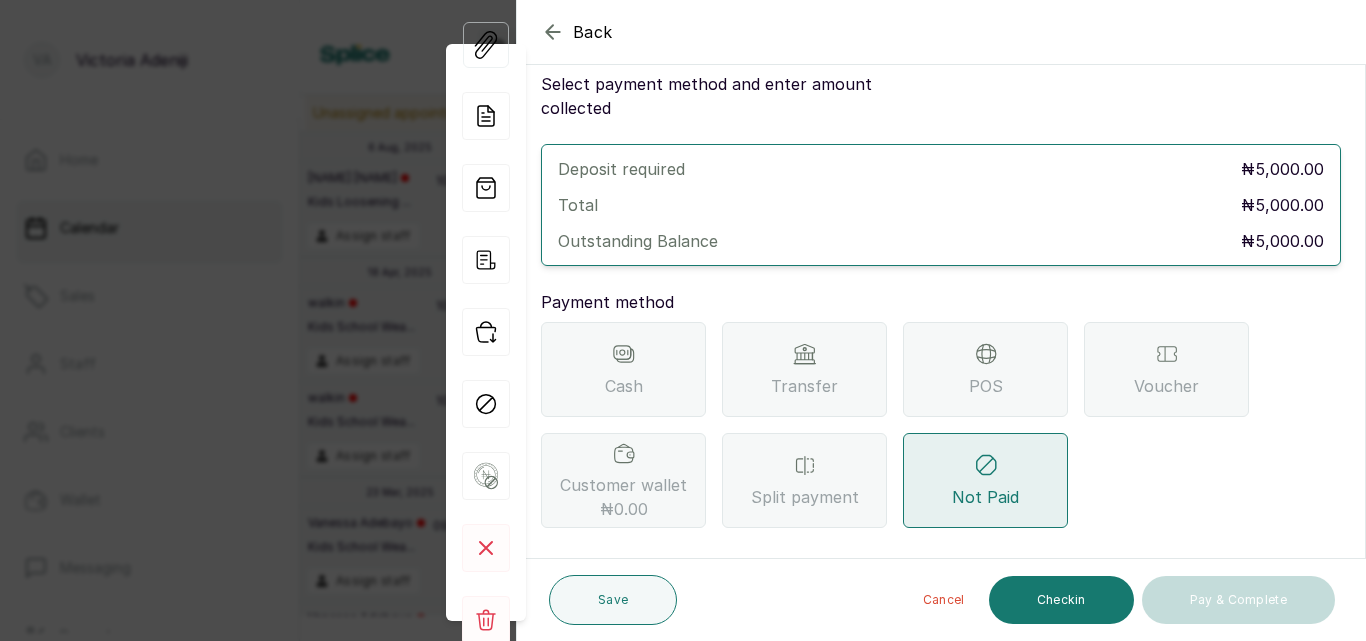 click on "Transfer" at bounding box center (804, 386) 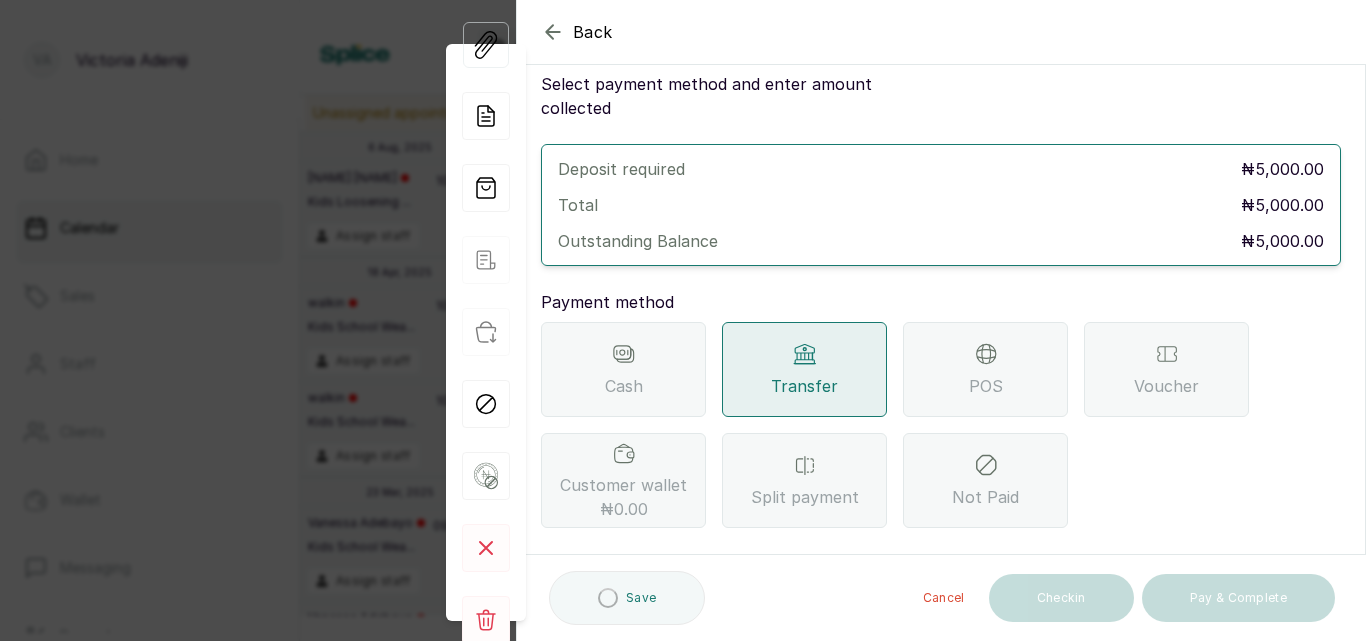 scroll, scrollTop: 297, scrollLeft: 0, axis: vertical 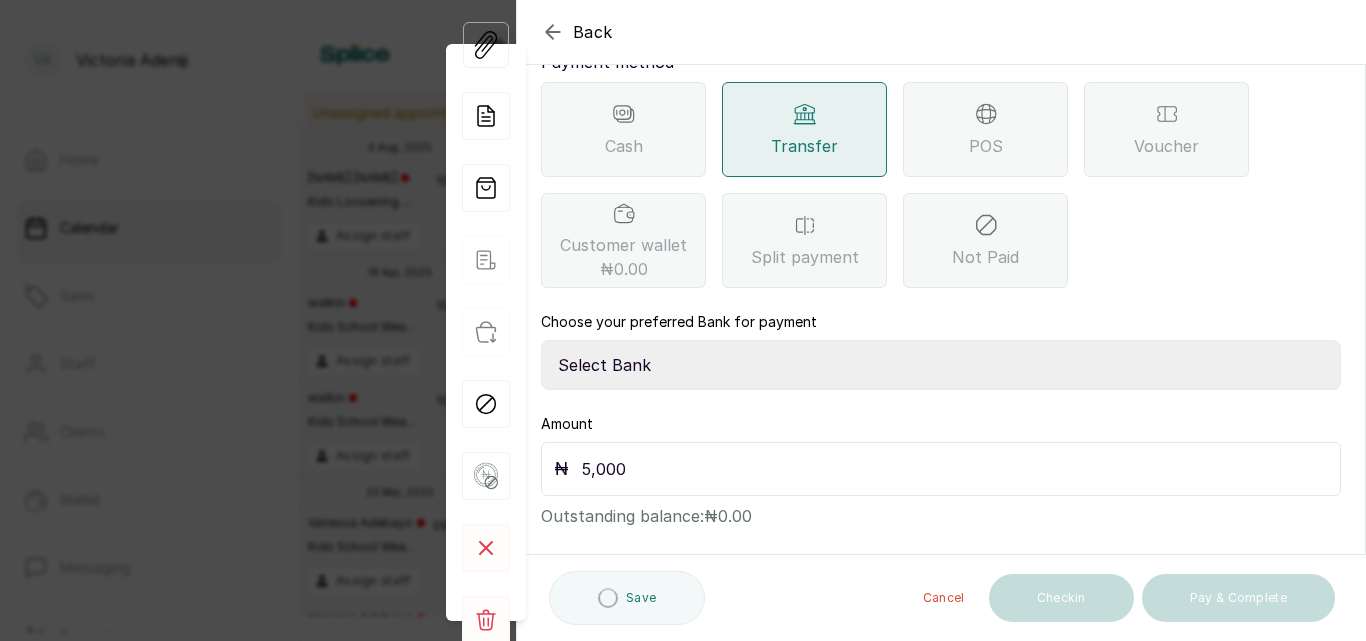click on "Select Bank CANARY YELLOW Moniepoint MFB CANARY YELLOW Sparkle Microfinance Bank" at bounding box center [941, 365] 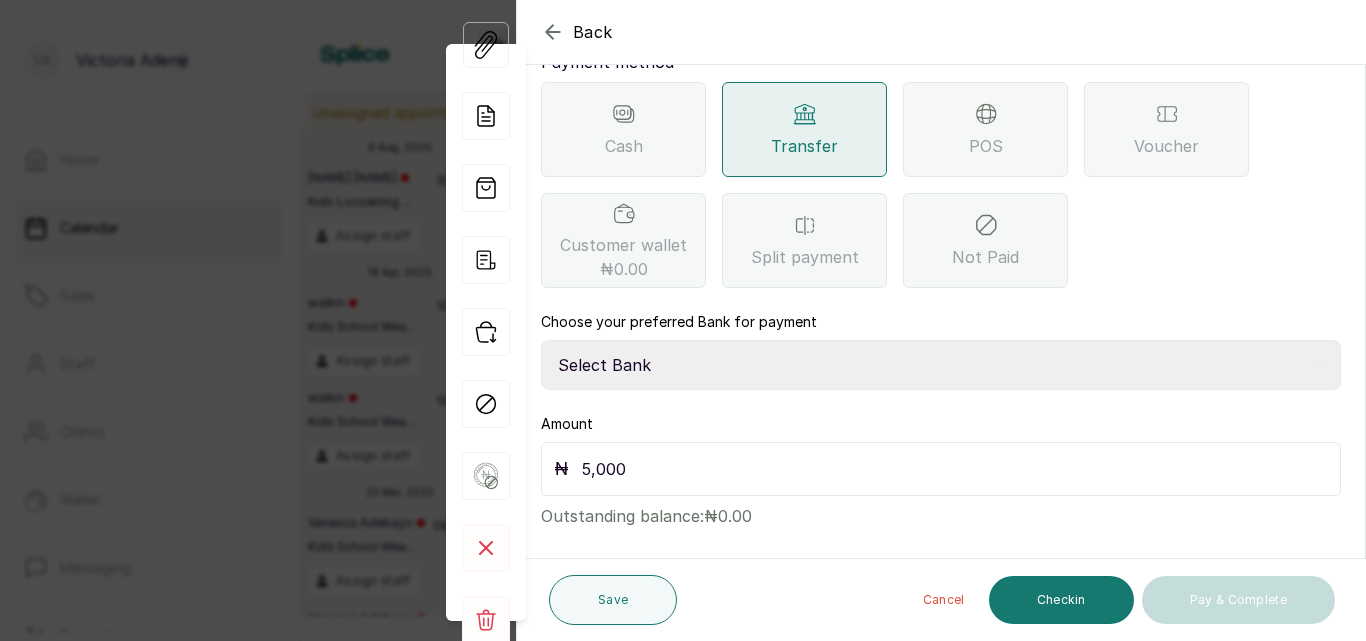 select on "a0df1ee2-db04-4e2a-8640-932656be21d6" 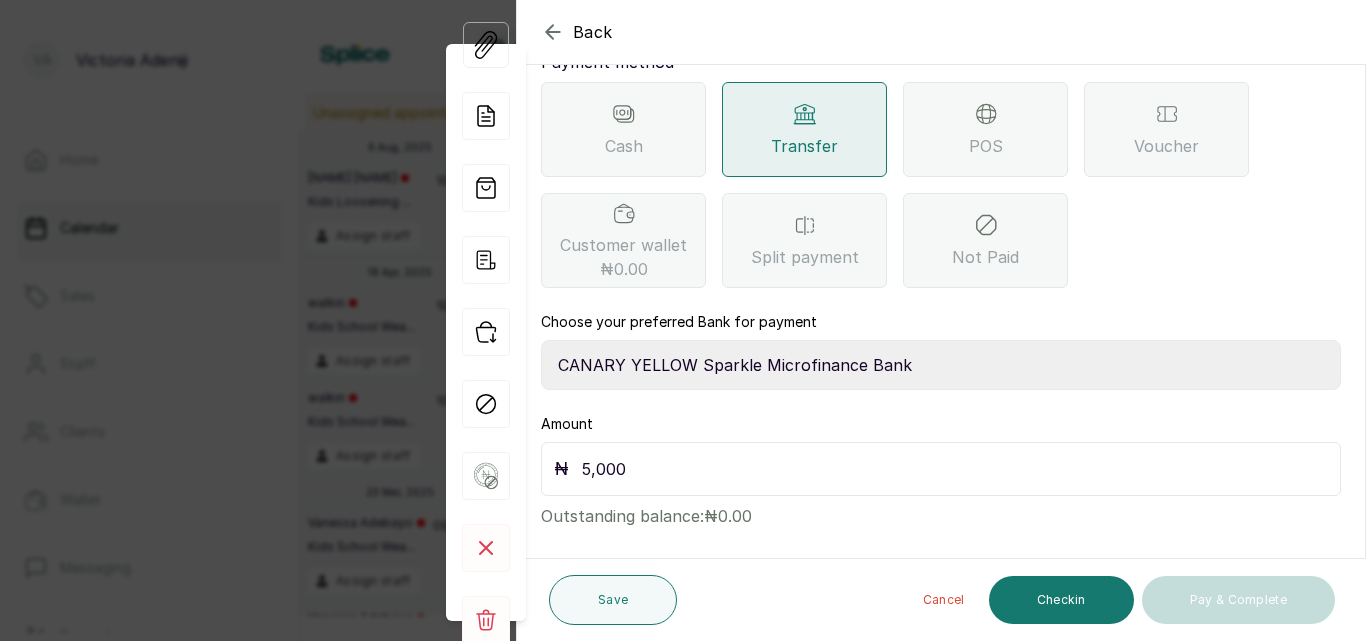 click on "Select Bank CANARY YELLOW Moniepoint MFB CANARY YELLOW Sparkle Microfinance Bank" at bounding box center (941, 365) 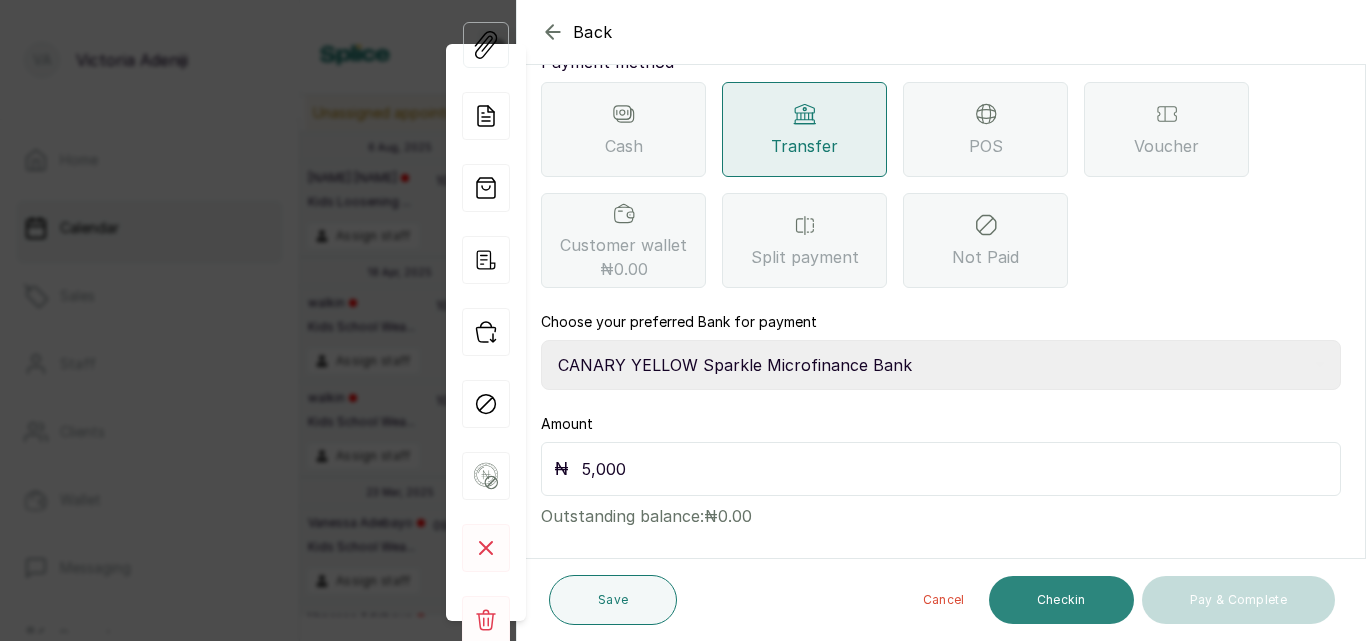 drag, startPoint x: 710, startPoint y: 445, endPoint x: 1027, endPoint y: 596, distance: 351.12677 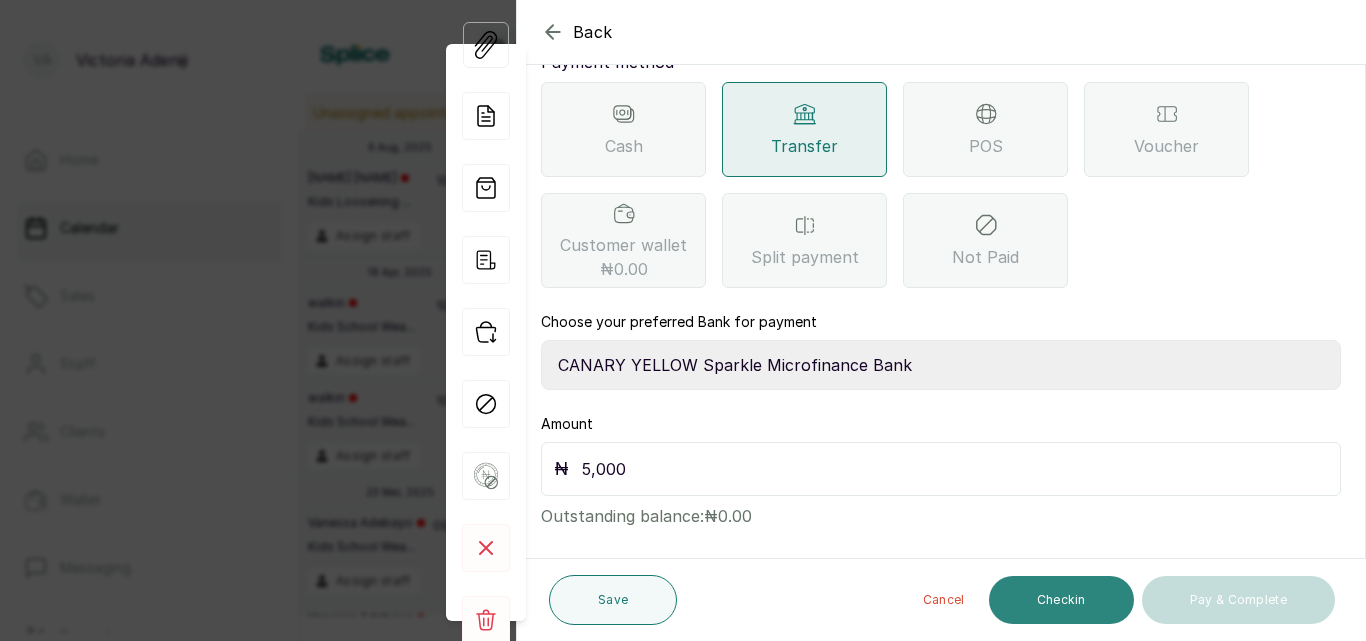 click on "Checkin" at bounding box center [1061, 600] 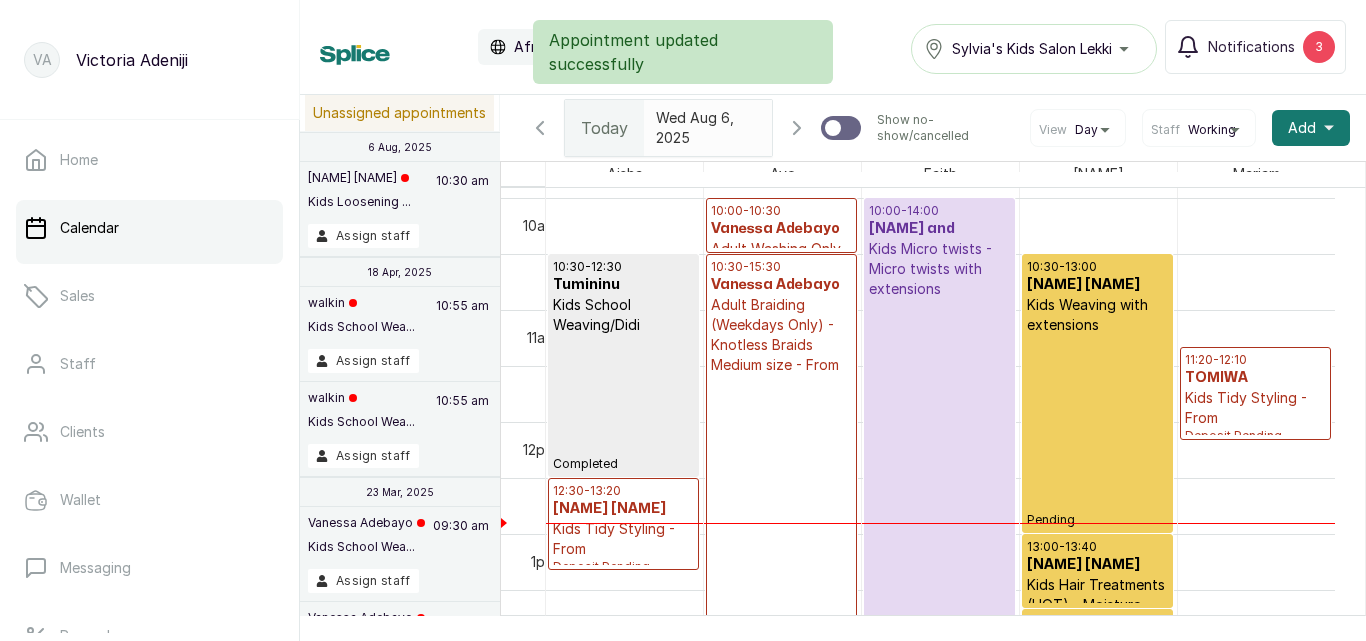 scroll, scrollTop: 0, scrollLeft: 9, axis: horizontal 